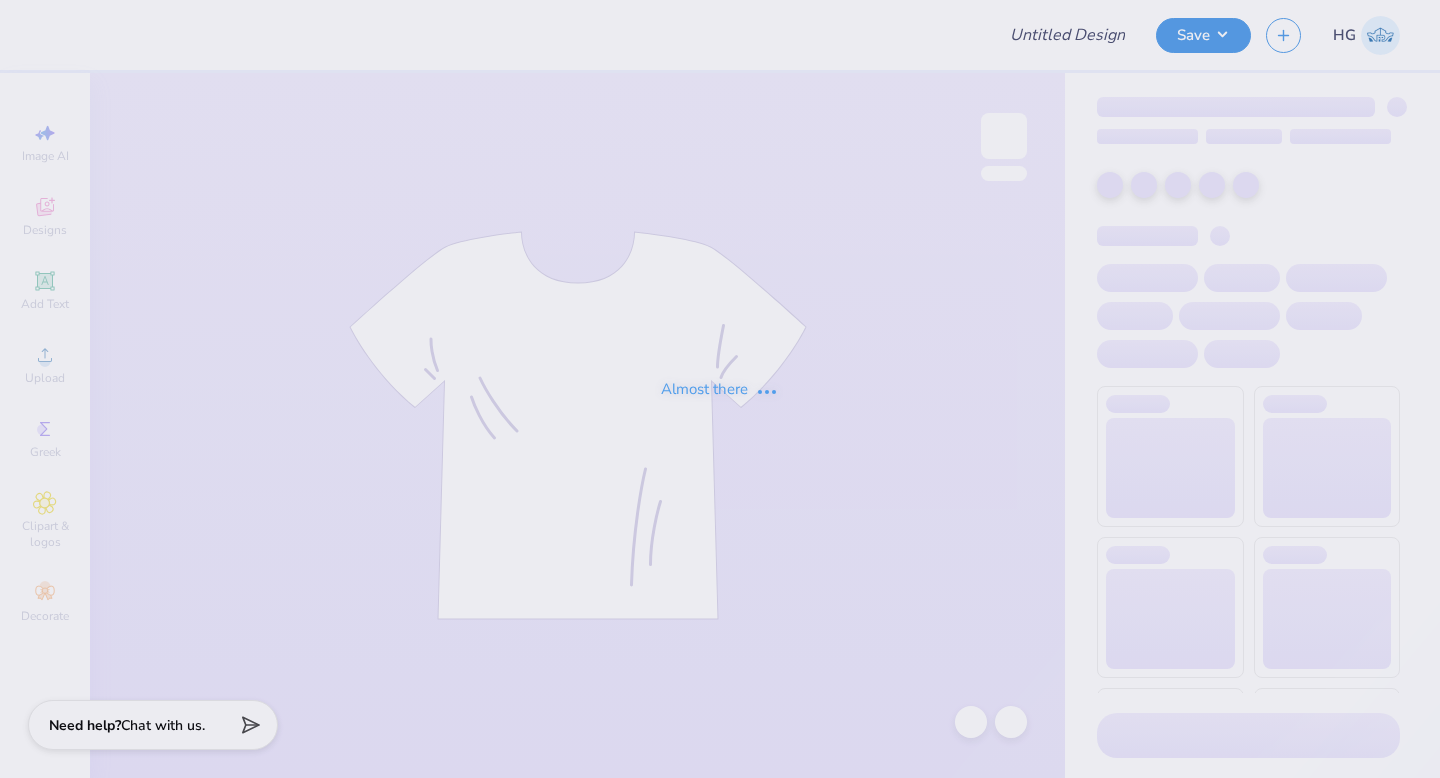 scroll, scrollTop: 0, scrollLeft: 0, axis: both 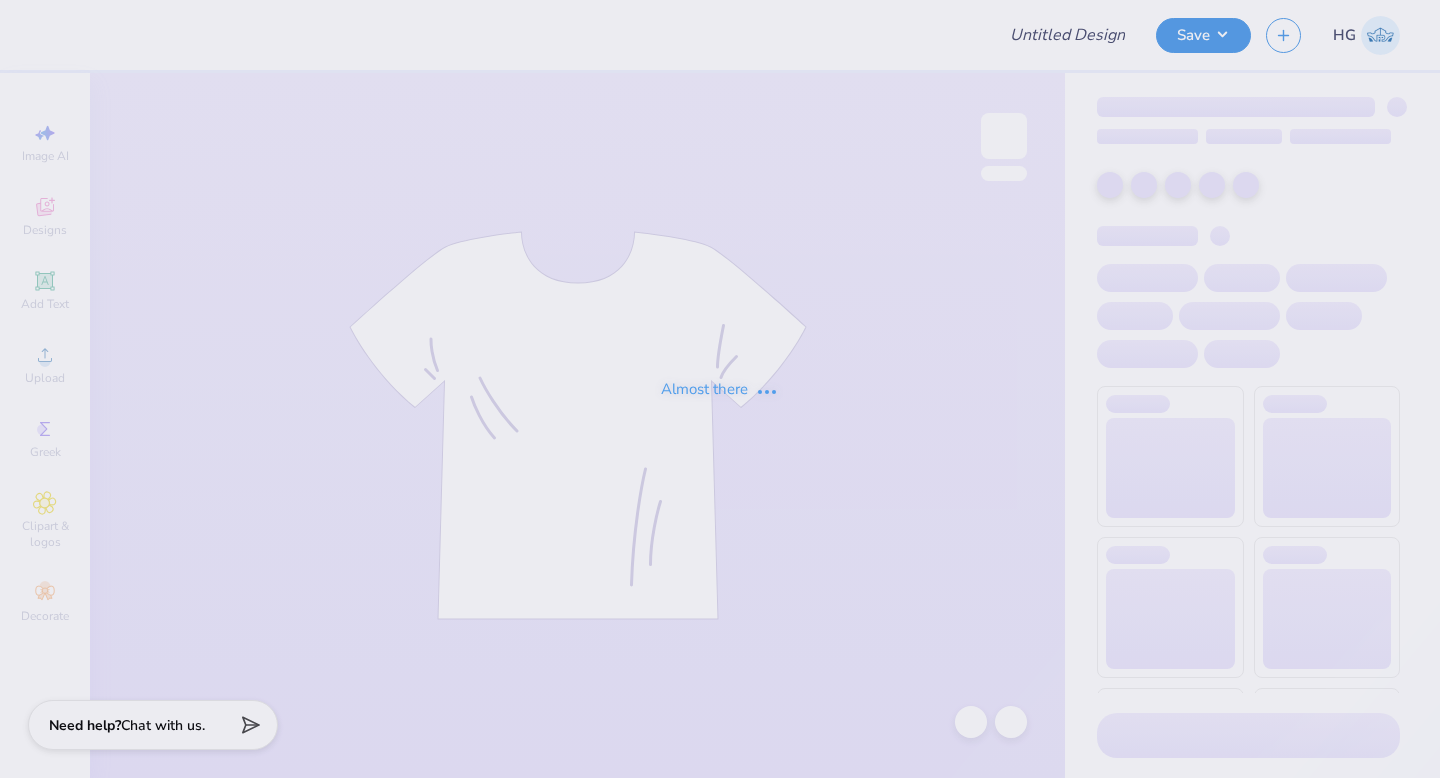 type on "[GROUP NAME]" 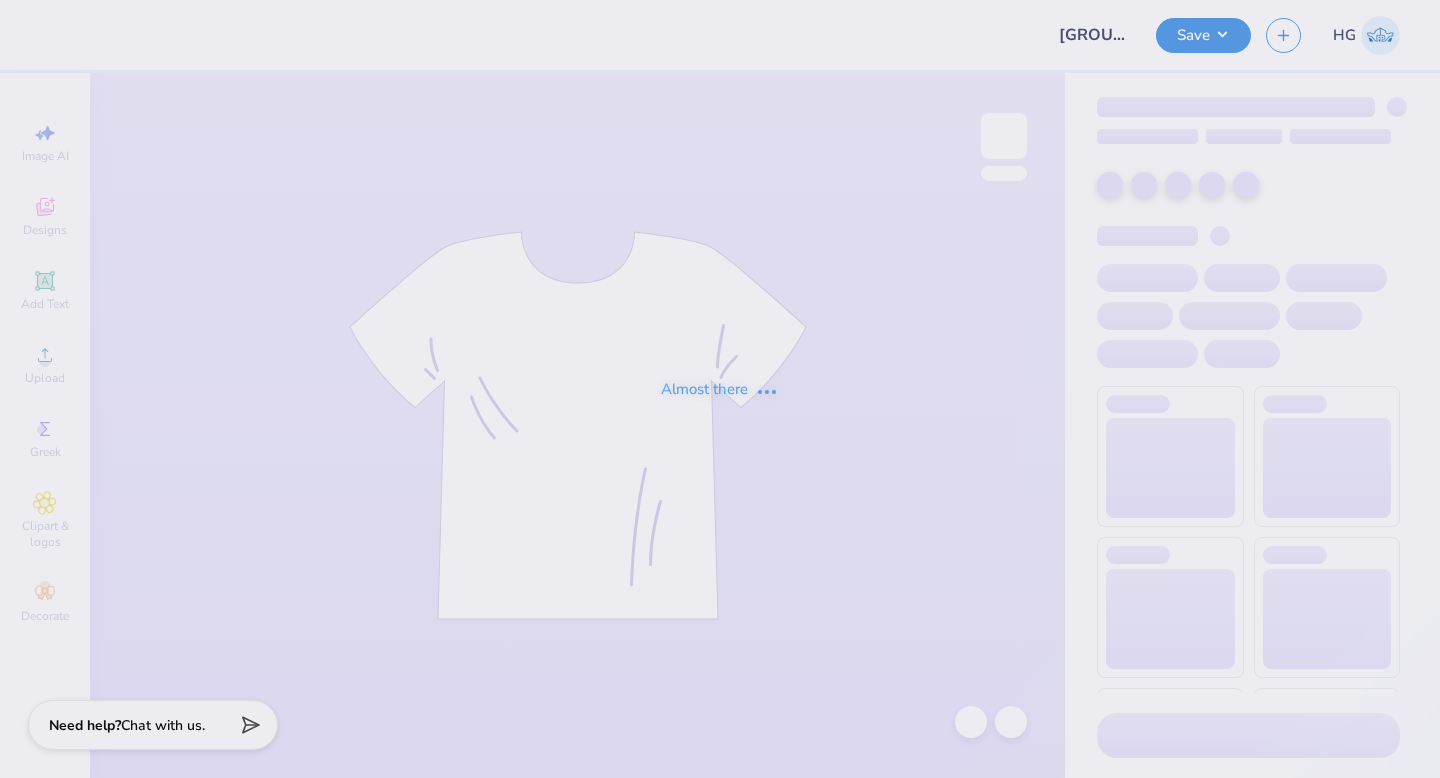 scroll, scrollTop: 0, scrollLeft: 0, axis: both 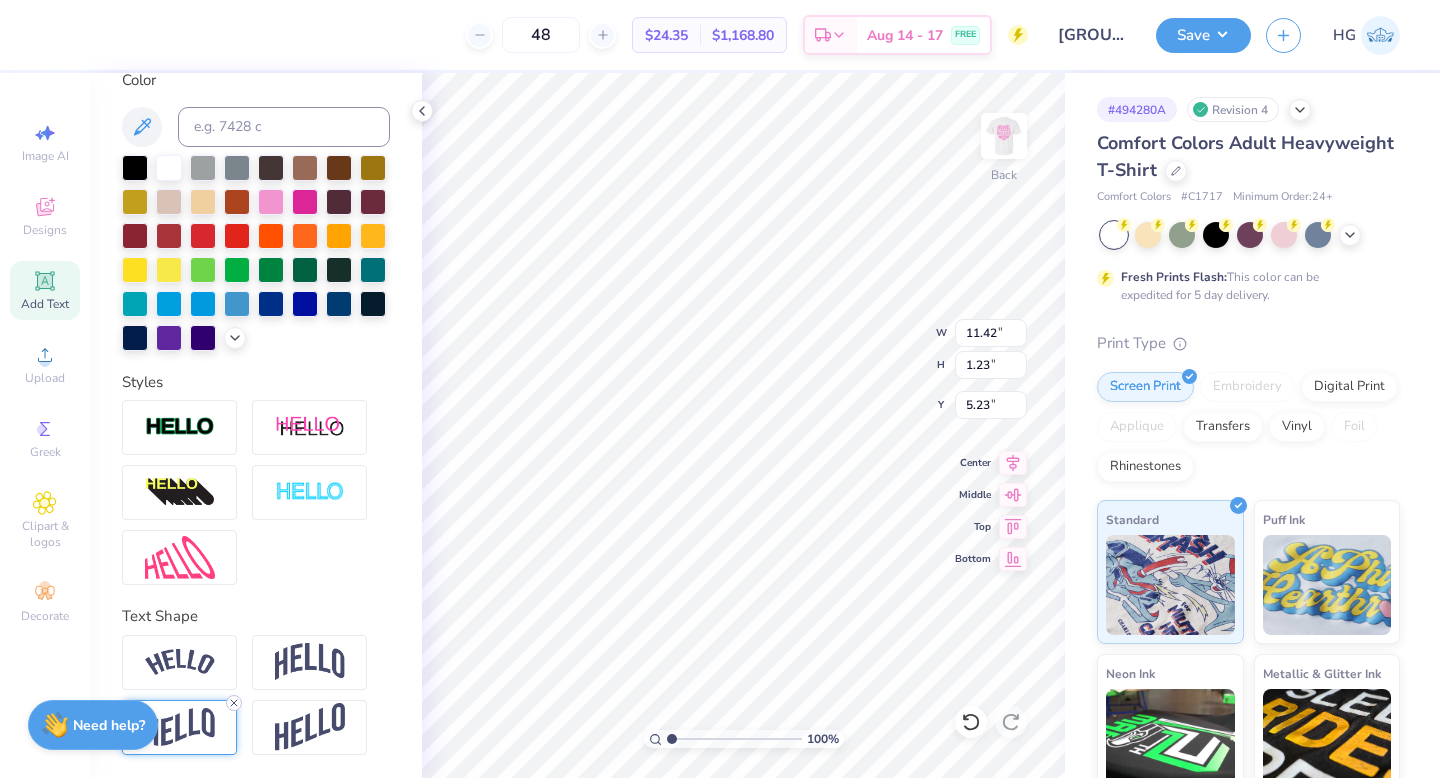 click 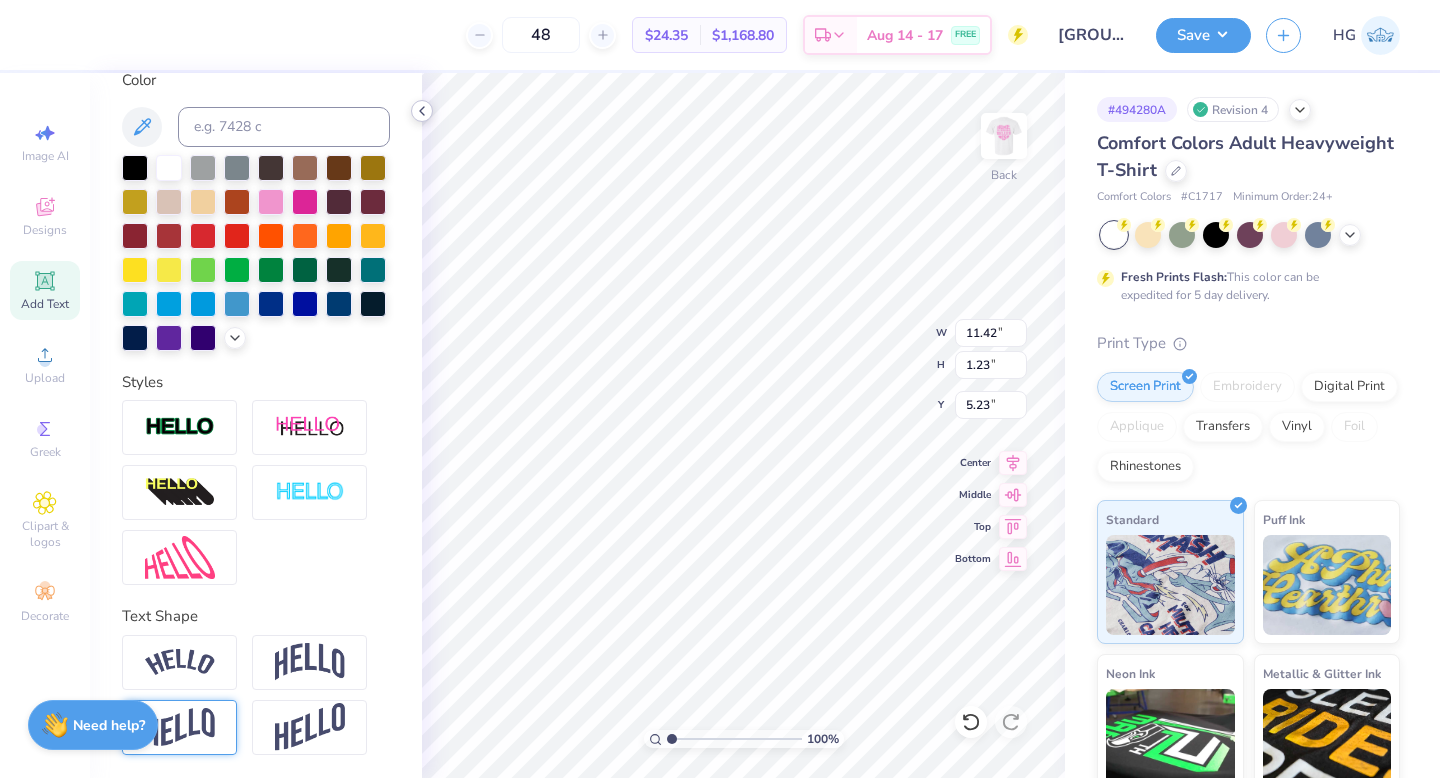 click 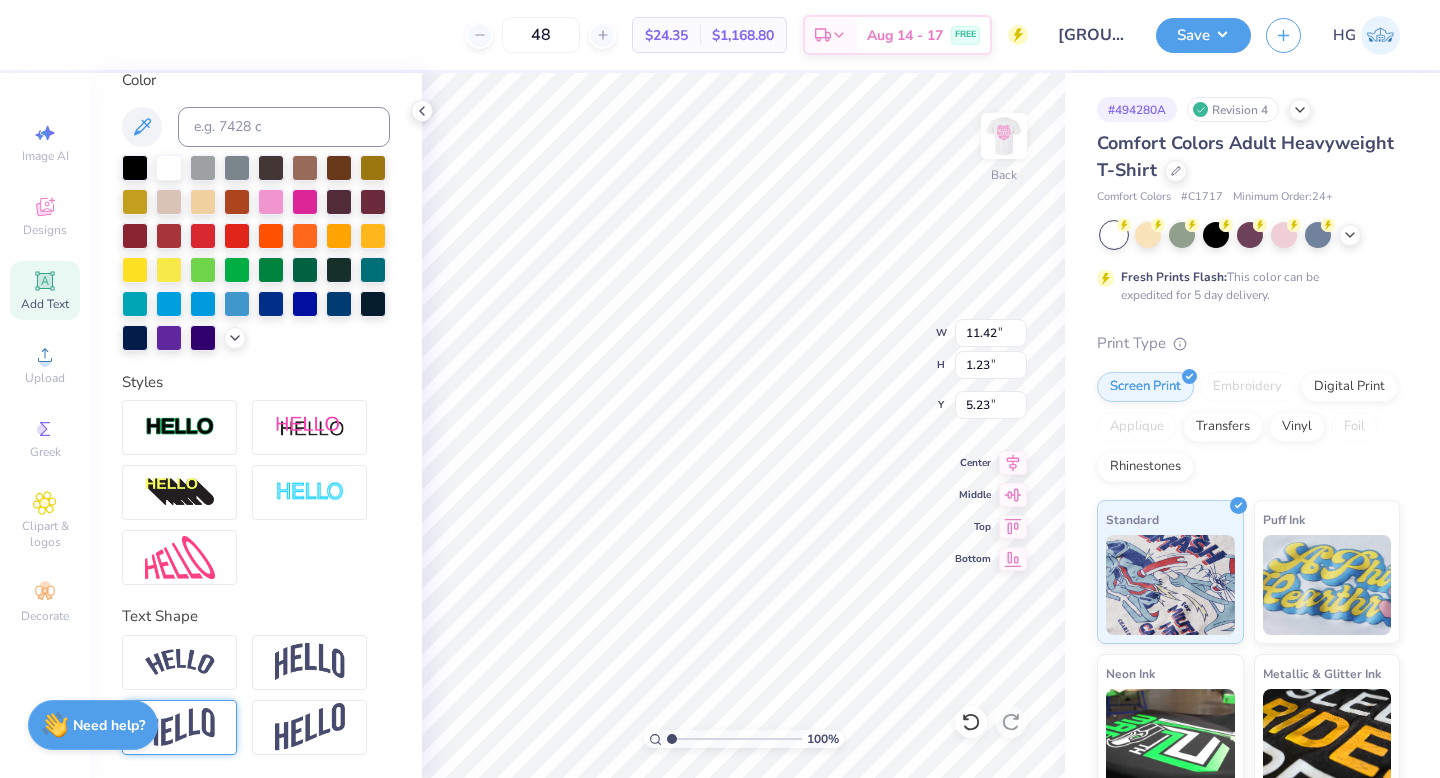 type on "0.87" 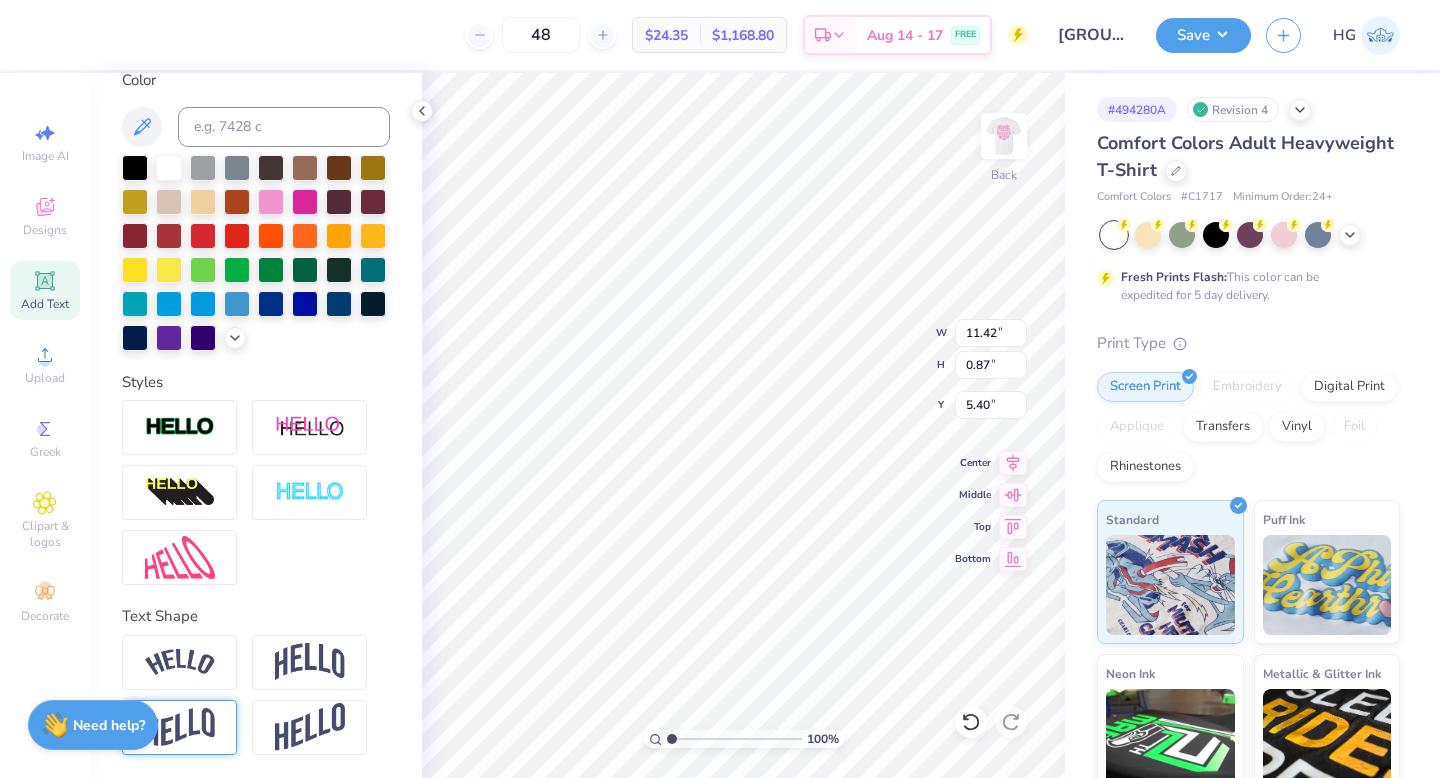 scroll, scrollTop: 0, scrollLeft: 7, axis: horizontal 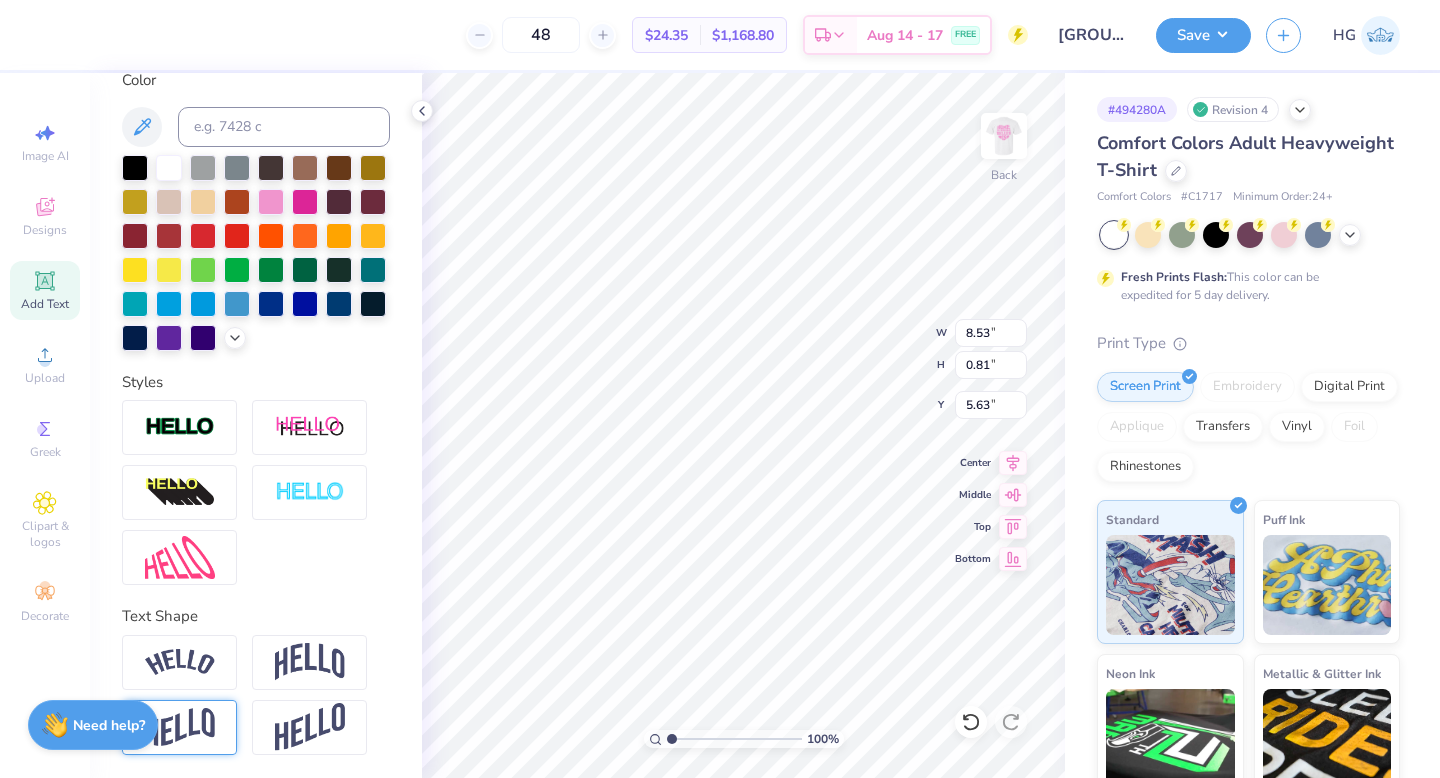 type on "5.63" 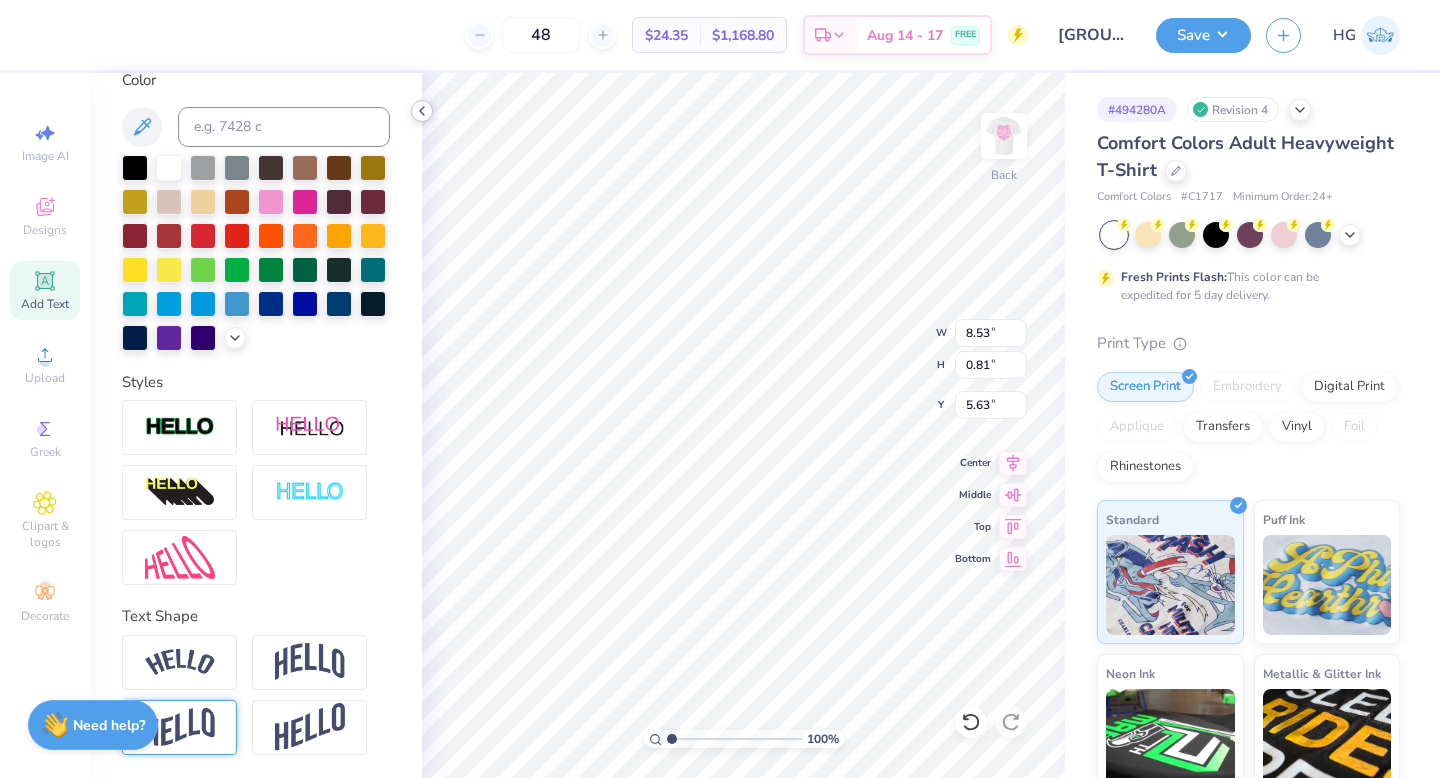 click 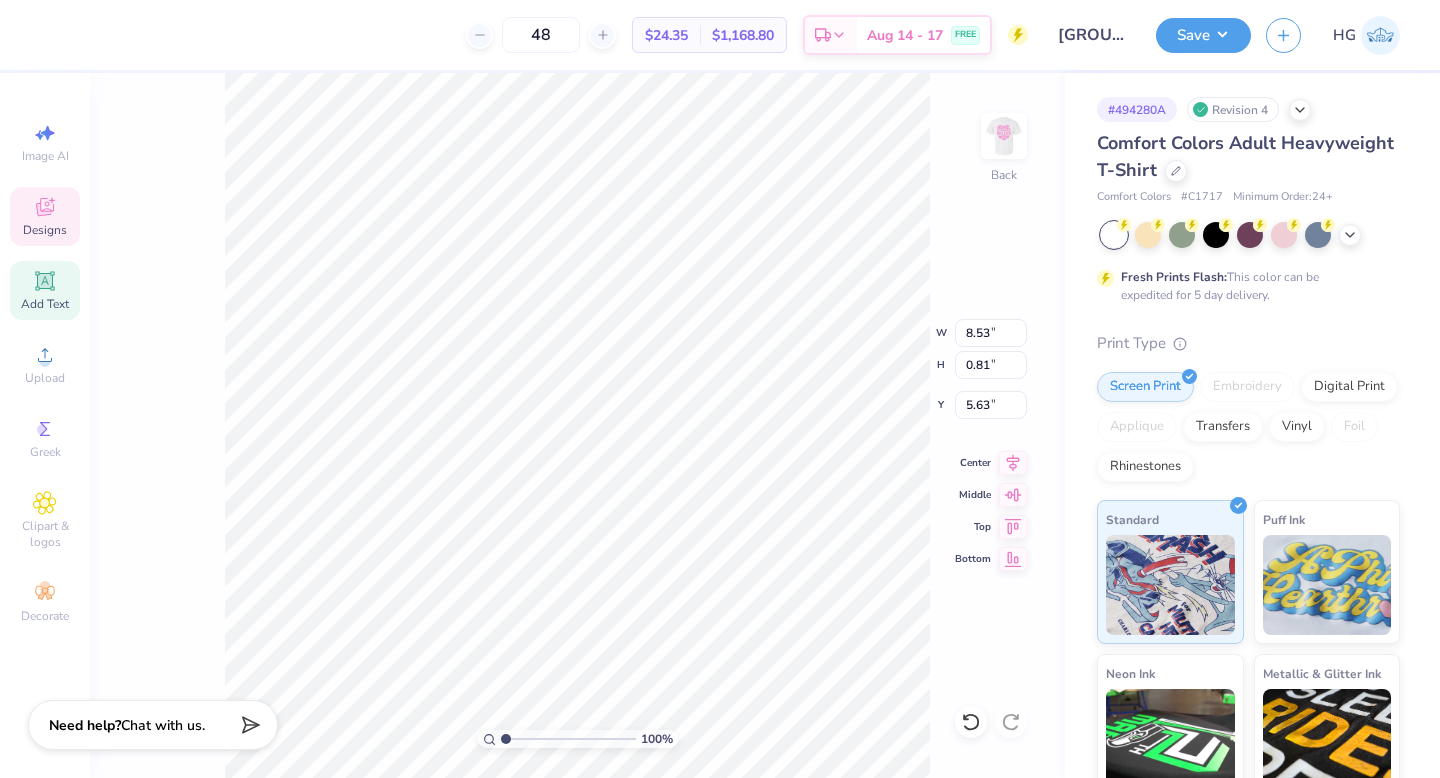 click 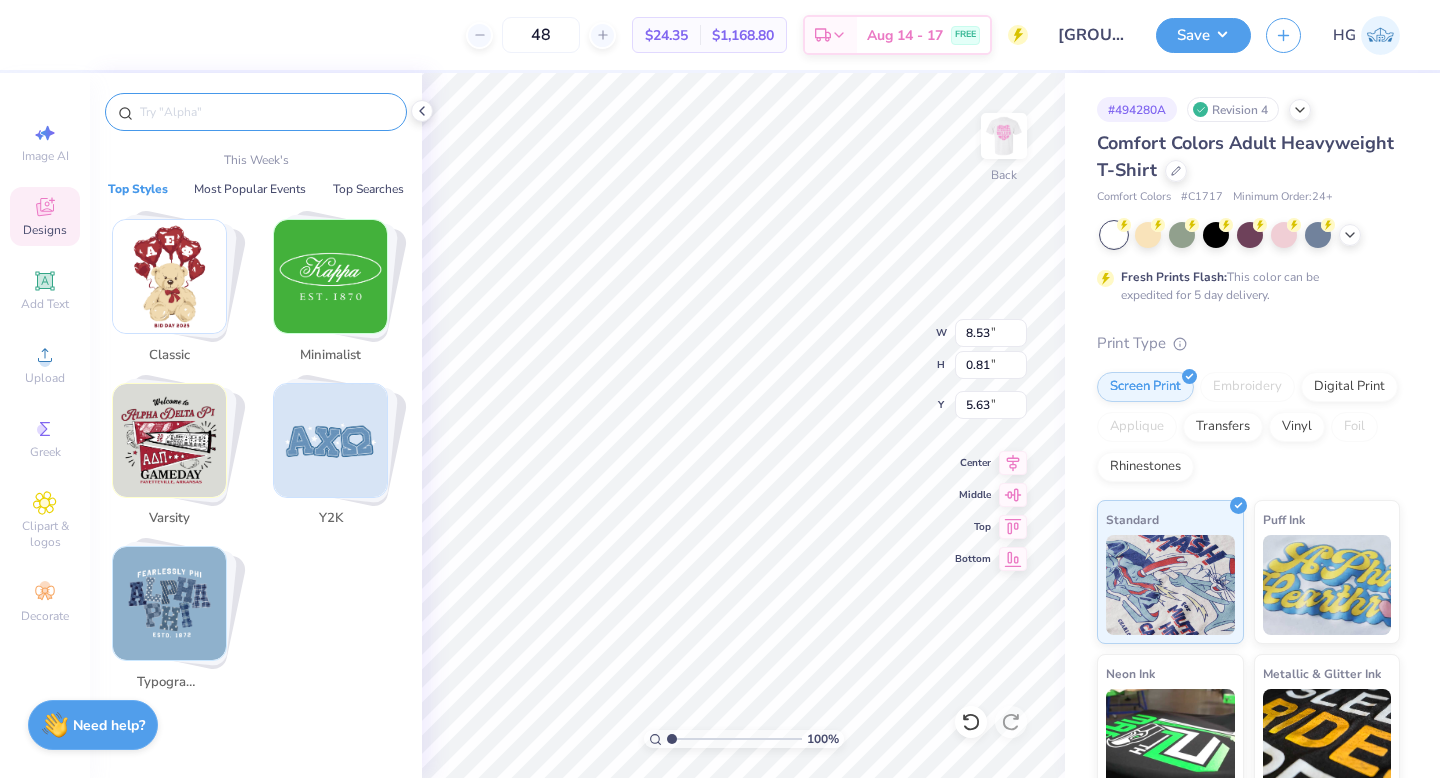 click at bounding box center (266, 112) 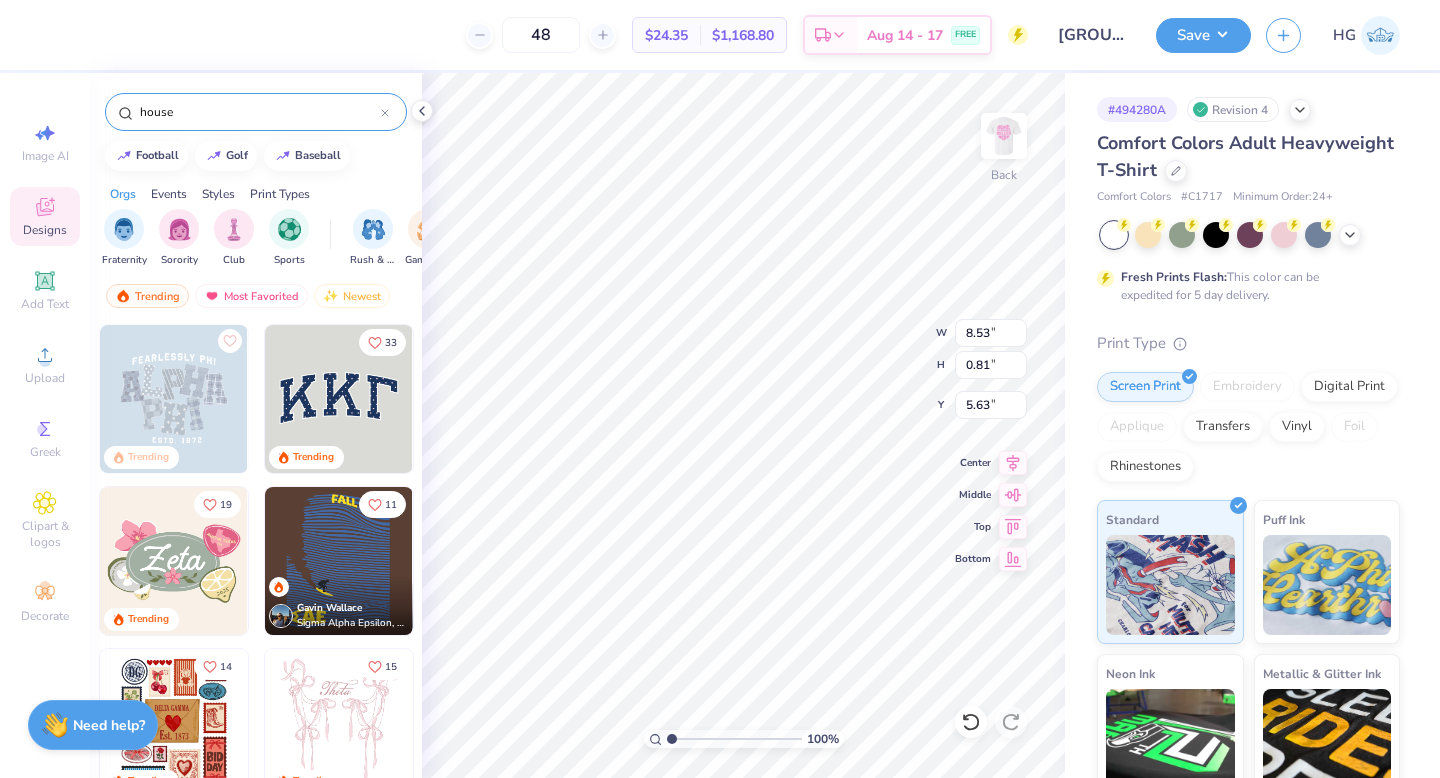 type on "house" 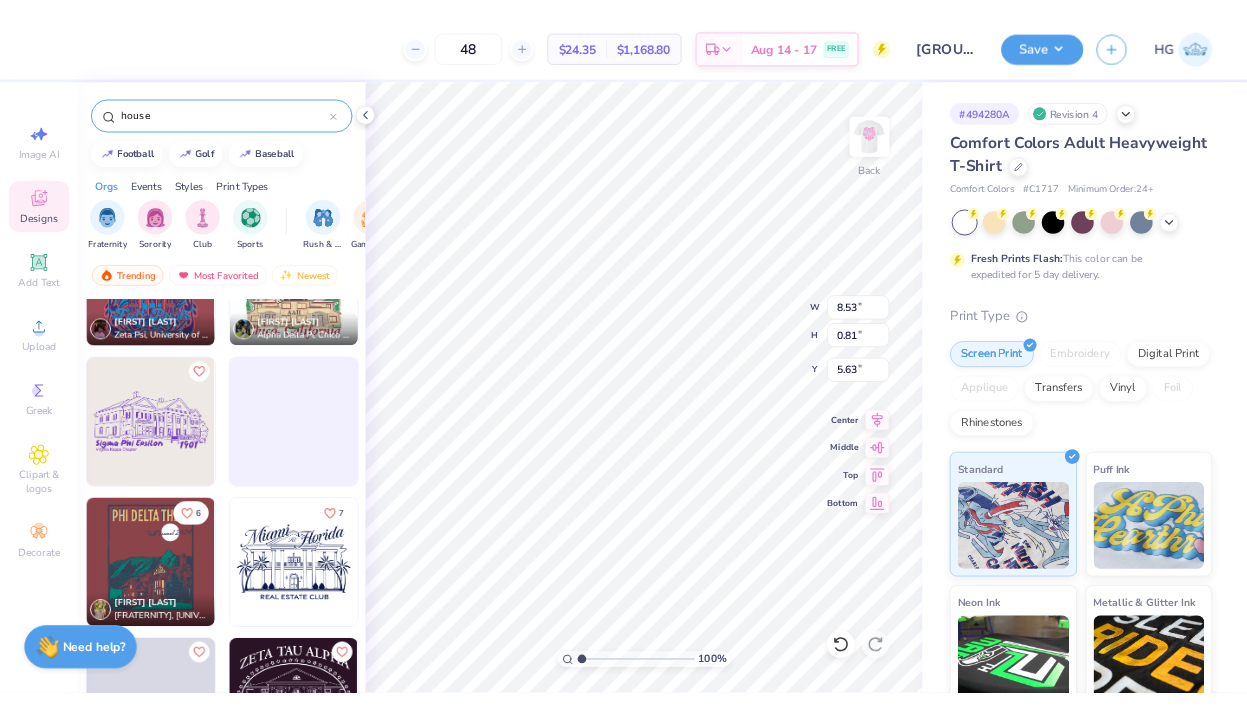 scroll, scrollTop: 3756, scrollLeft: 0, axis: vertical 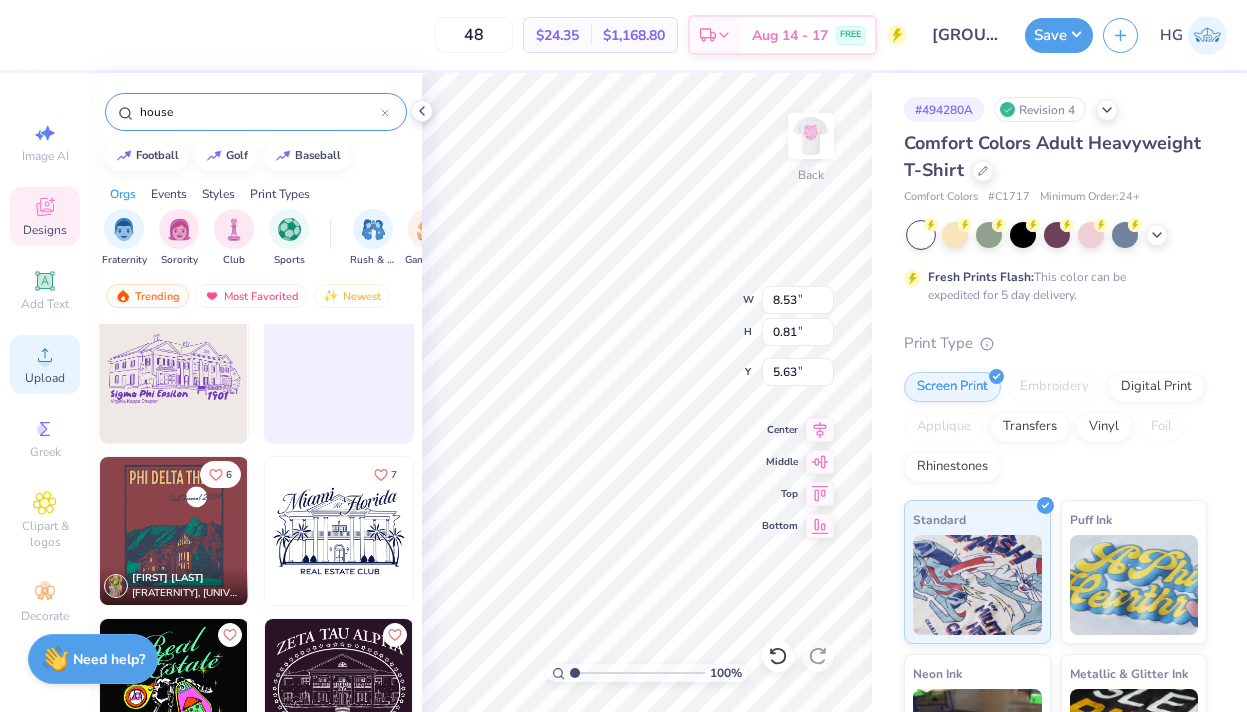 click 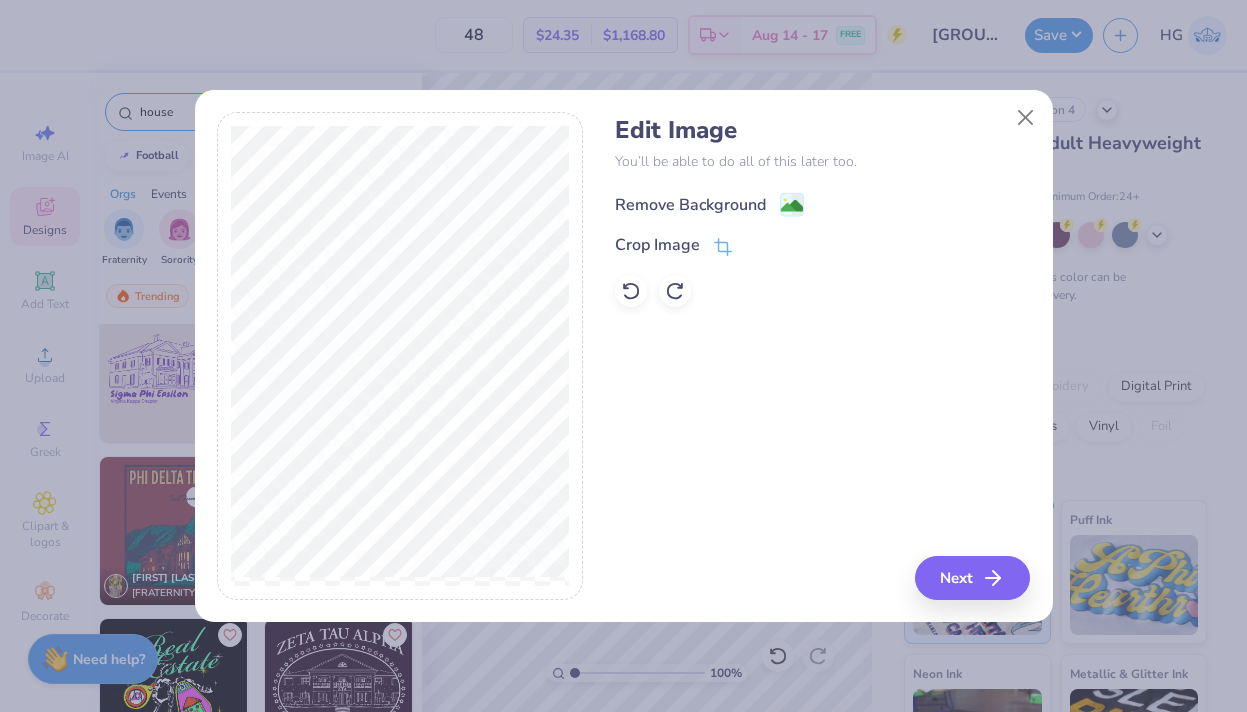 click 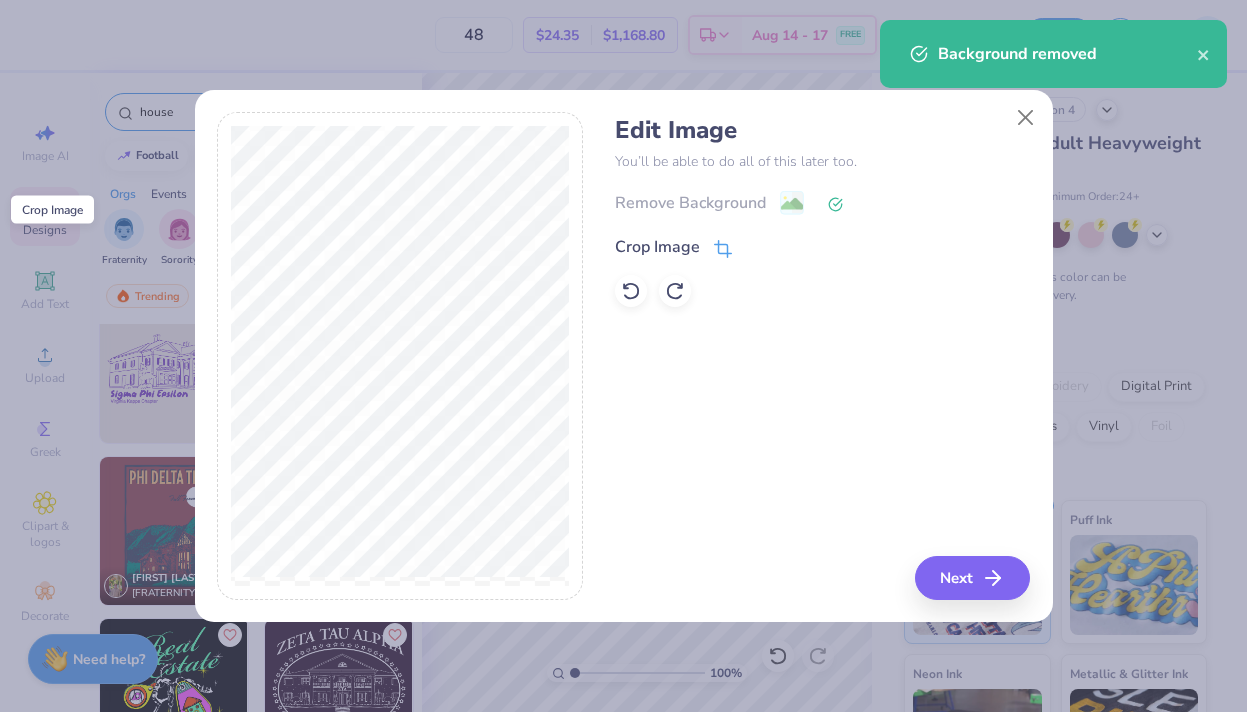 click 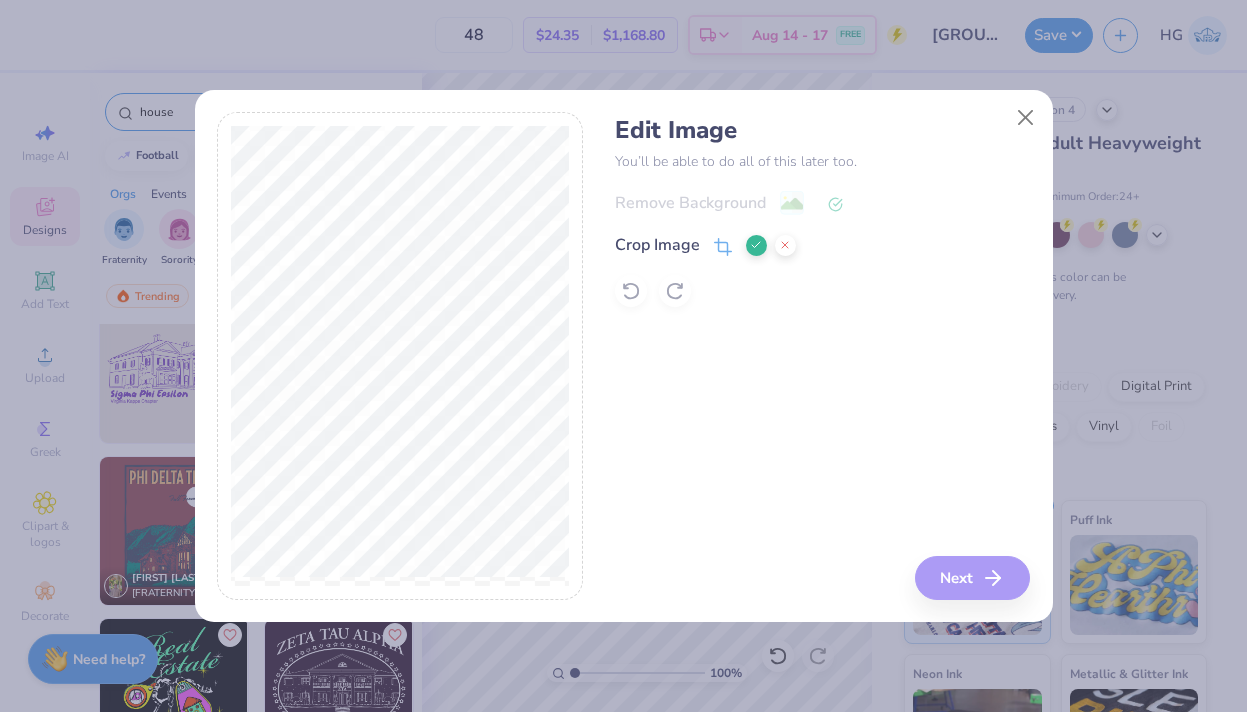 click 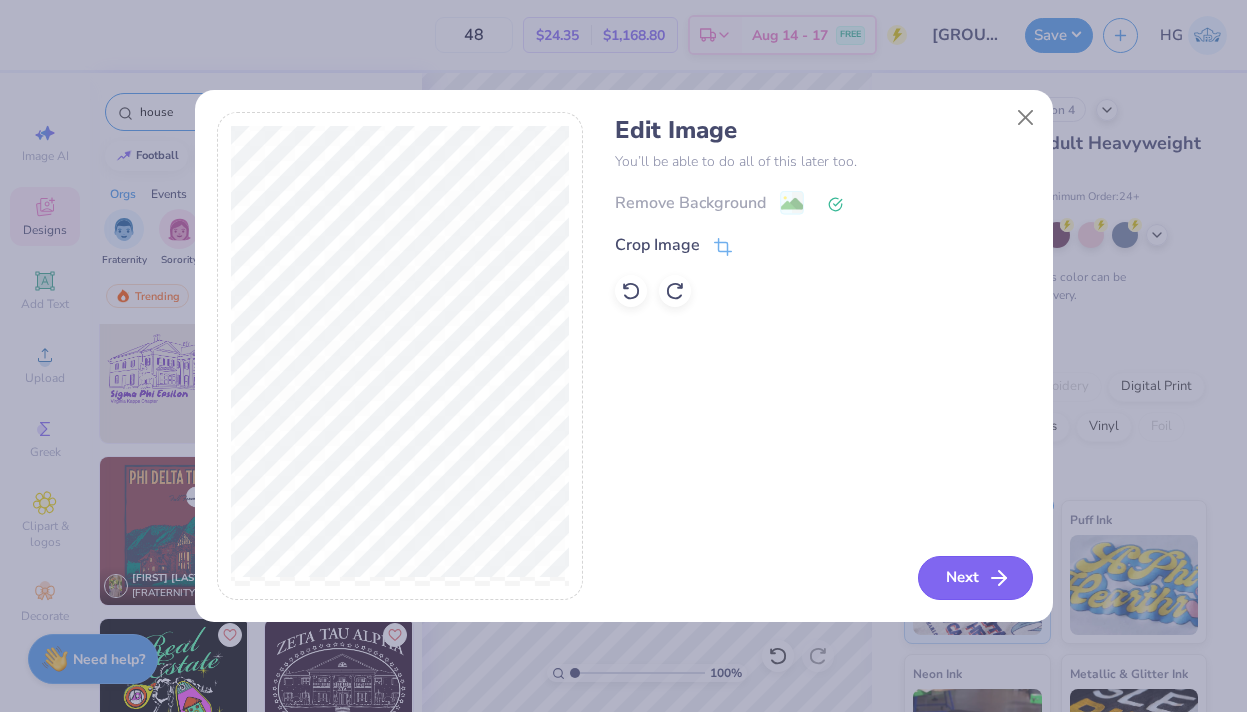 click 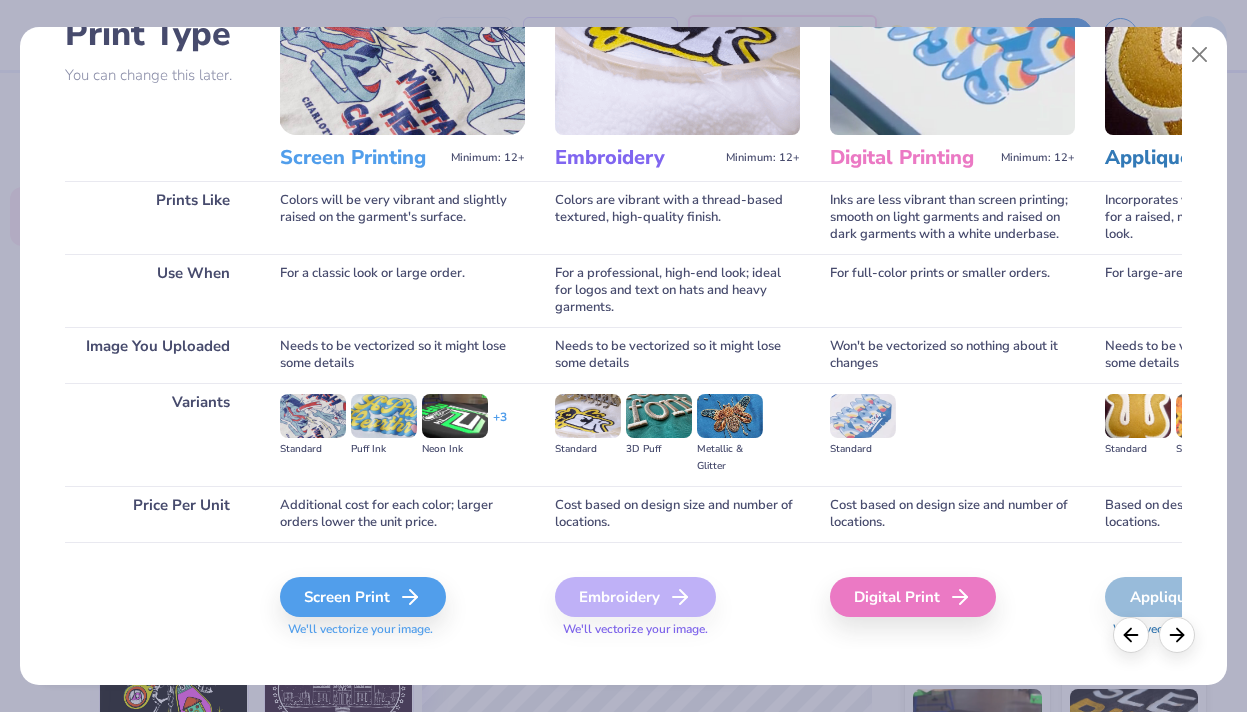 scroll, scrollTop: 185, scrollLeft: 0, axis: vertical 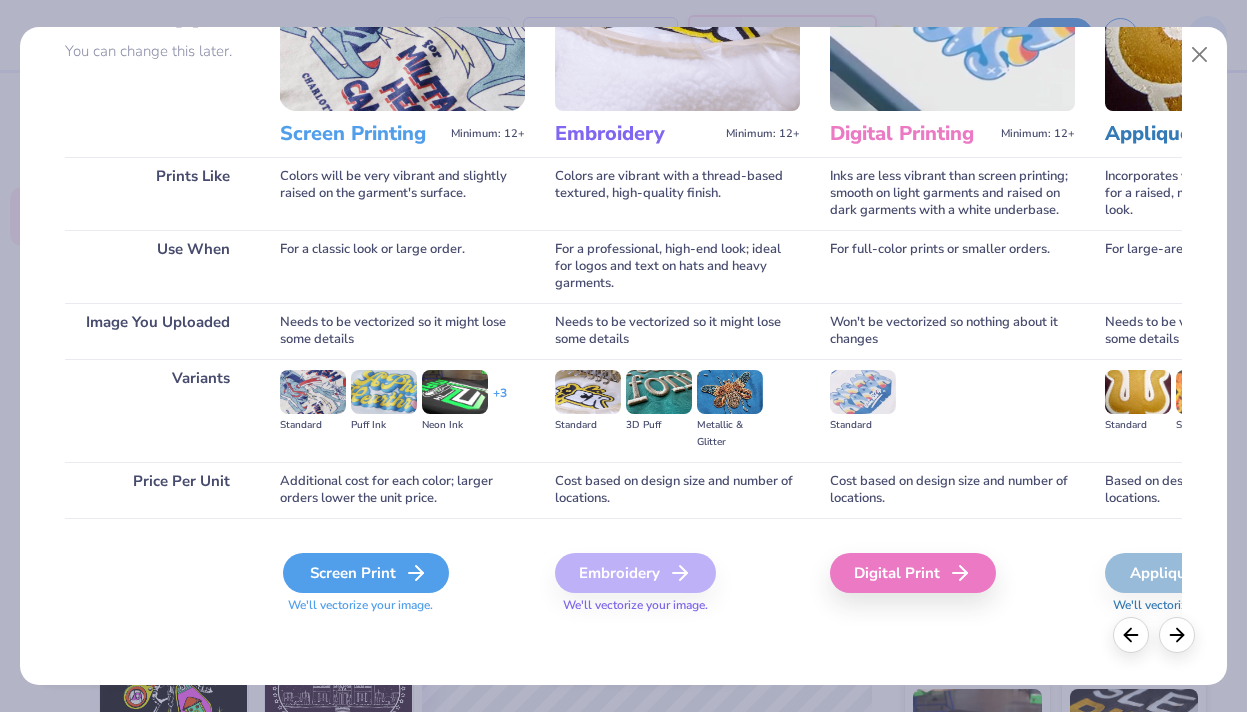 click on "Screen Print" at bounding box center [366, 573] 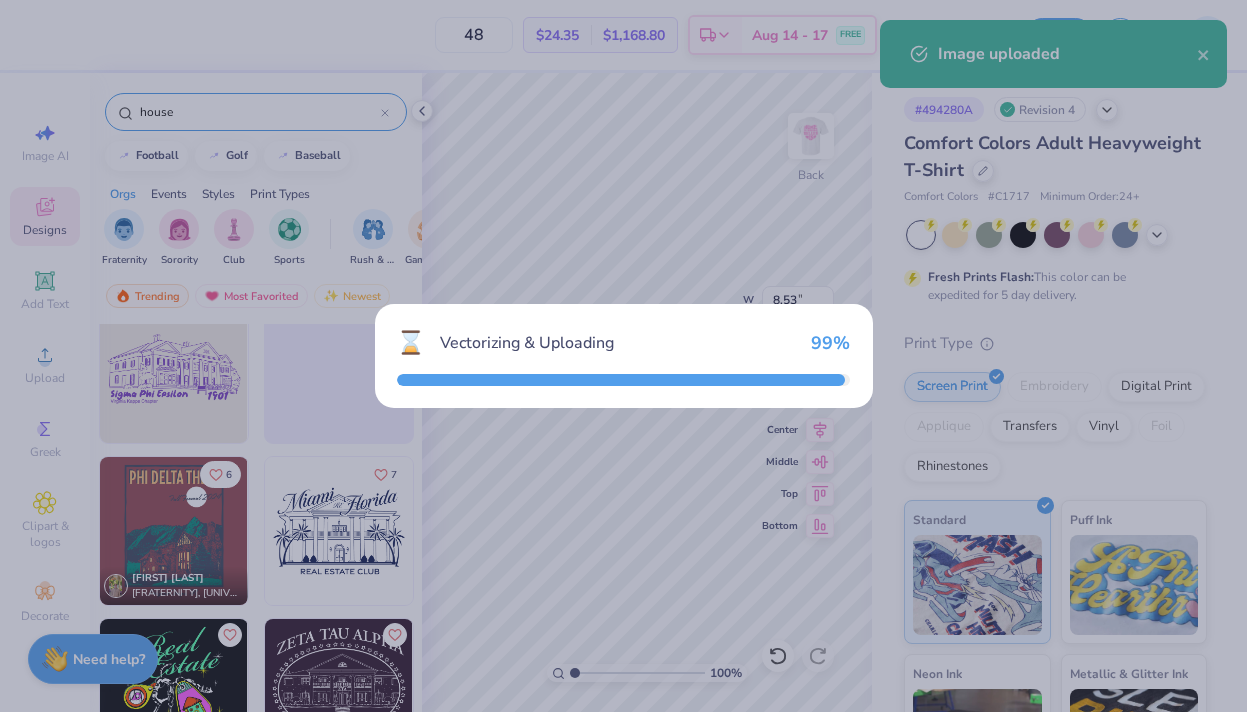 type on "14.17" 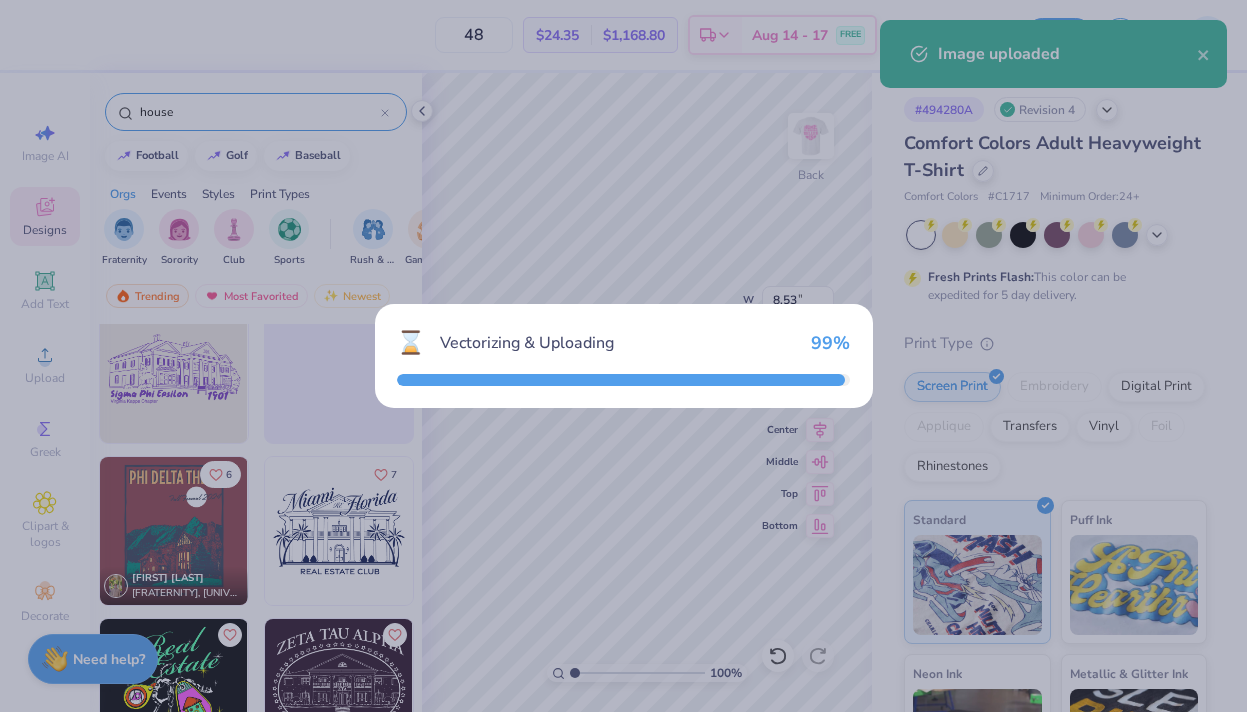 type on "4.52" 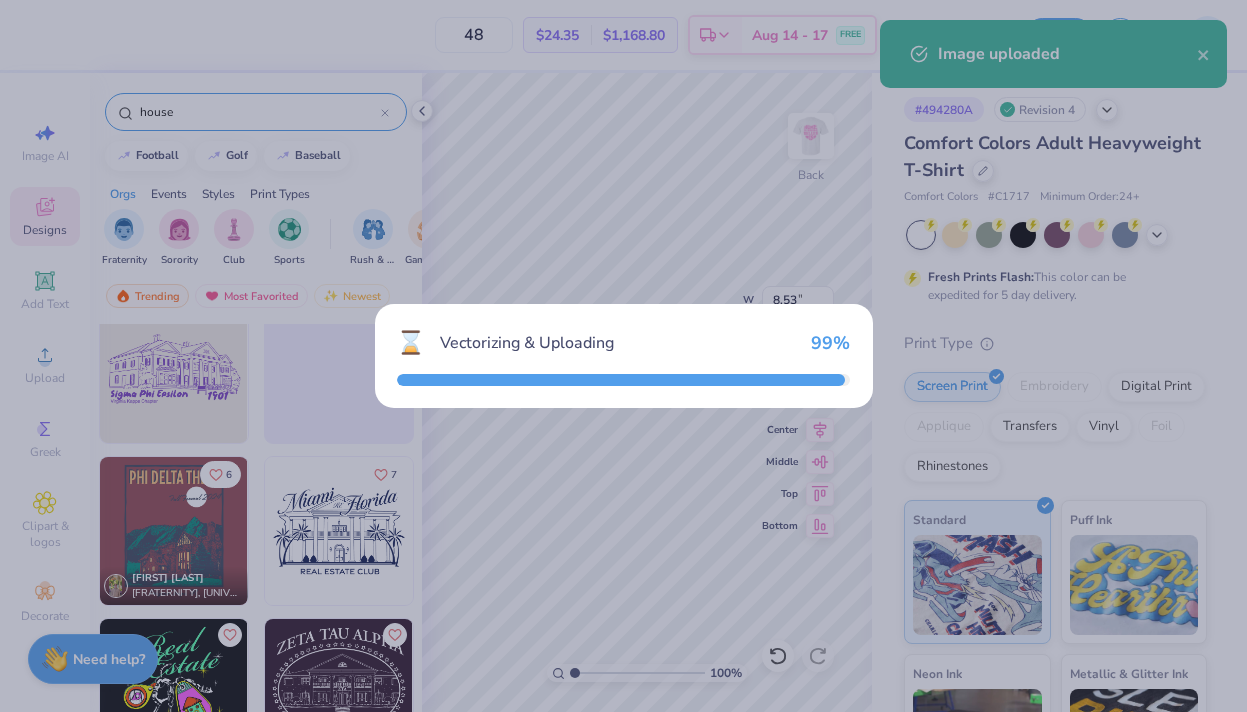 type on "10.24" 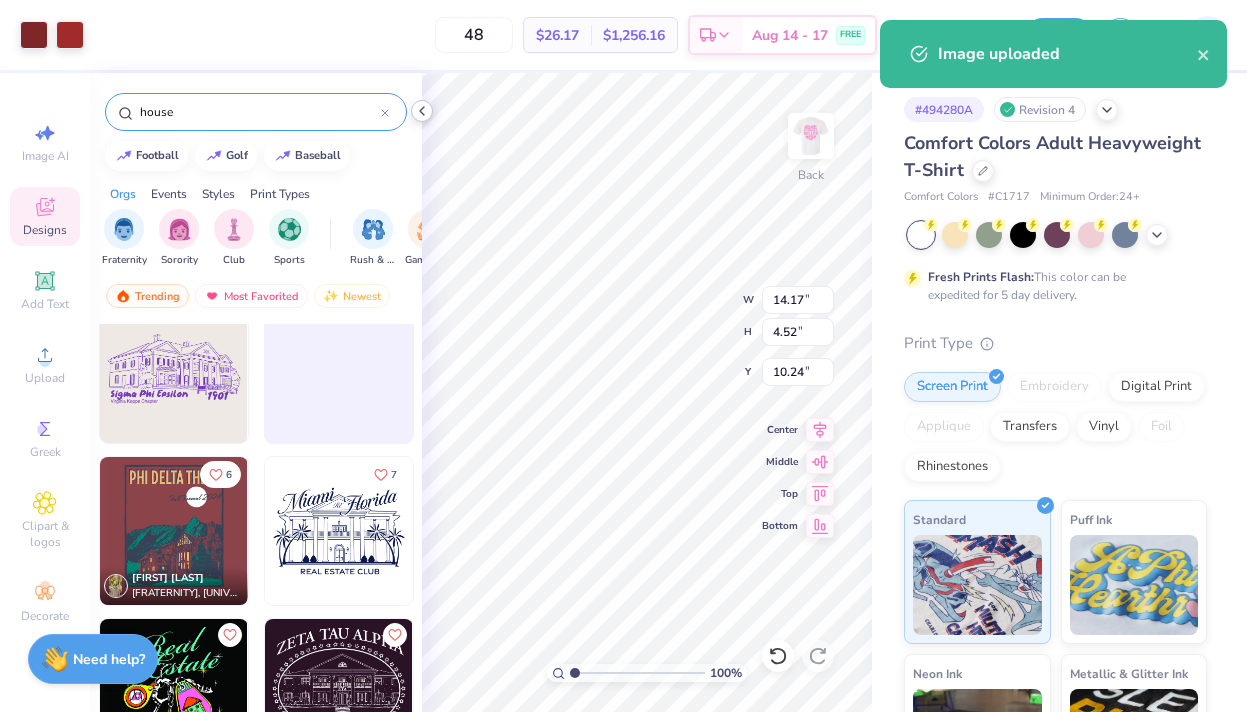click 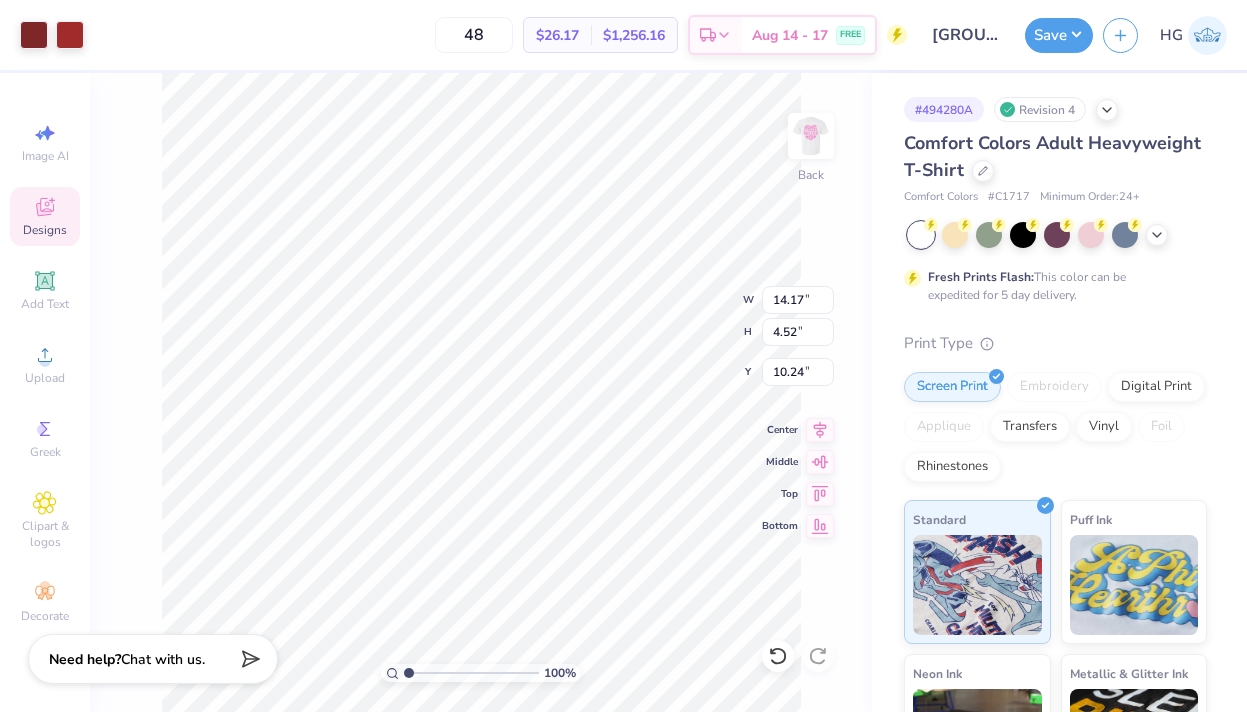 click on "Art colors" at bounding box center (42, 35) 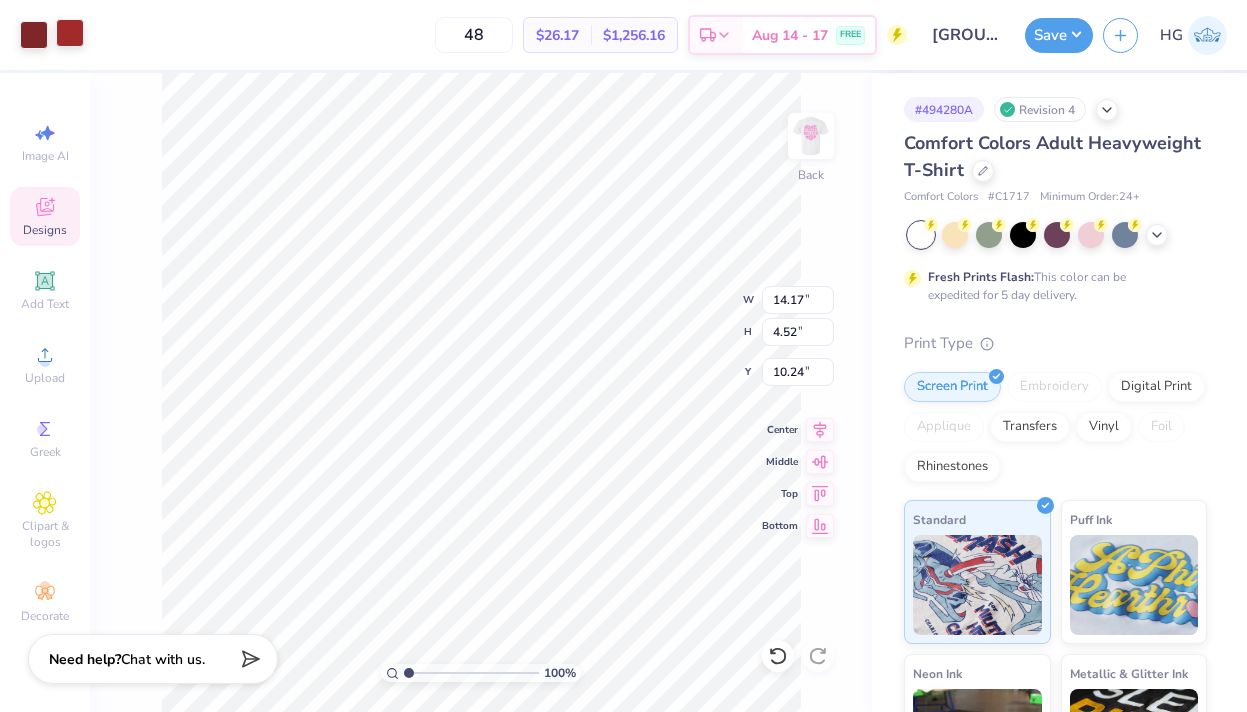 click at bounding box center (70, 33) 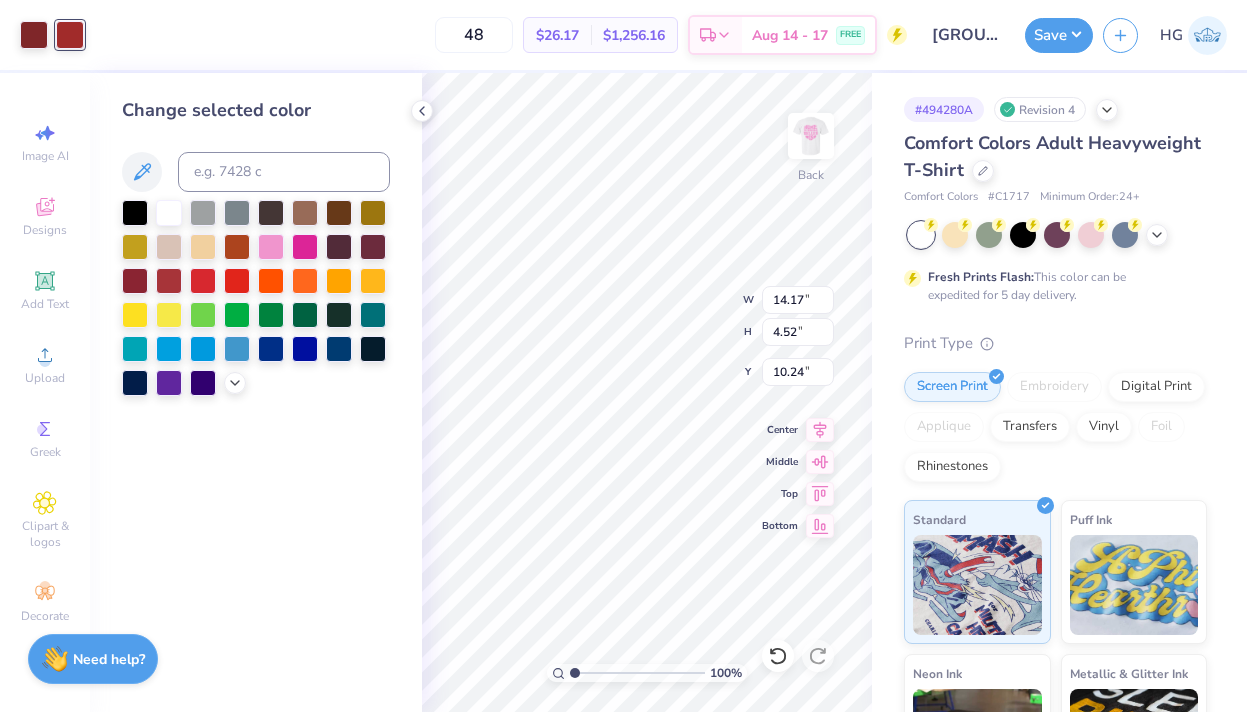 type on "13.77" 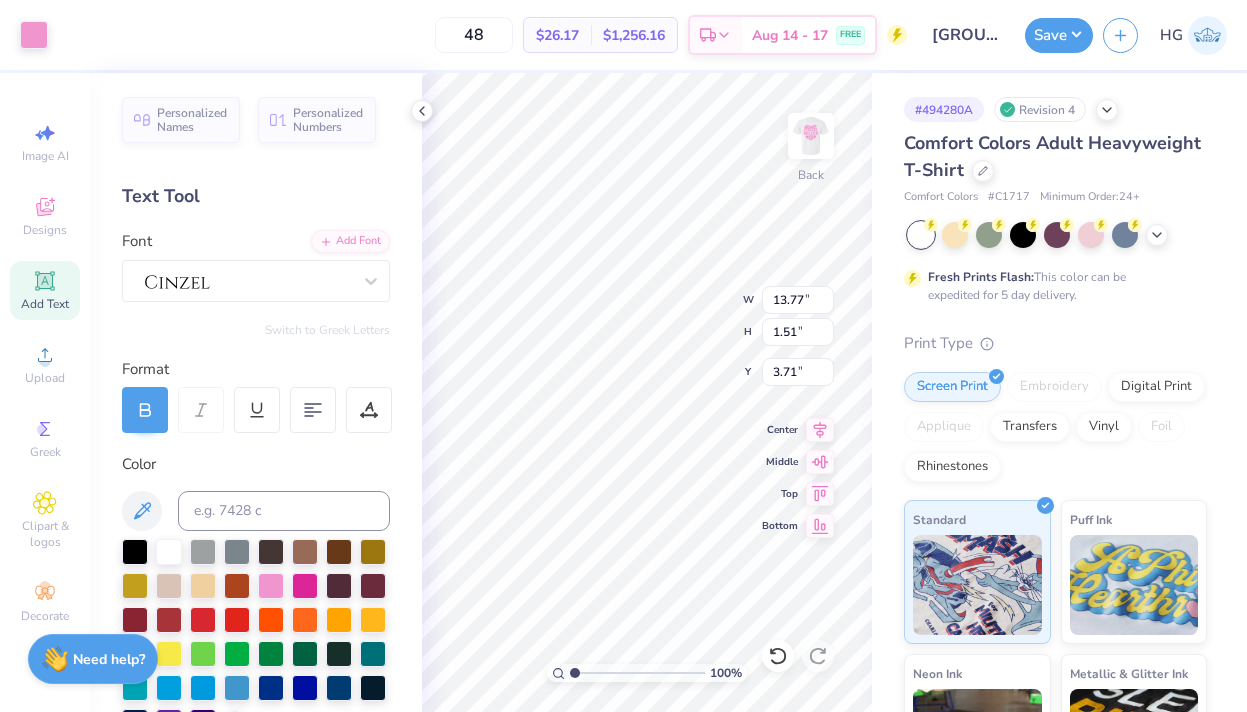 type on "3.72" 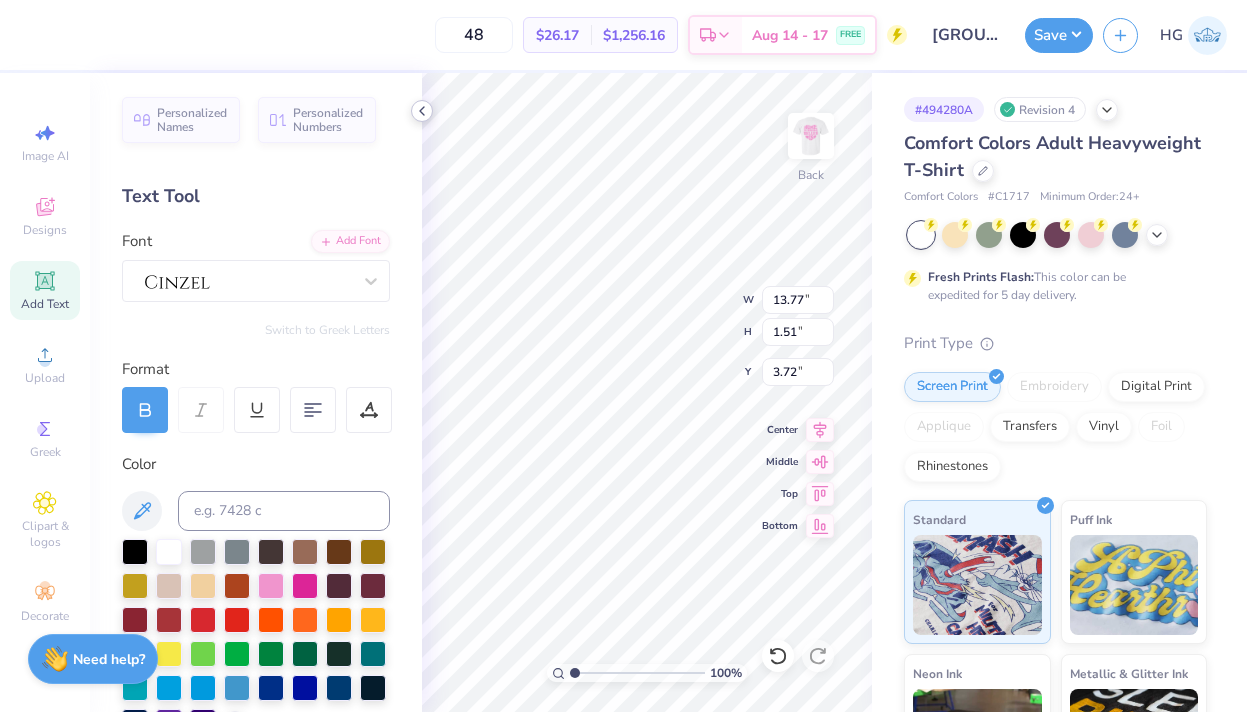 click 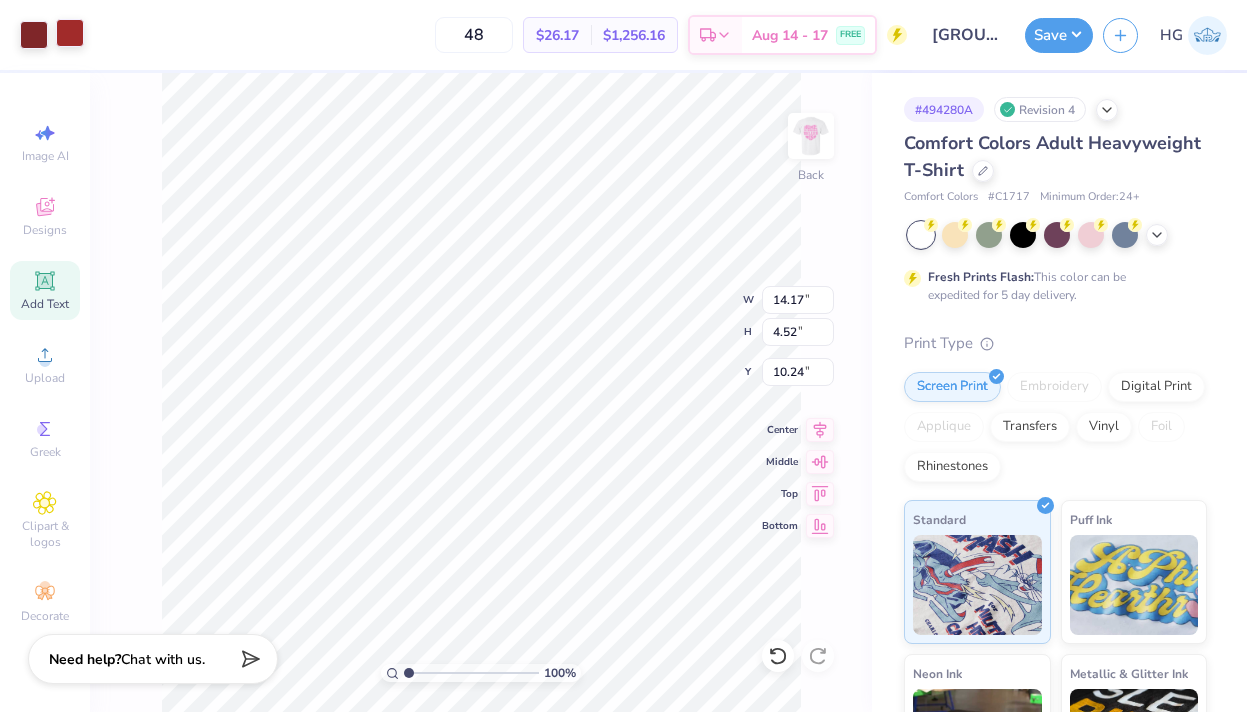 click at bounding box center (70, 33) 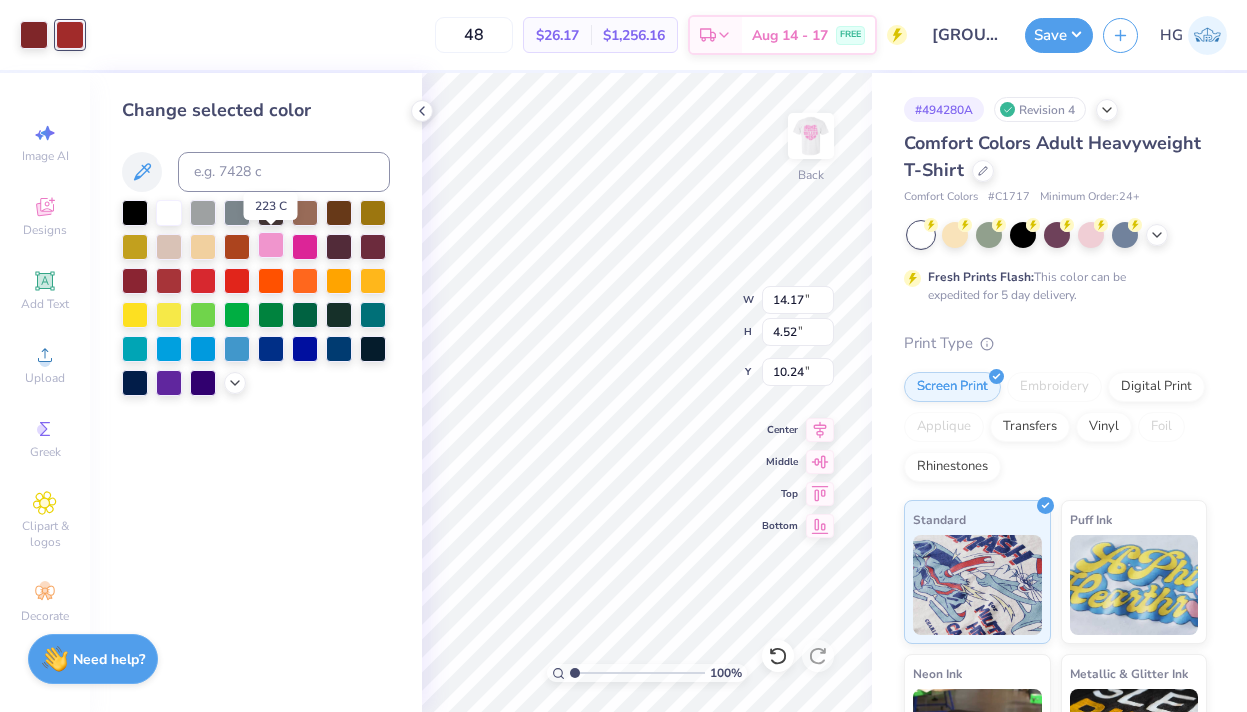 click at bounding box center (271, 245) 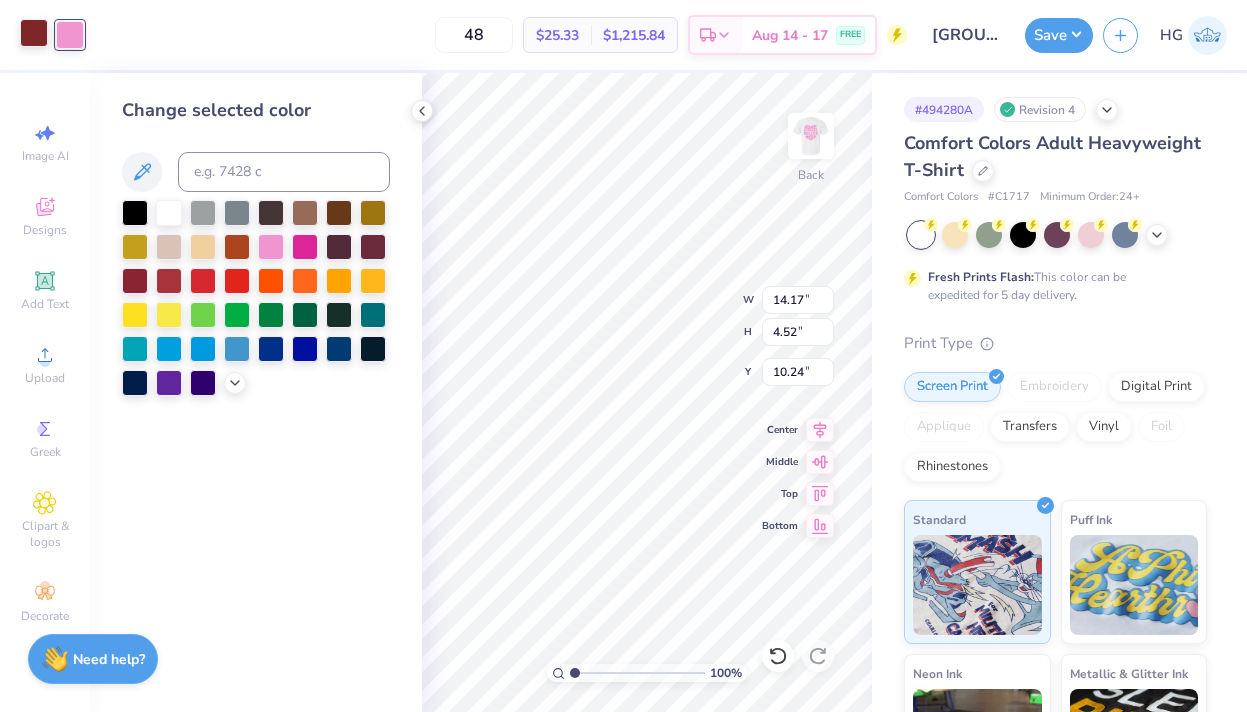 click at bounding box center (34, 33) 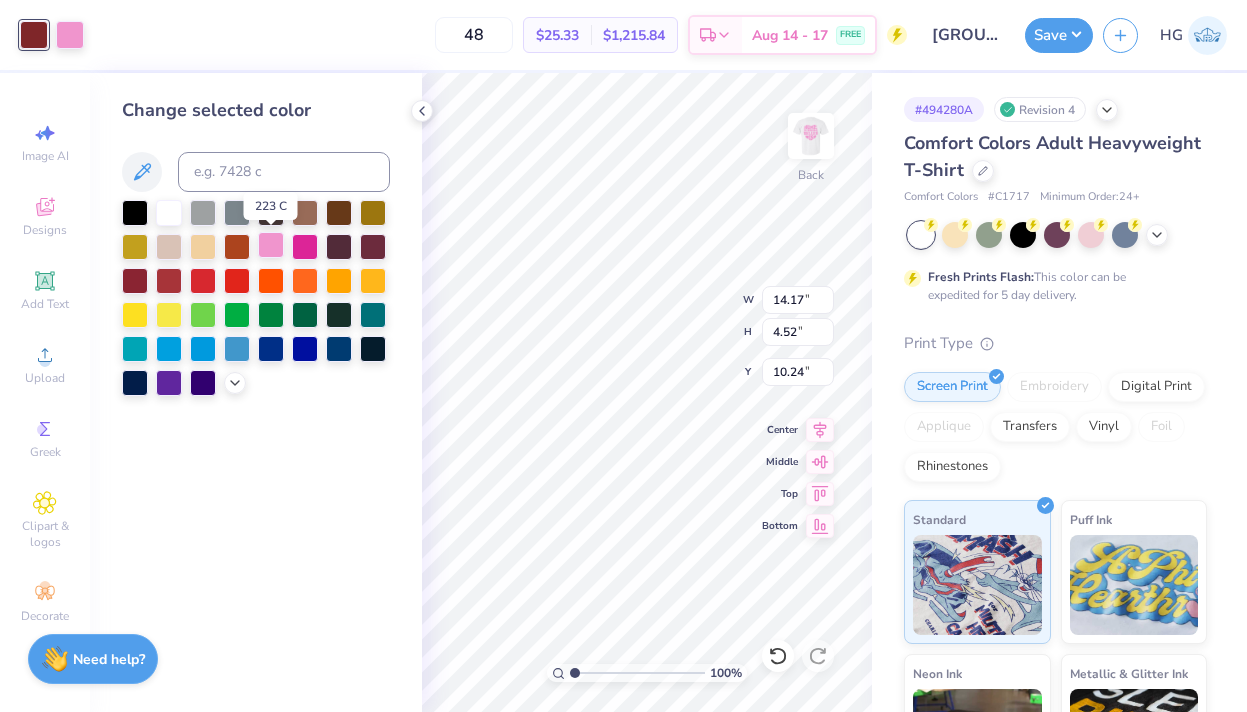 click at bounding box center (271, 245) 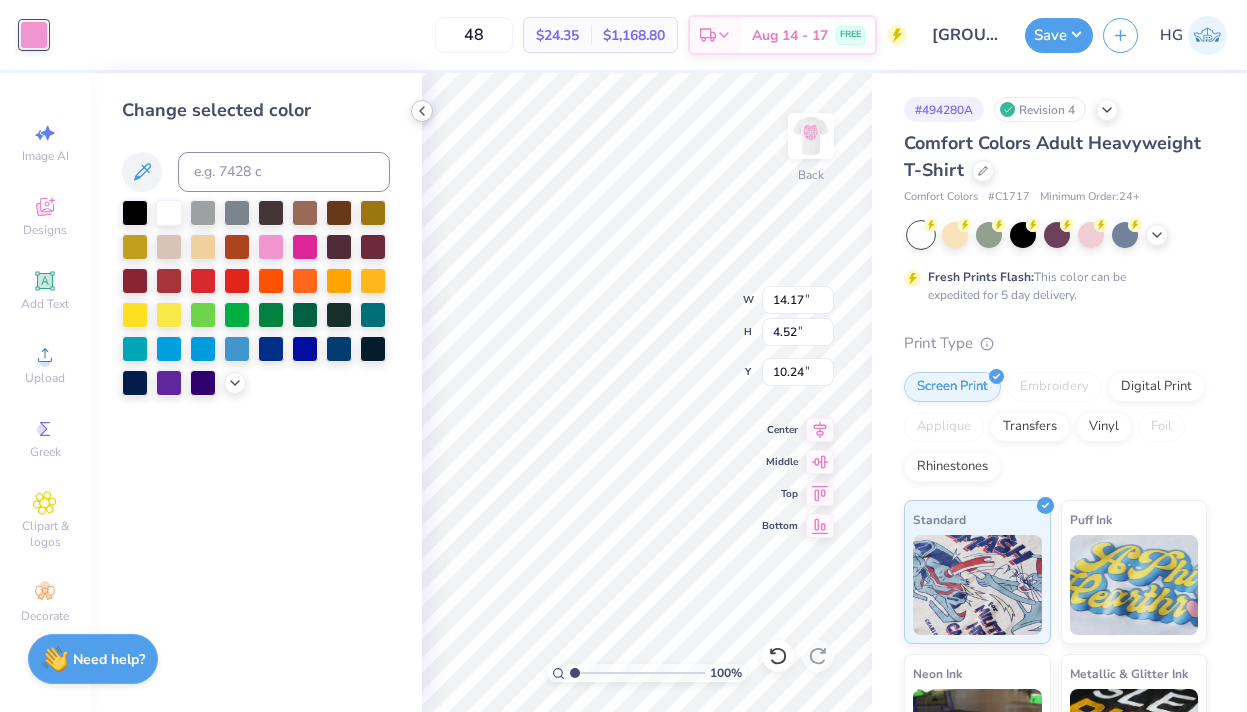 click at bounding box center [422, 111] 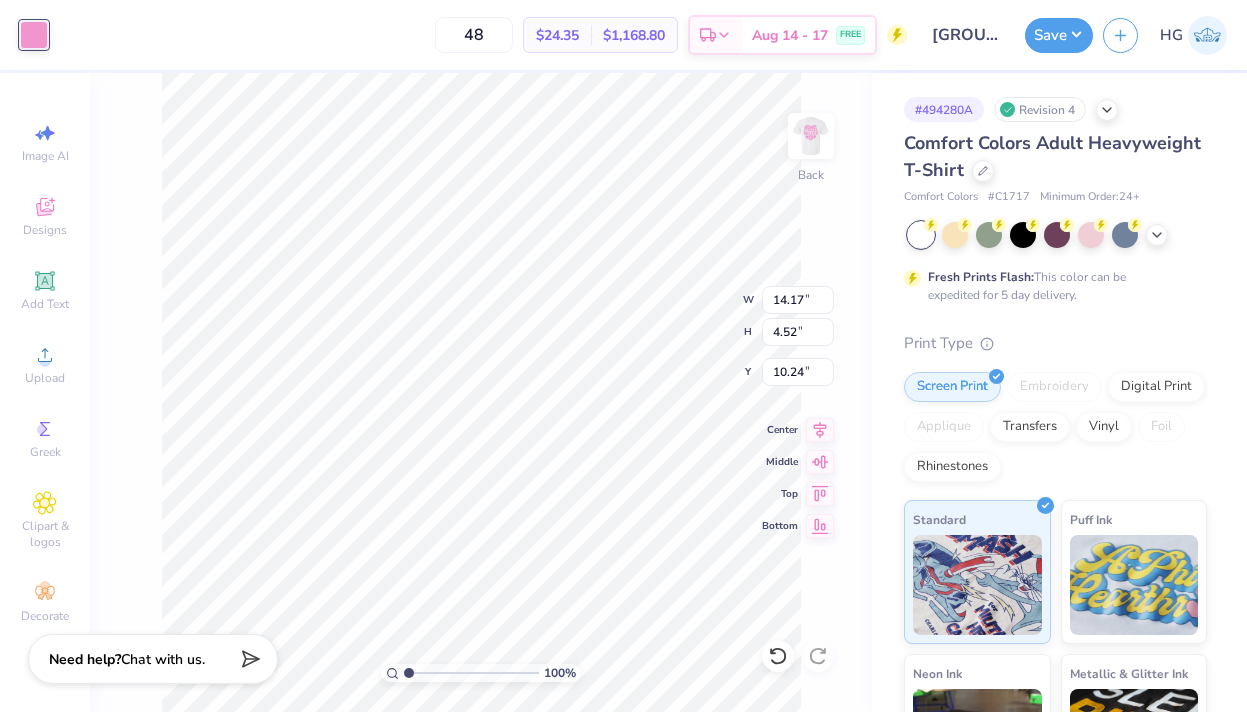 type on "7.75" 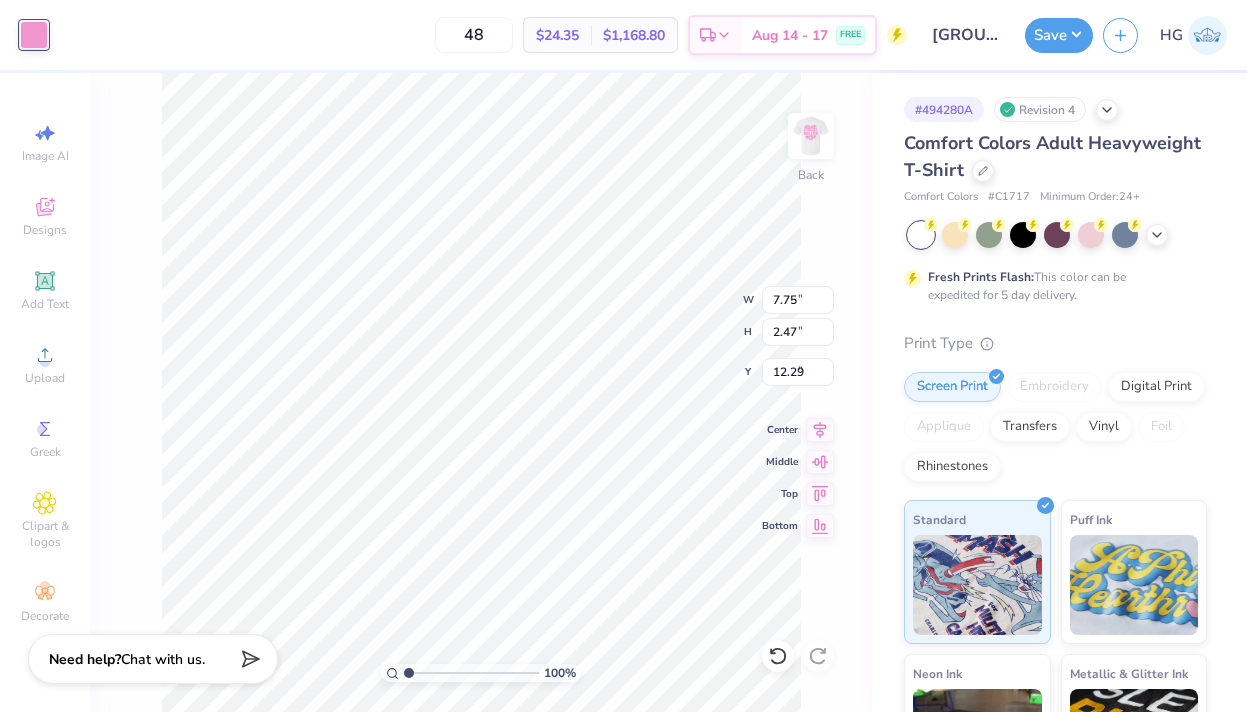 type on "5.63" 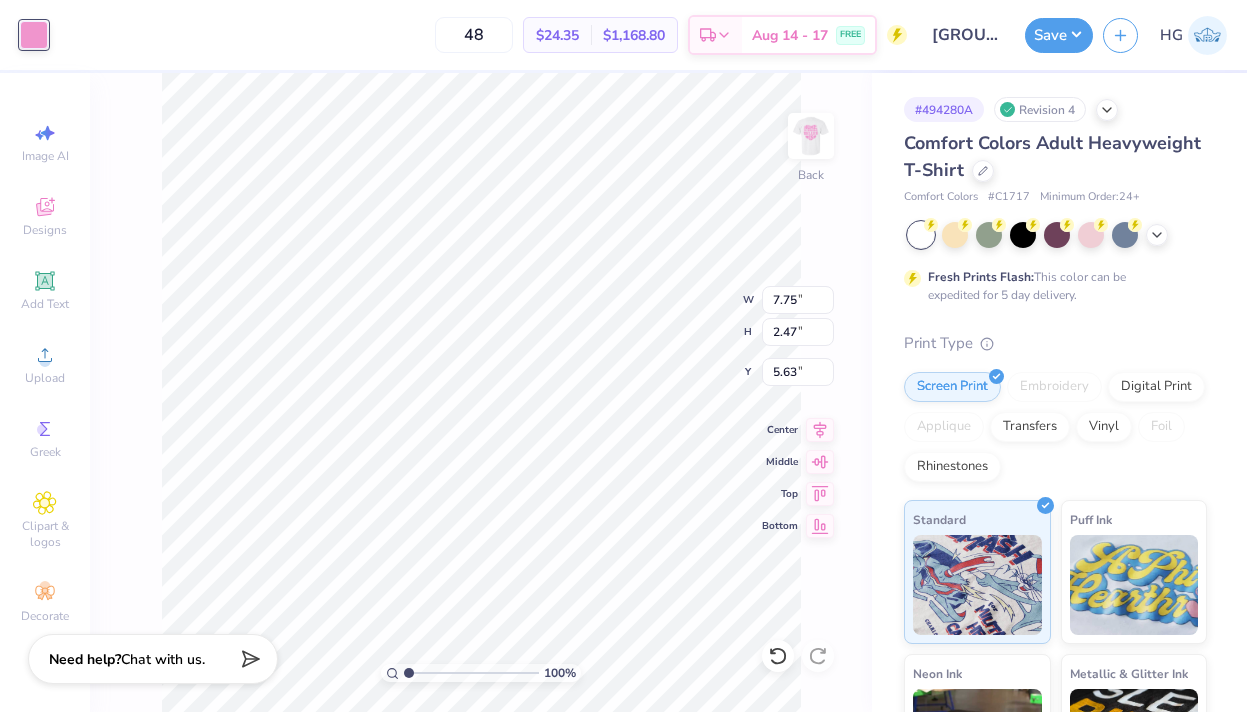 type on "8.53" 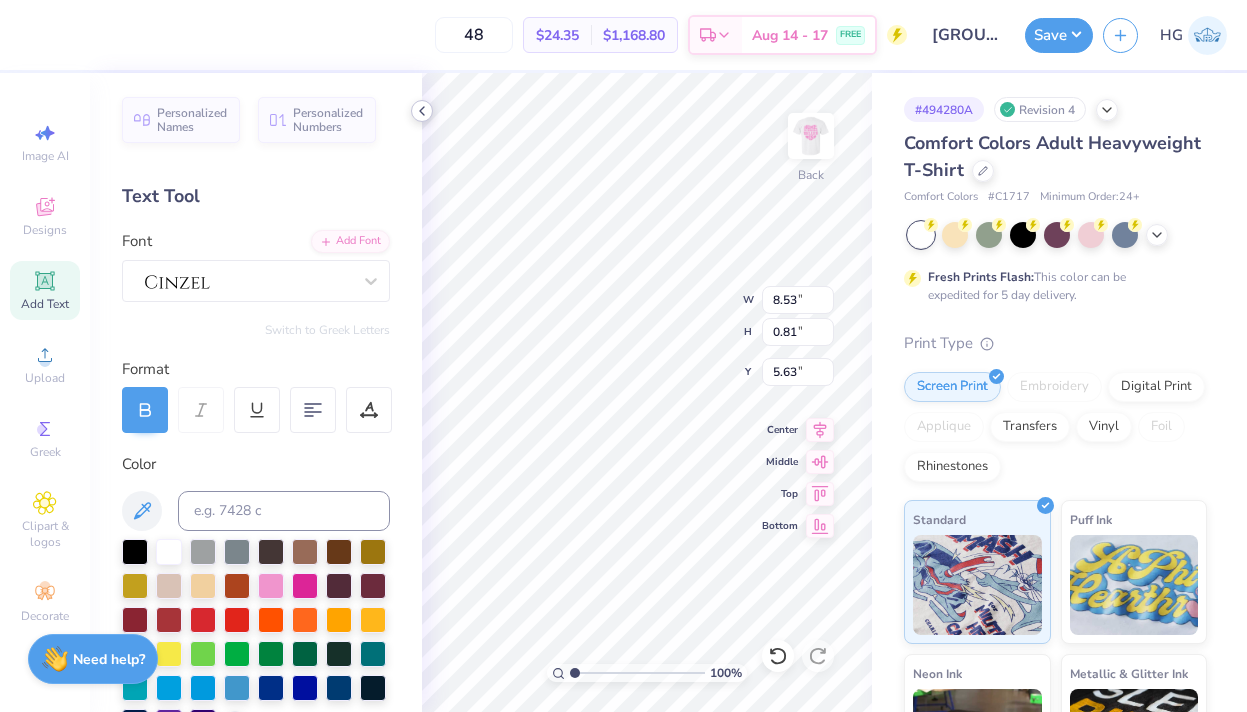 type on "7.75" 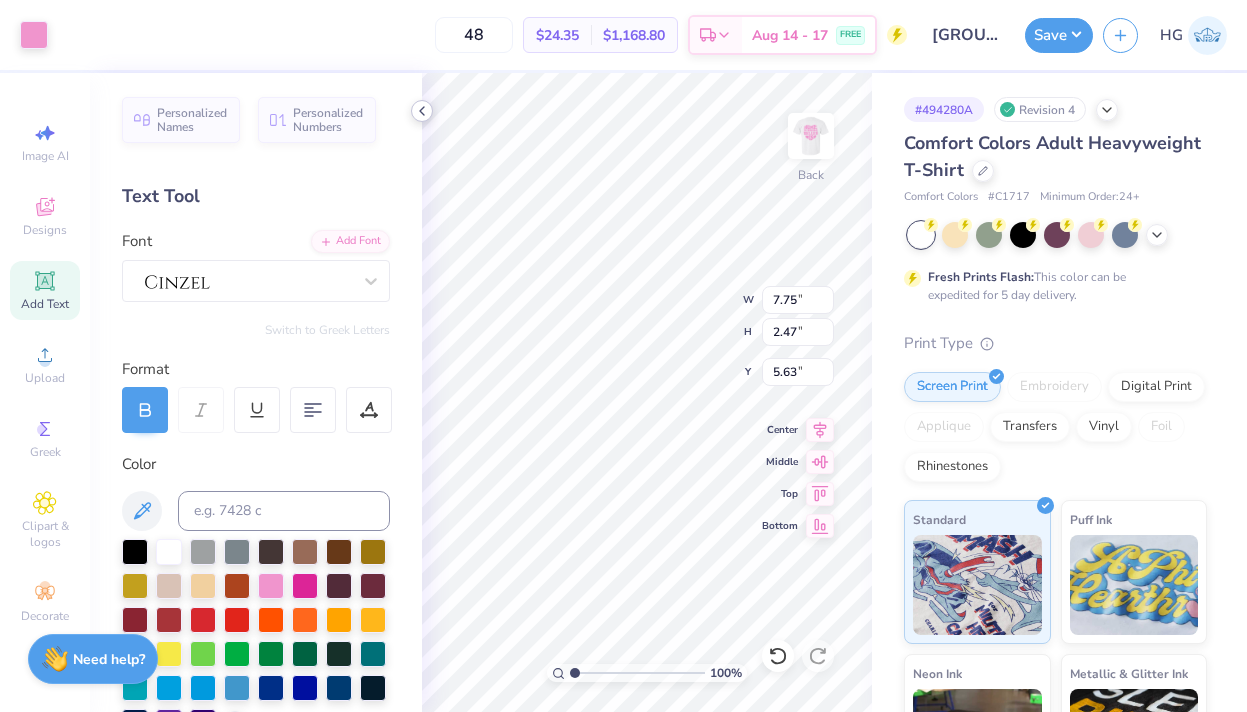 type on "8.53" 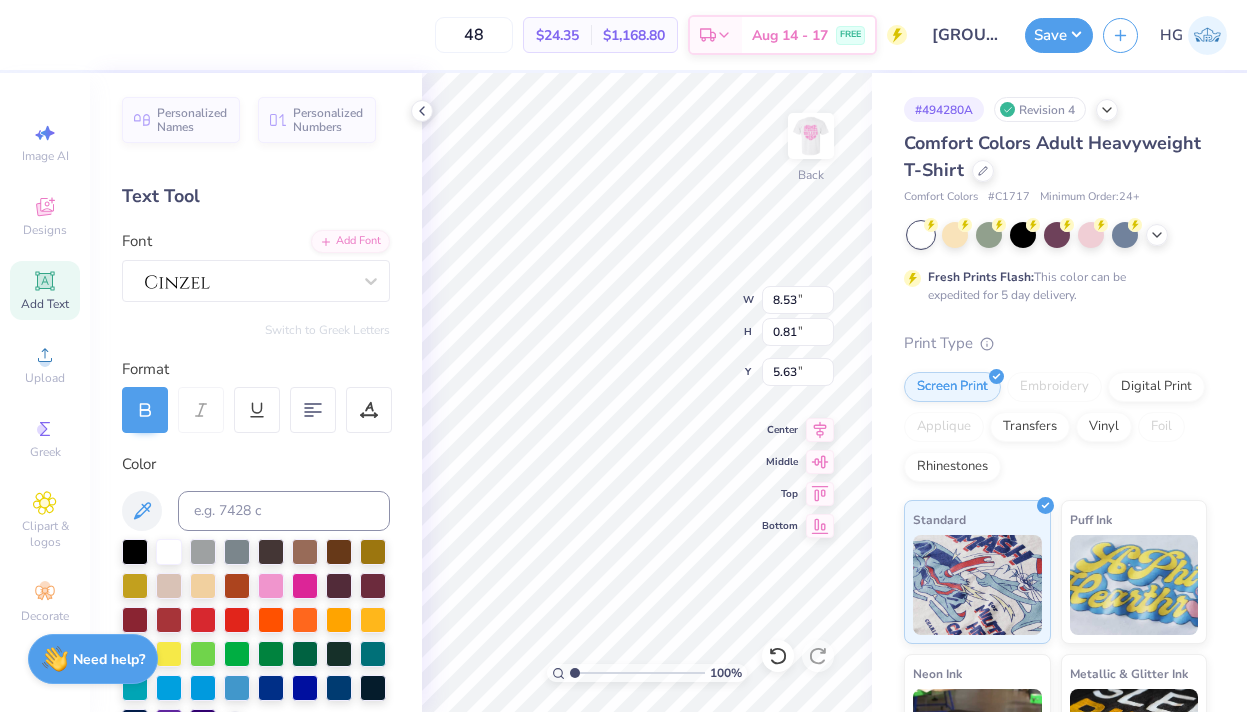 click 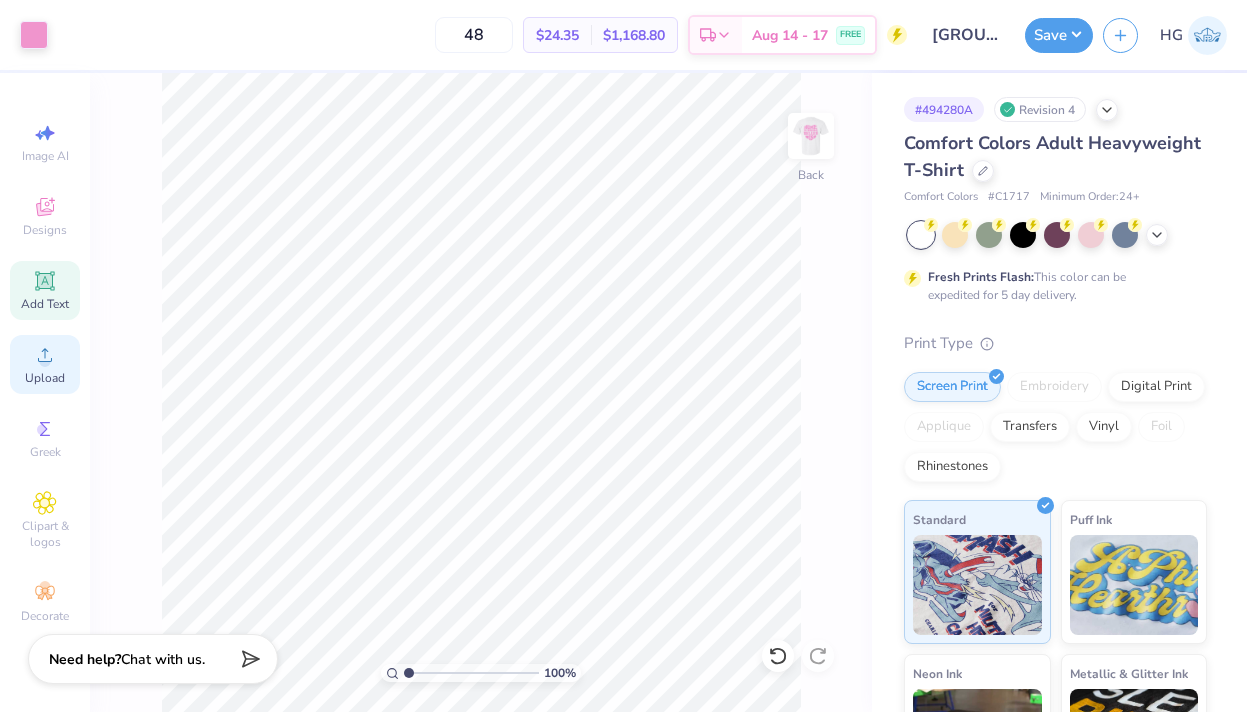 click on "Upload" at bounding box center (45, 378) 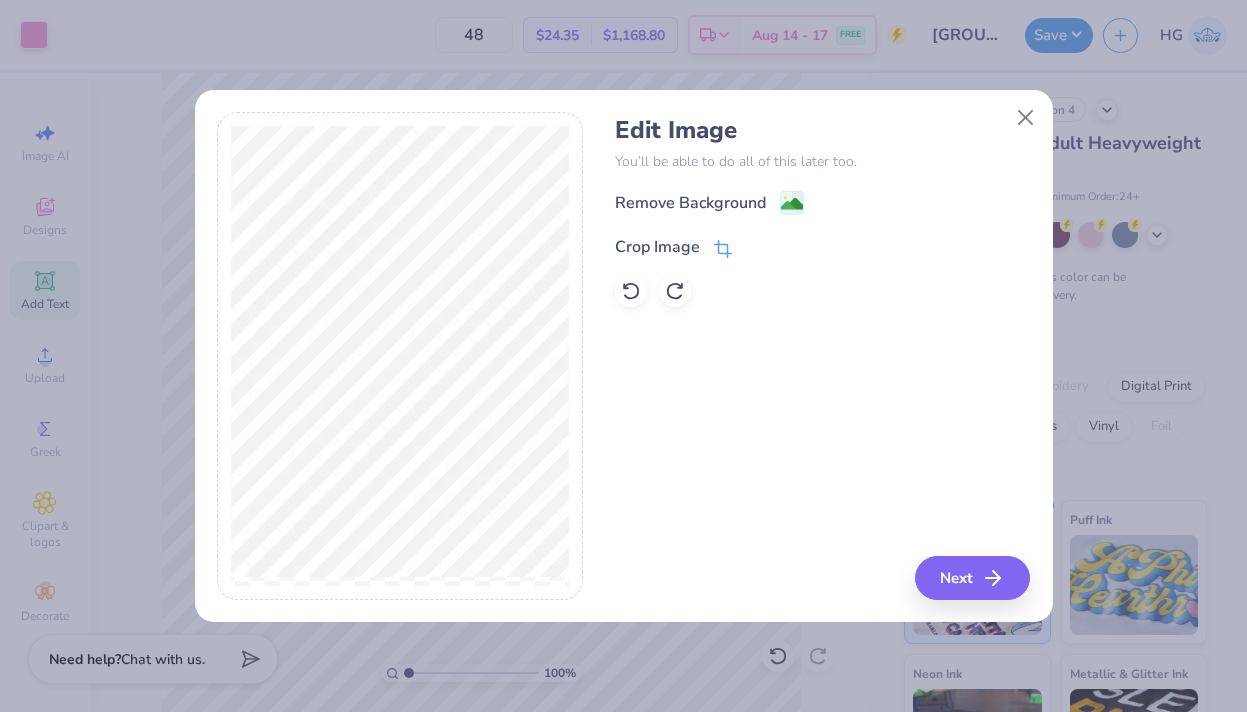 click 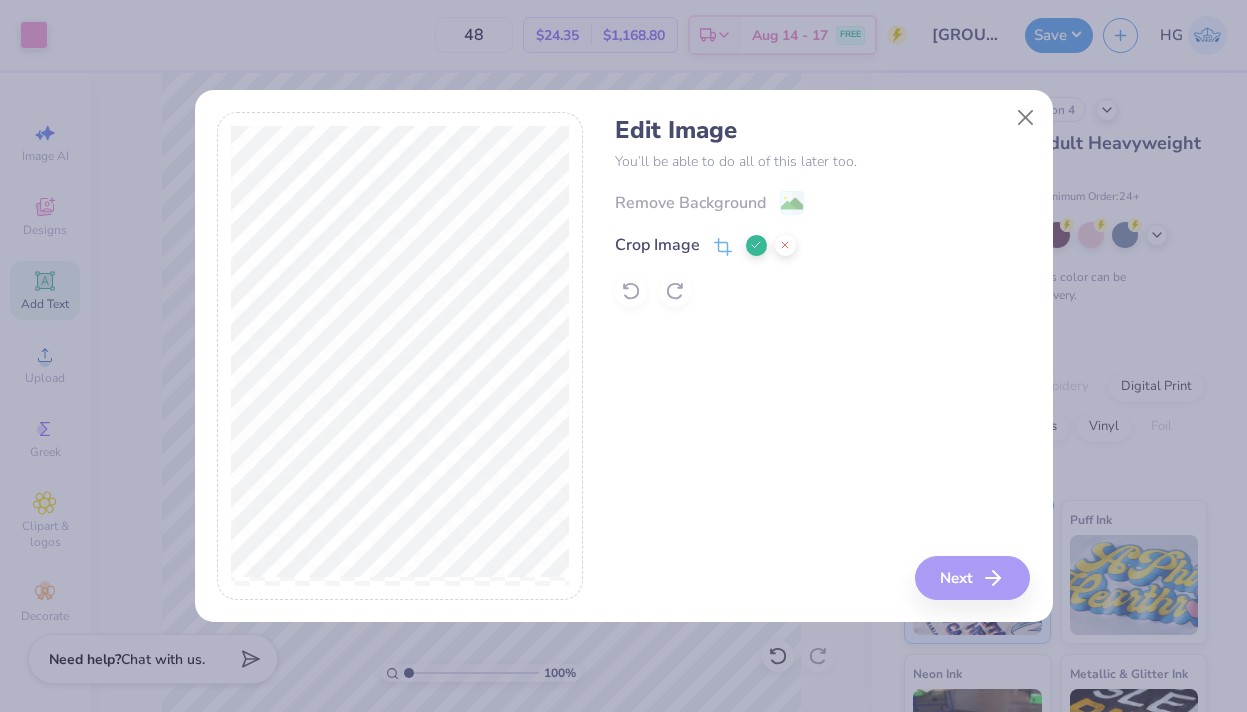click 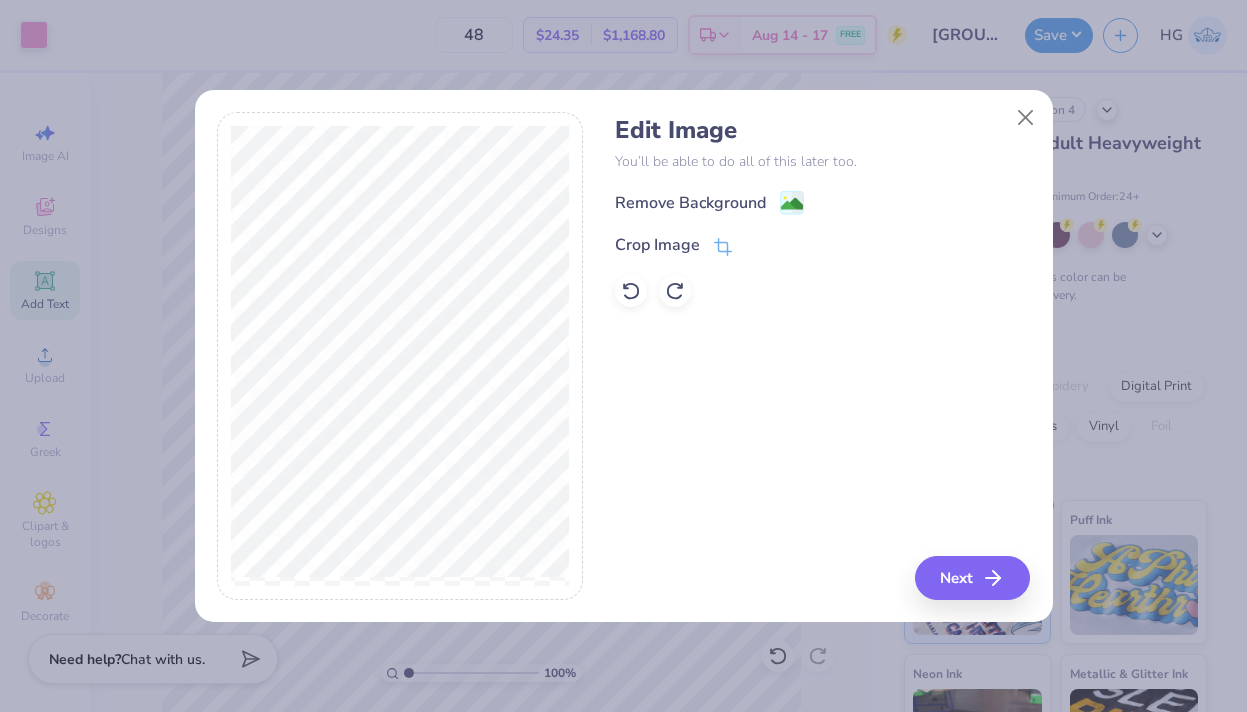 click 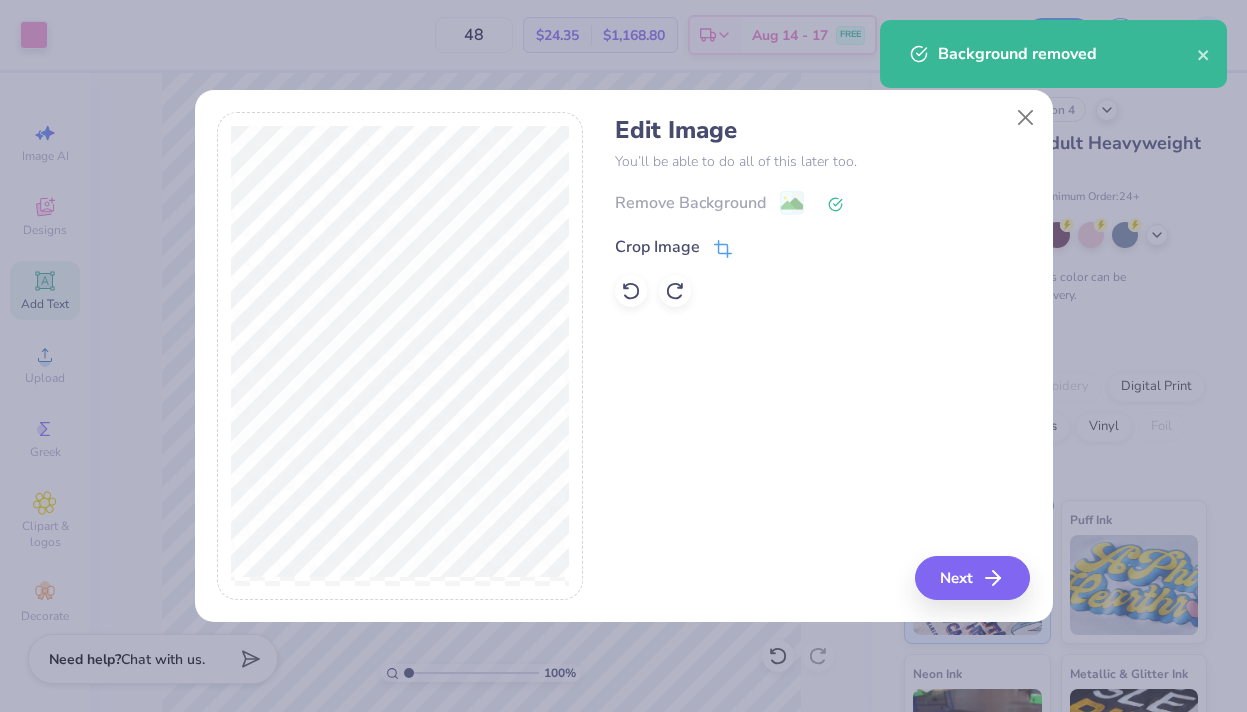 click 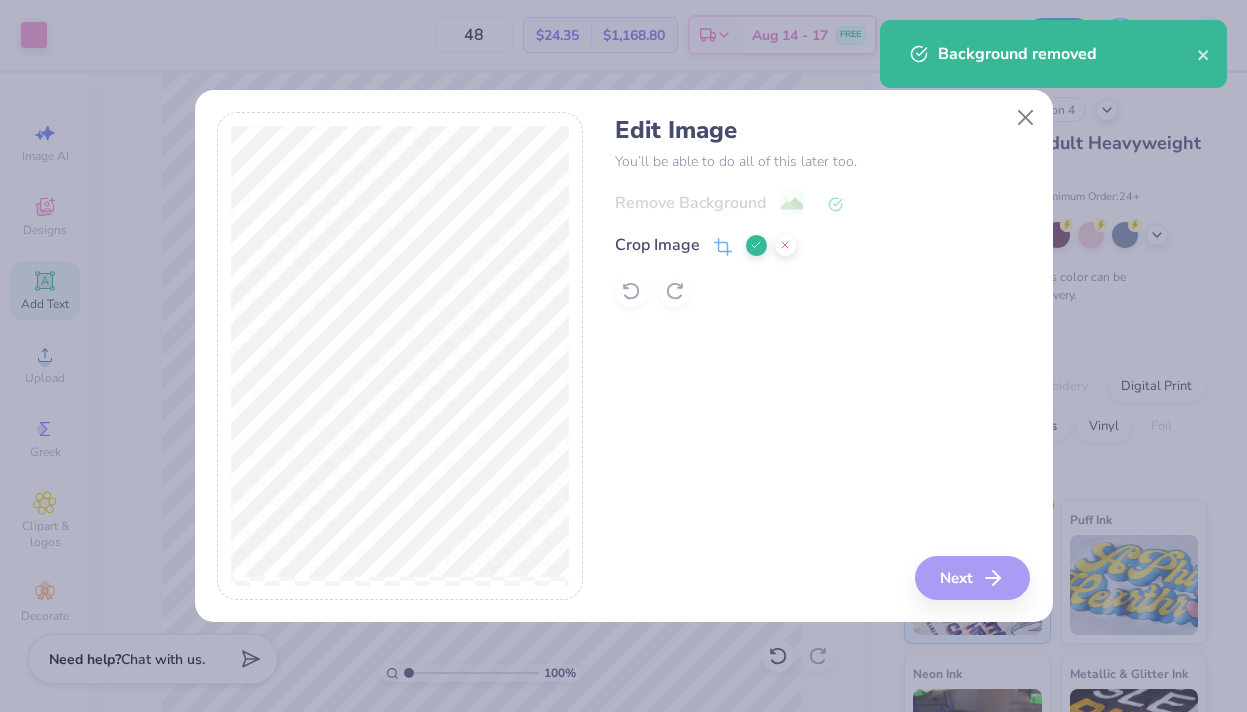 click on "Edit Image You’ll be able to do all of this later too. Remove Background Crop Image Next" at bounding box center [822, 356] 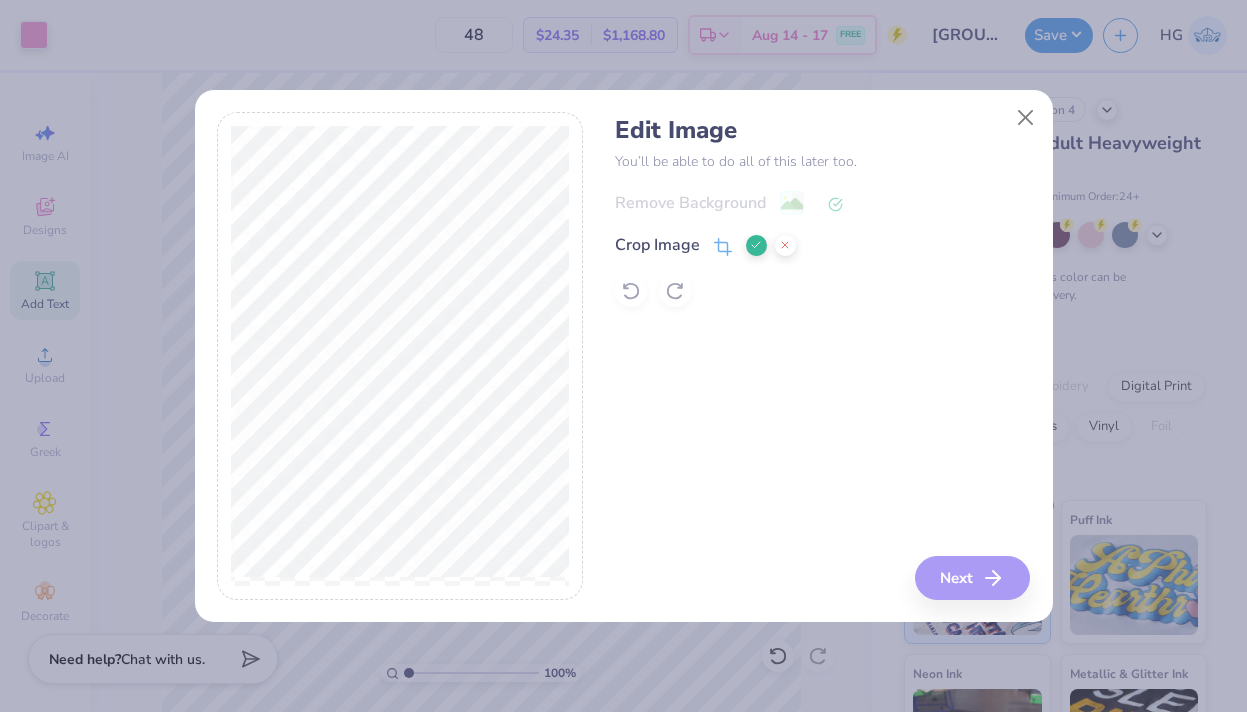 click at bounding box center [756, 245] 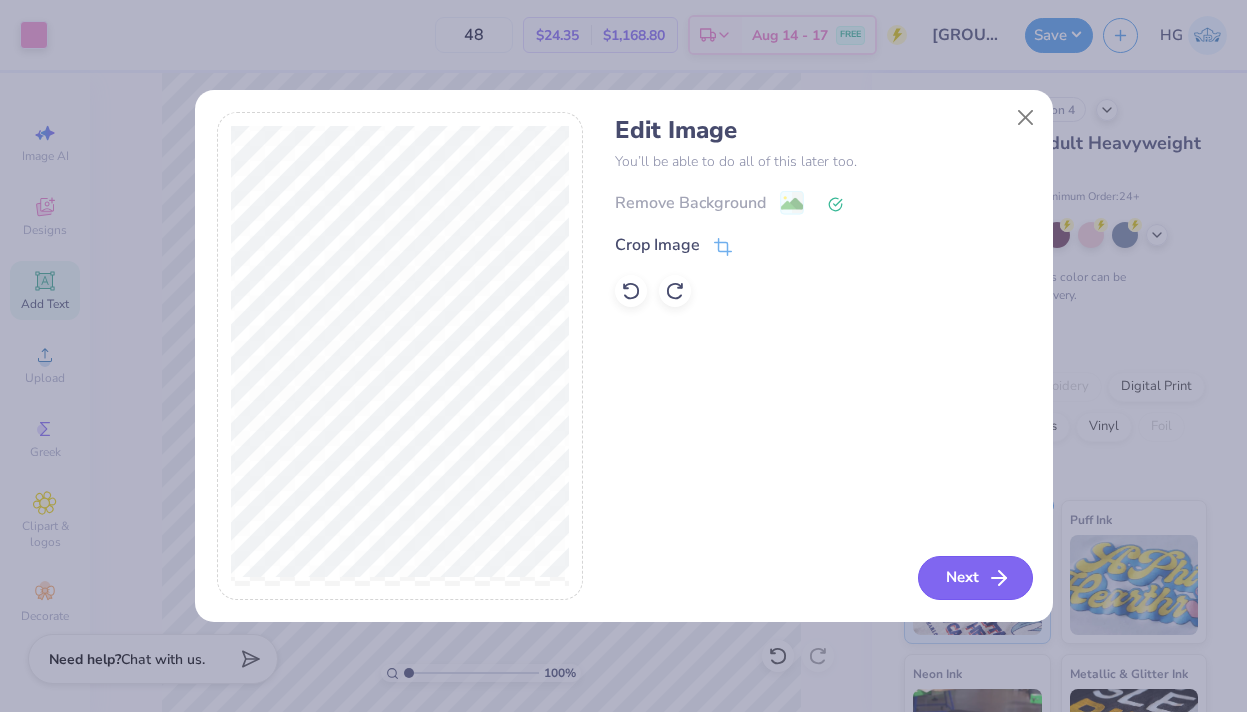 click 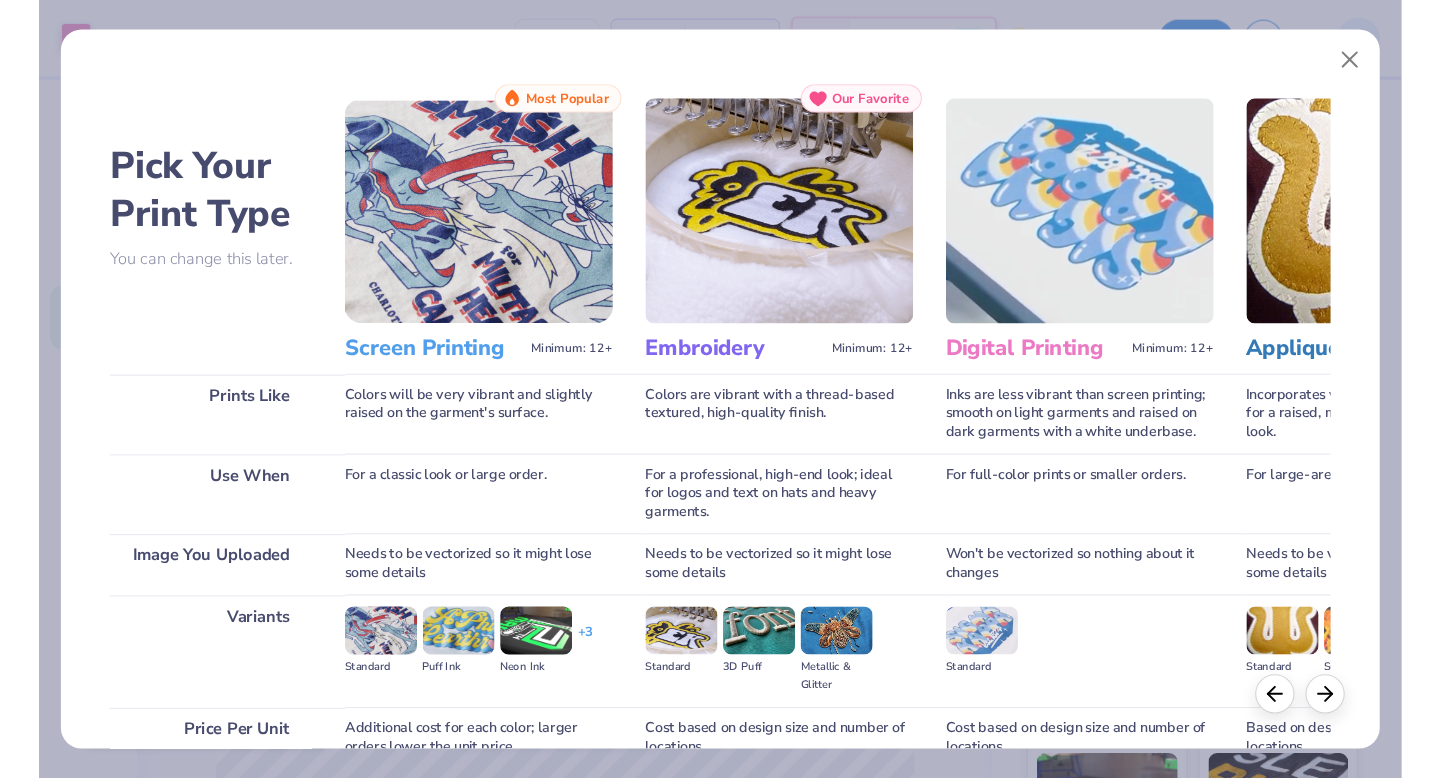 scroll, scrollTop: 185, scrollLeft: 0, axis: vertical 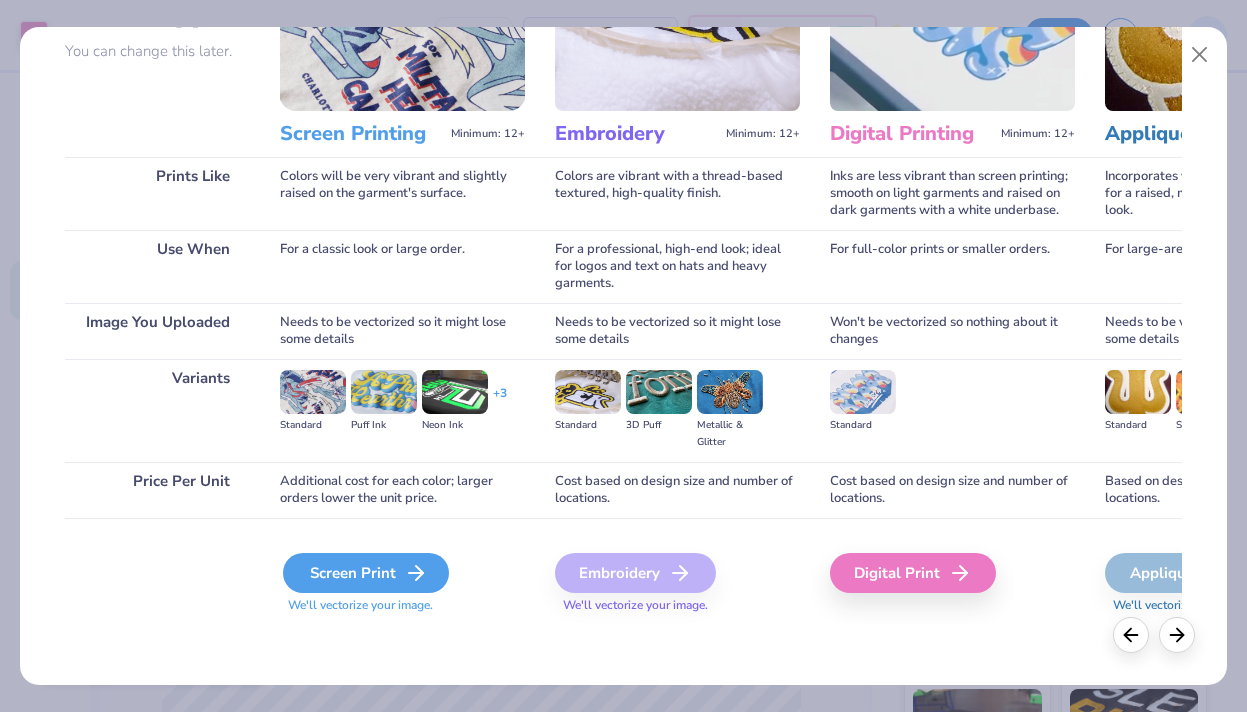 click on "Screen Print" at bounding box center [366, 573] 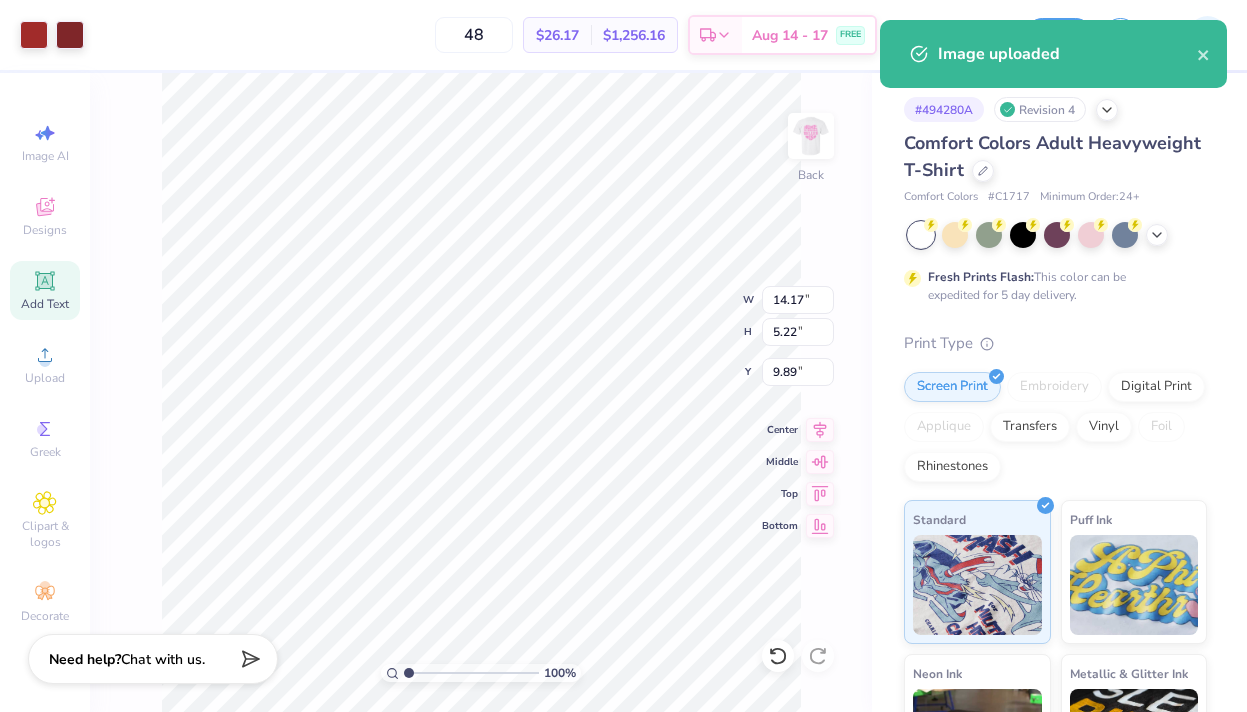 type on "7.36" 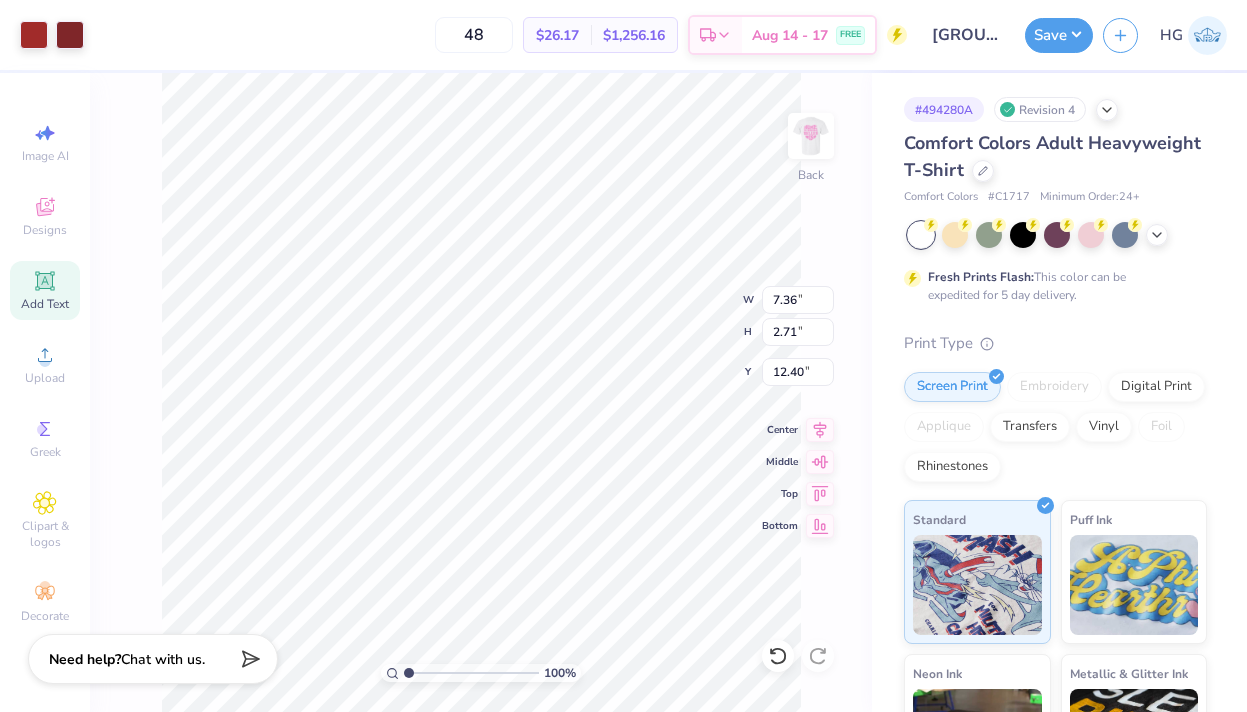 type on "5.63" 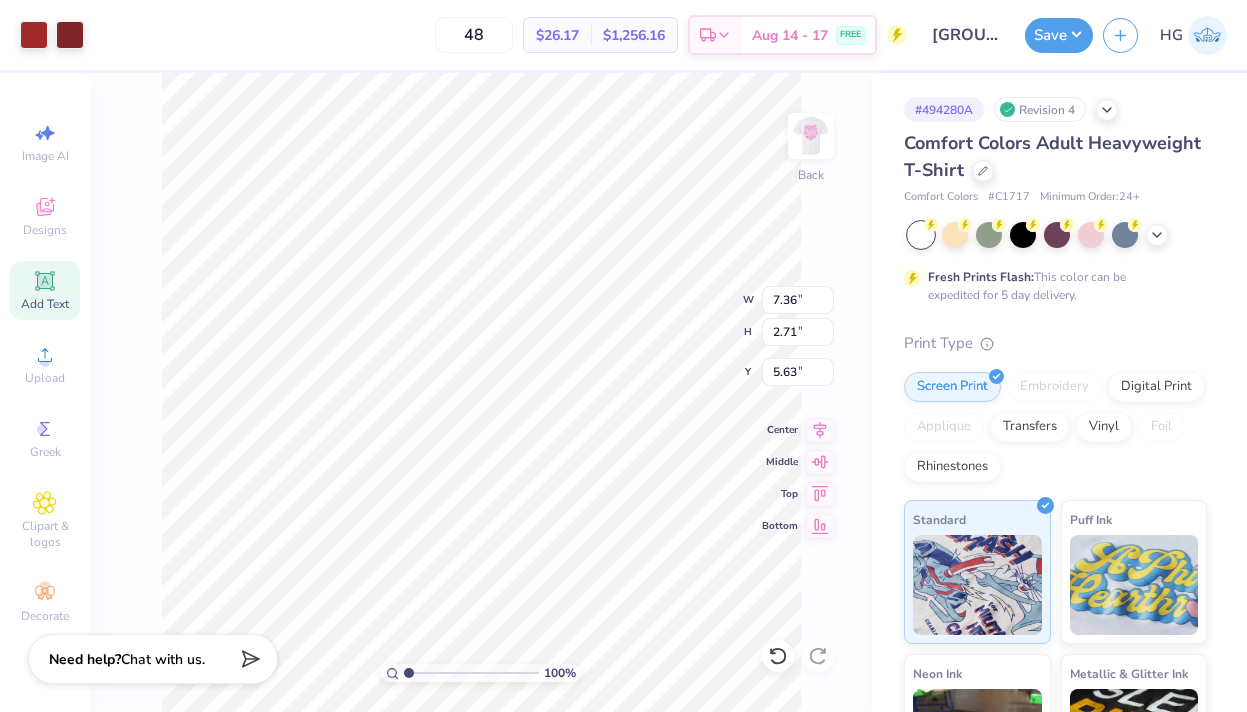 type on "8.53" 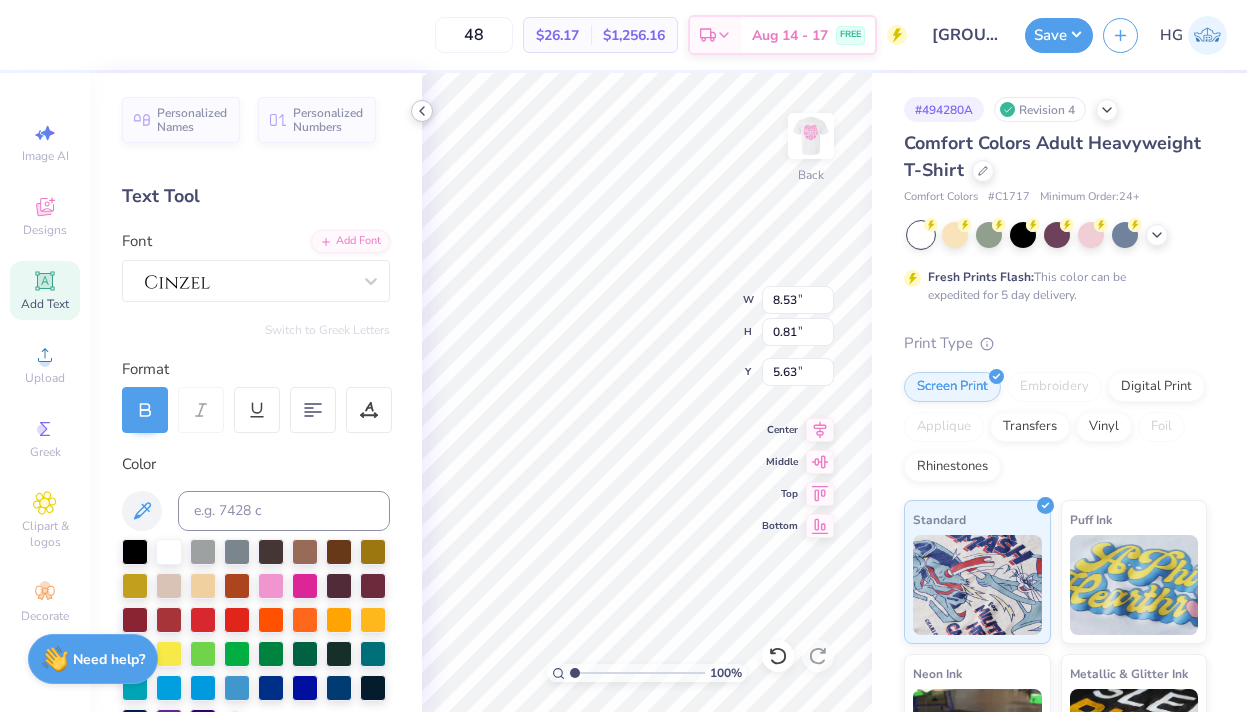 click at bounding box center (422, 111) 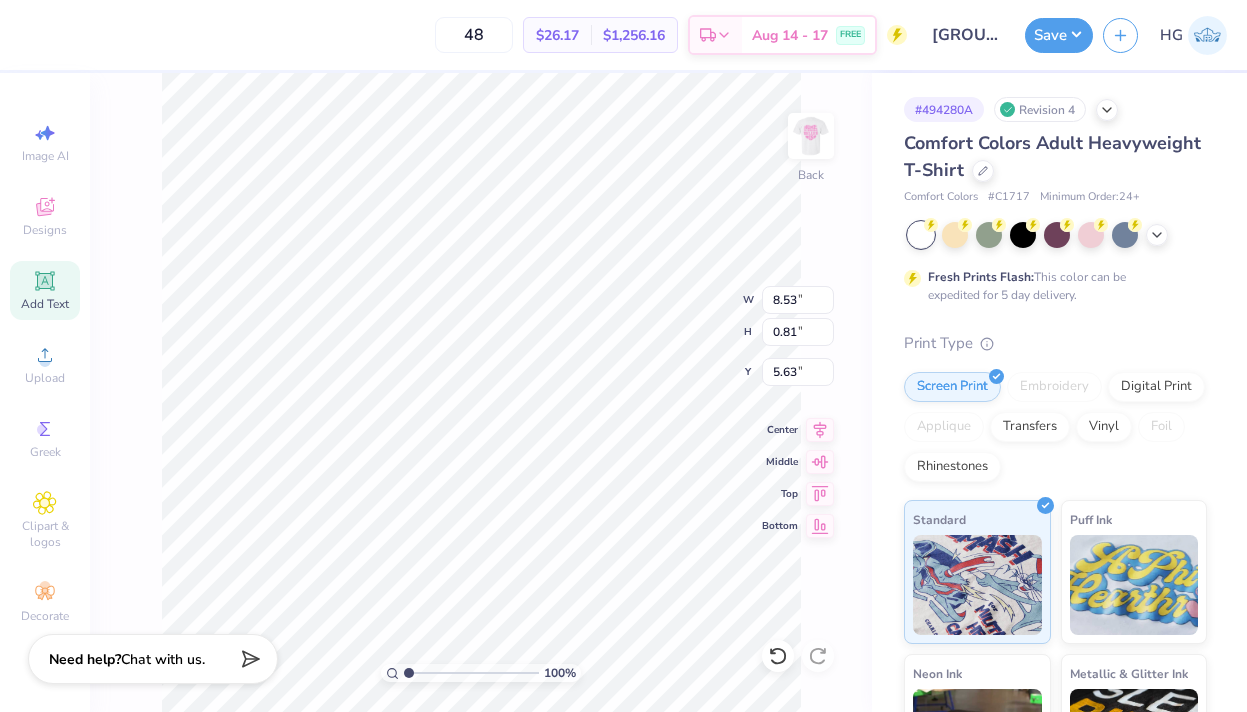 type on "11.06" 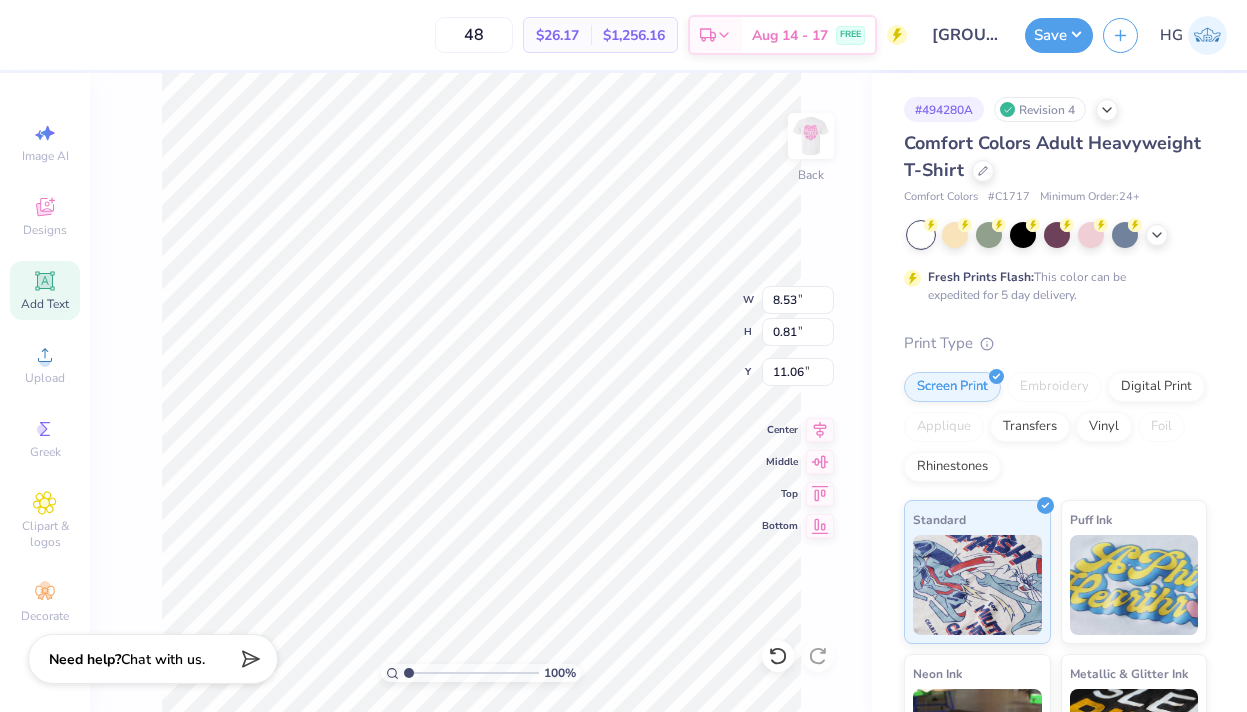 type on "2025" 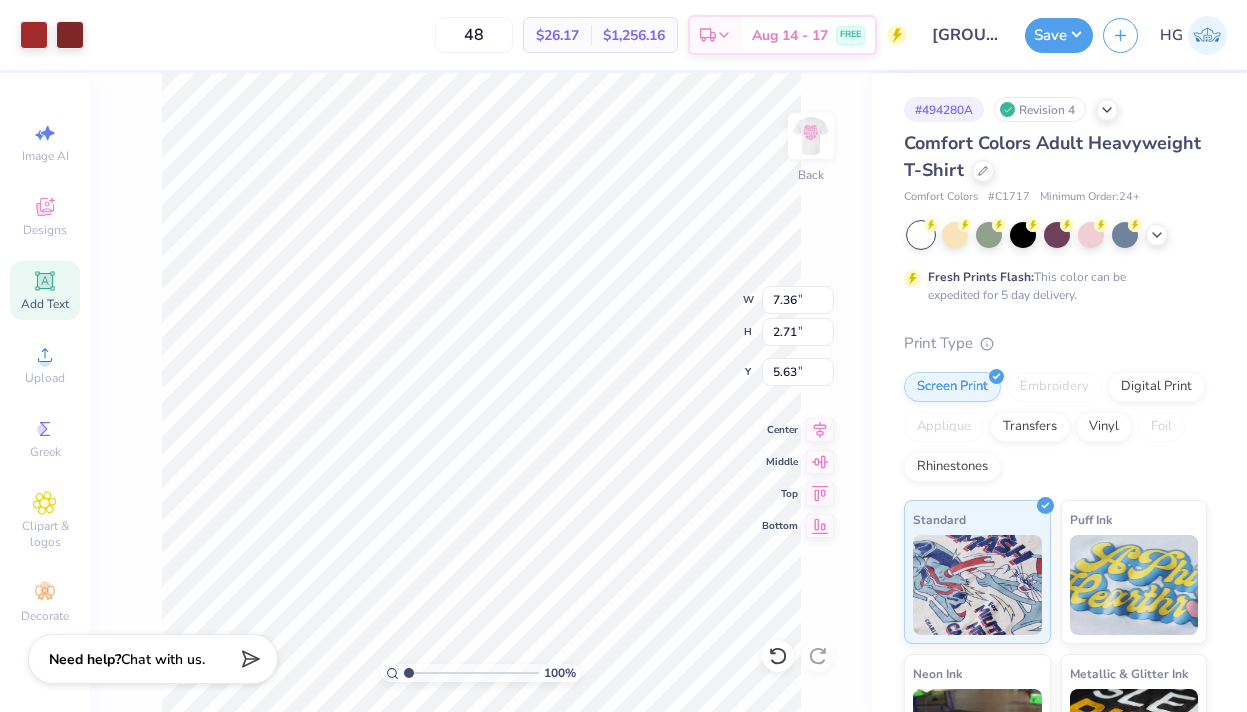 type on "7.70" 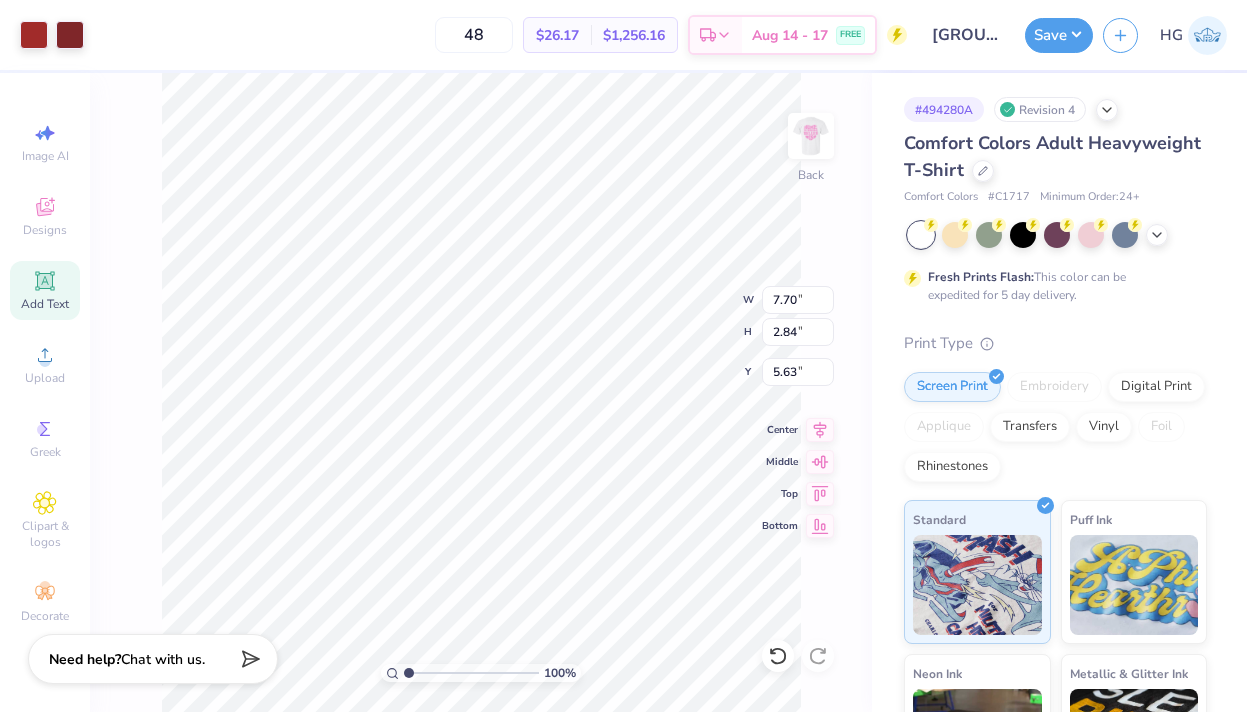 type on "2.55" 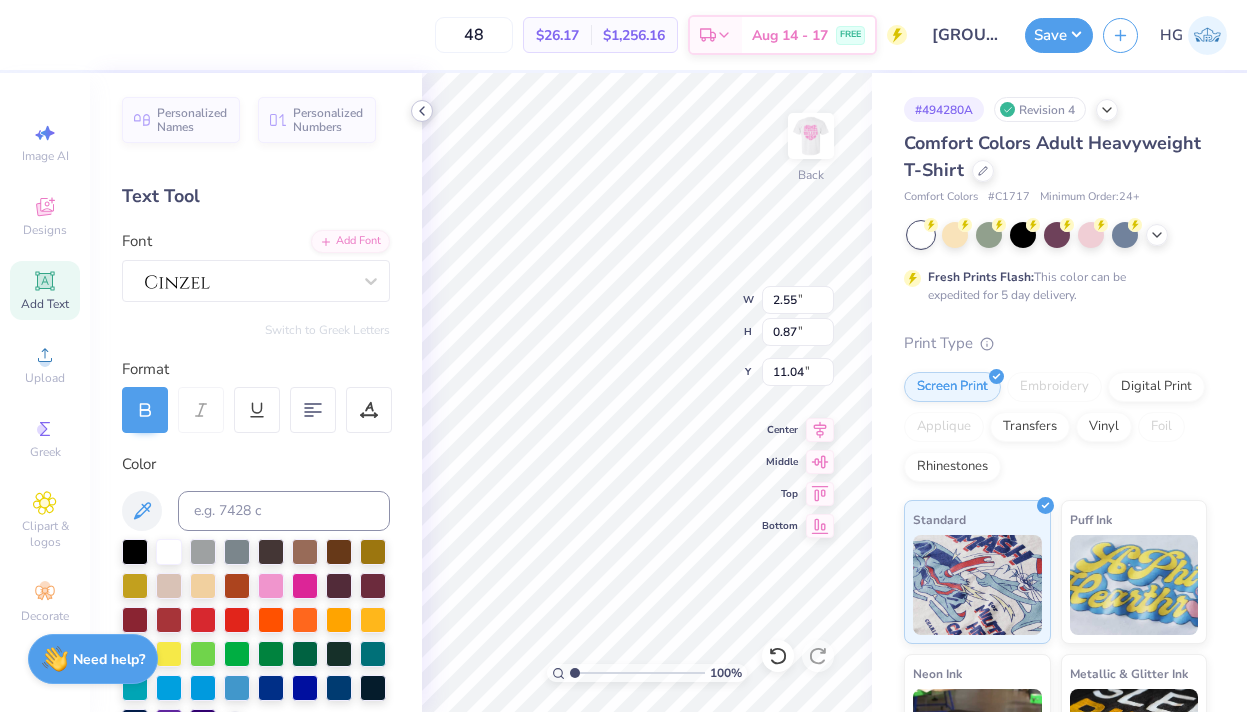 type on "7.05" 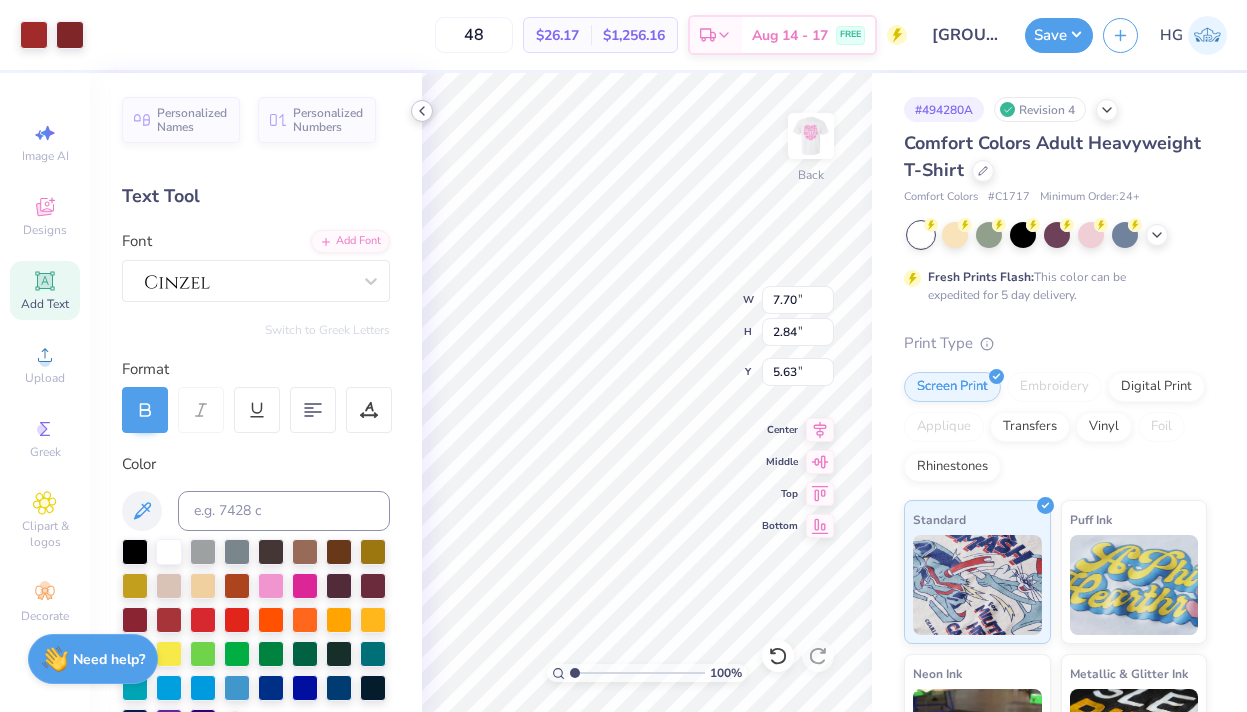 type on "7.77" 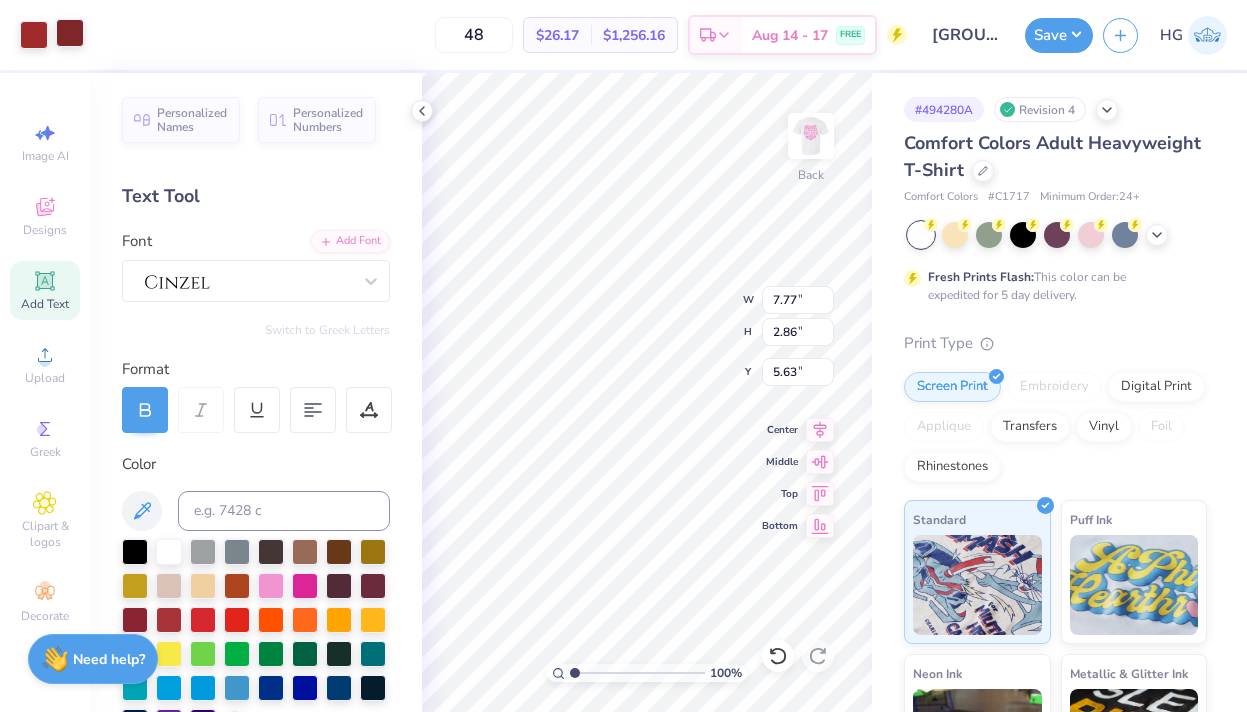 click at bounding box center [70, 33] 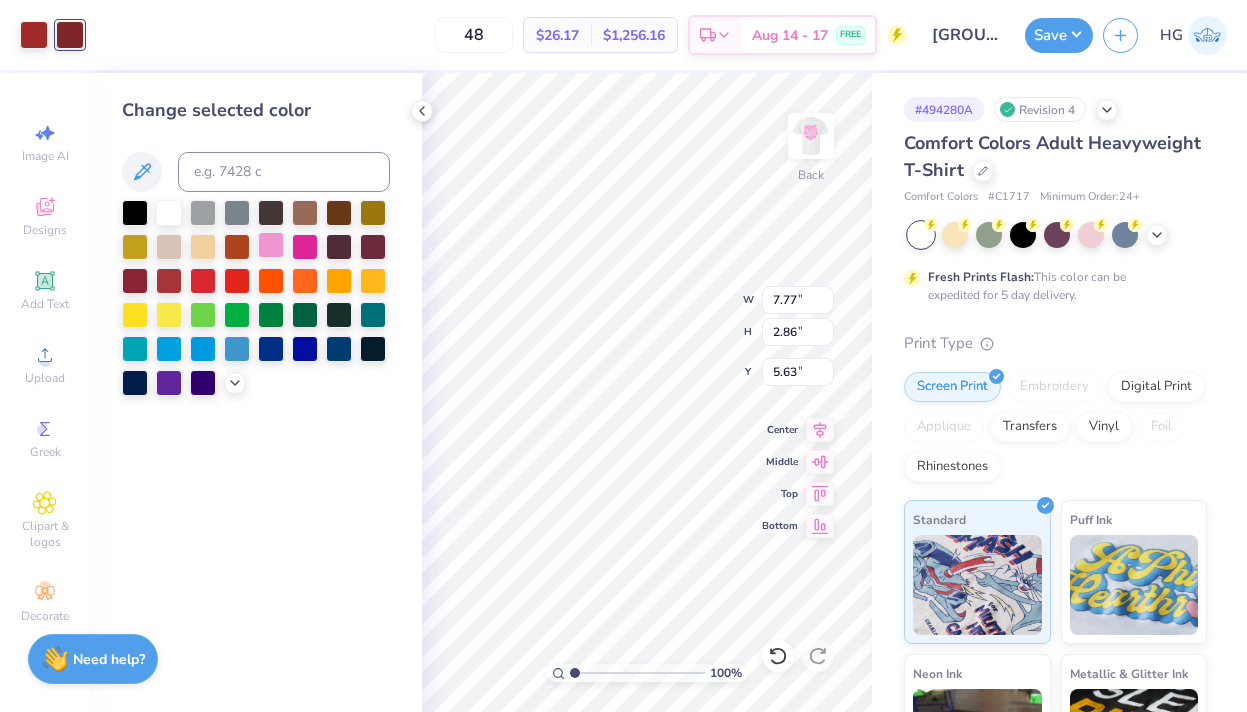 click at bounding box center [271, 245] 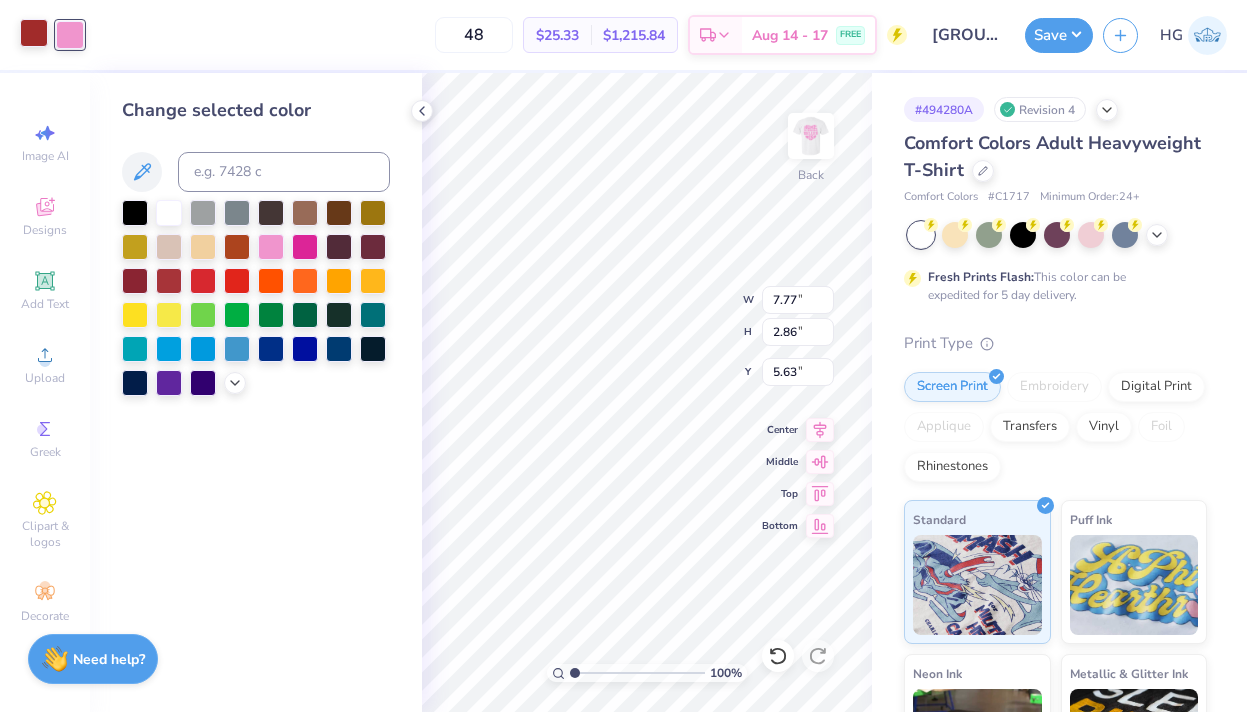 click at bounding box center (34, 33) 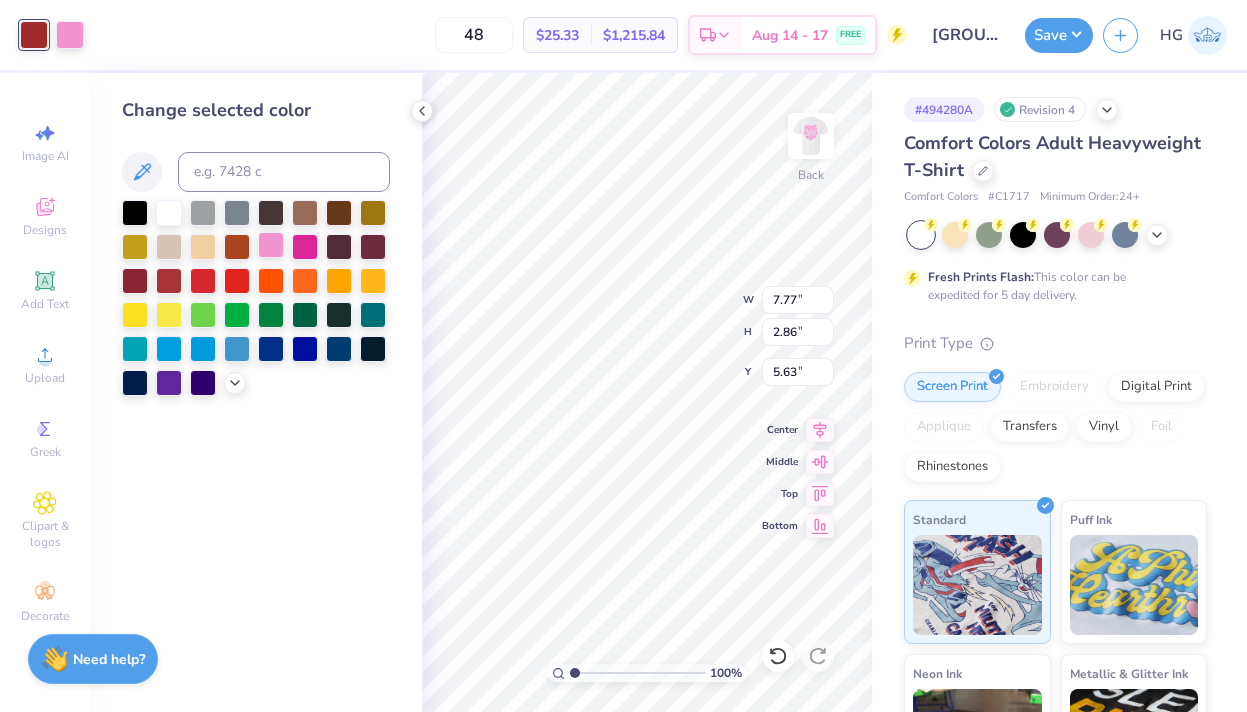 click at bounding box center [271, 245] 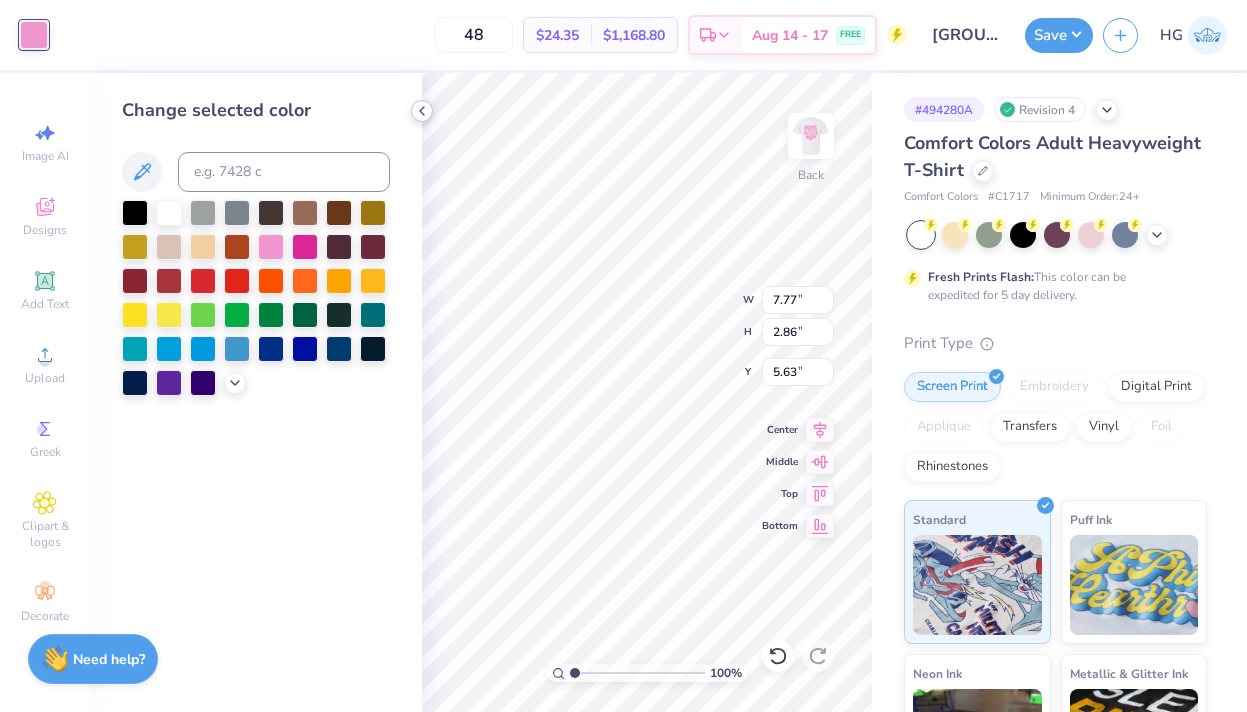 click 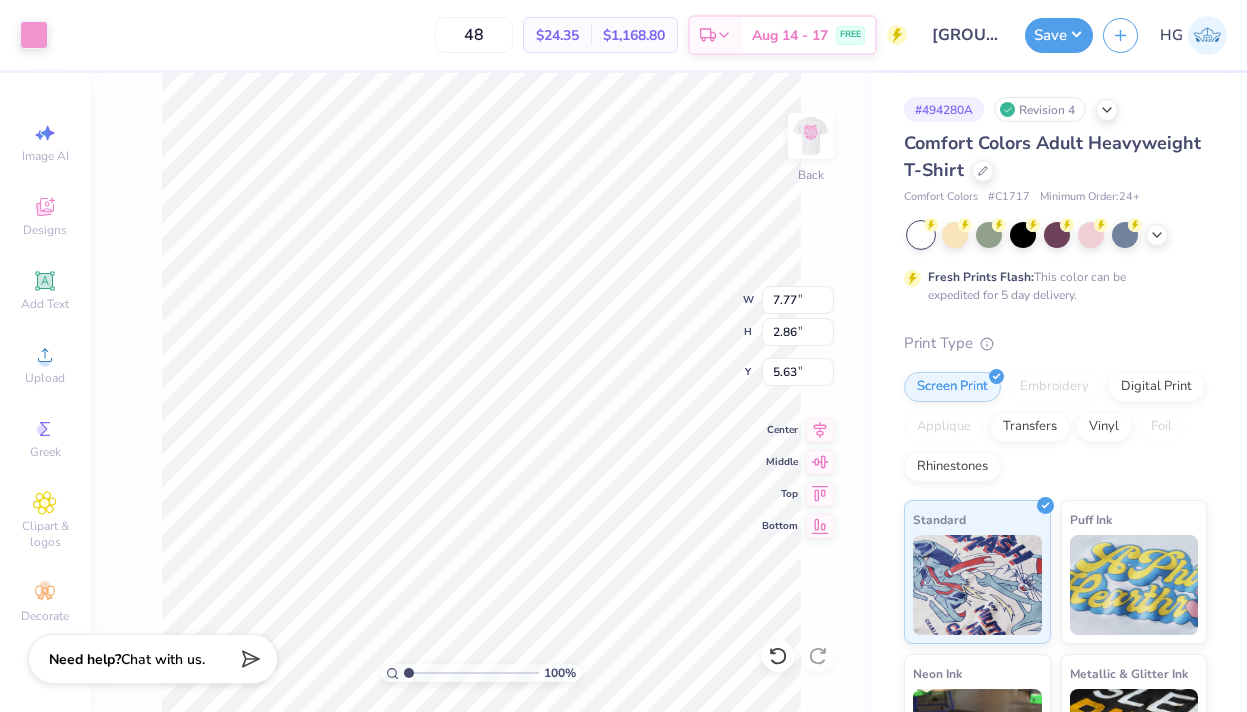 type on "5.62" 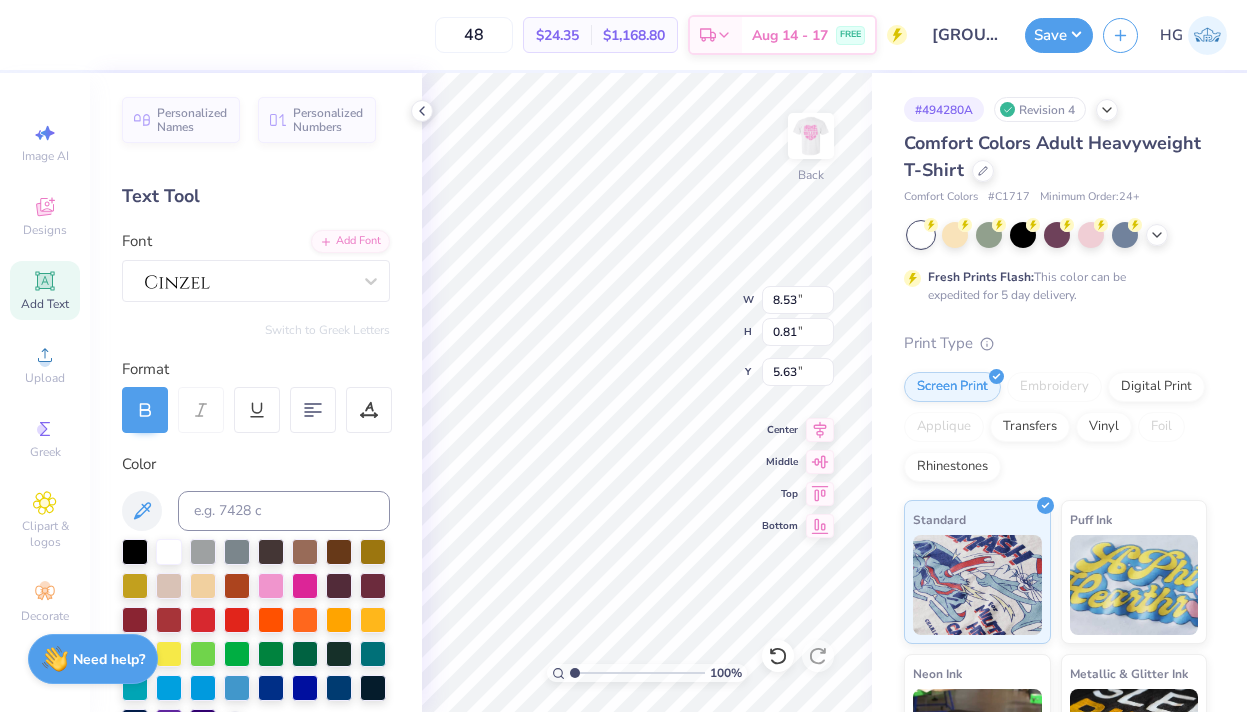 click 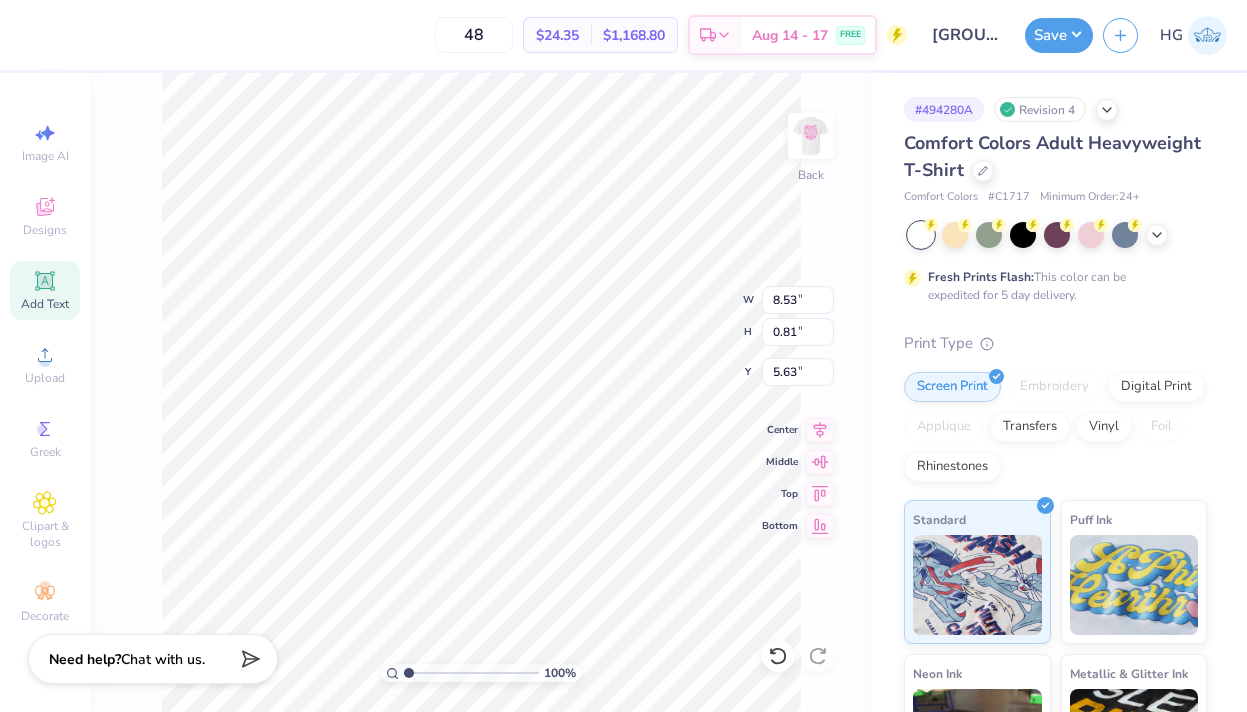 type on "5.62" 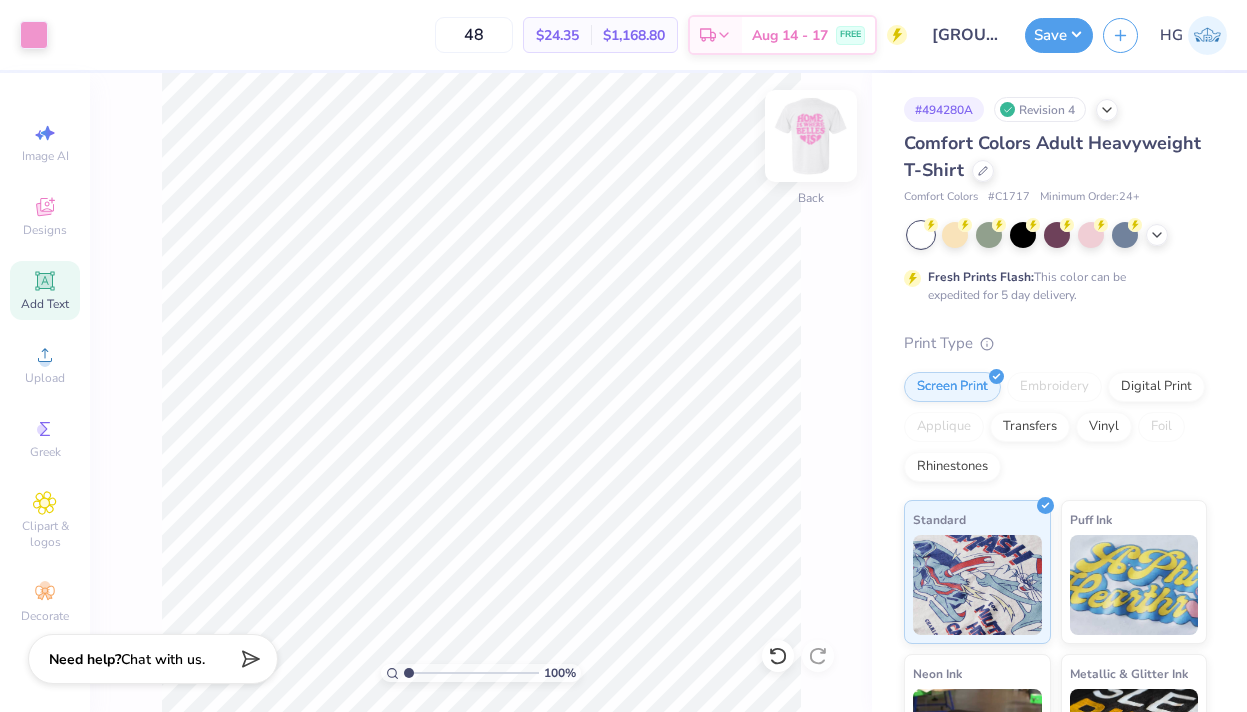 click at bounding box center [811, 136] 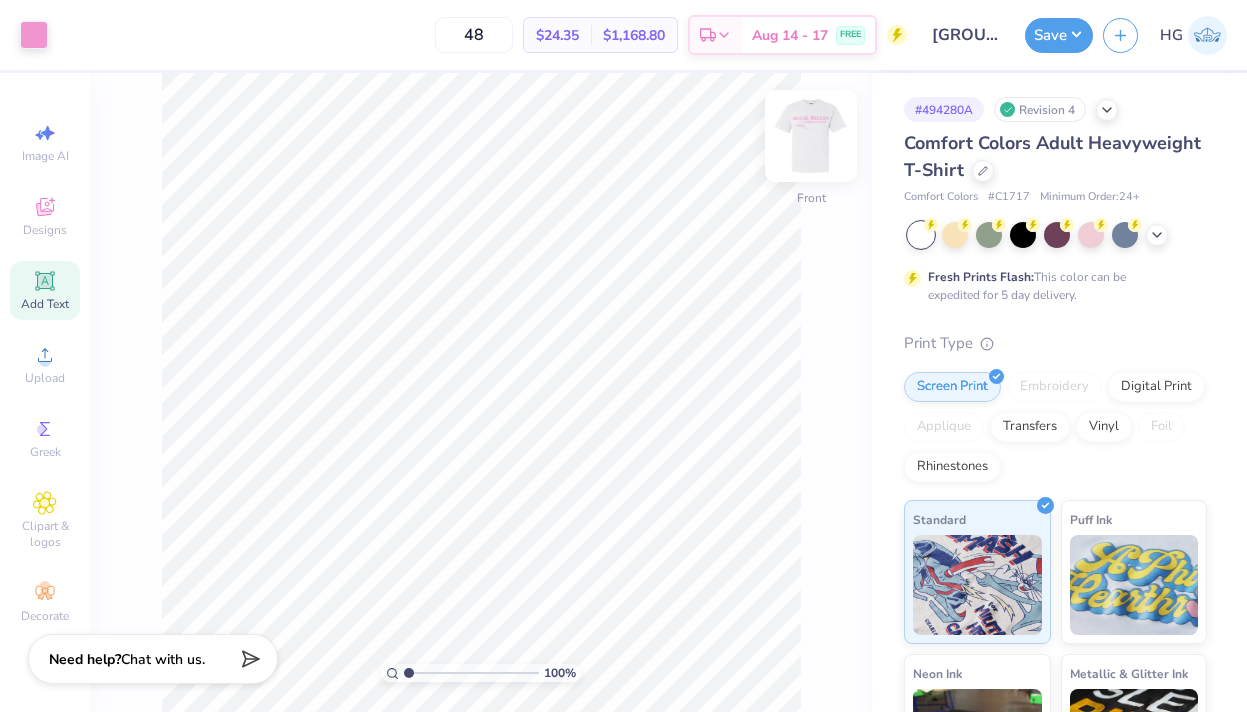 click at bounding box center (811, 136) 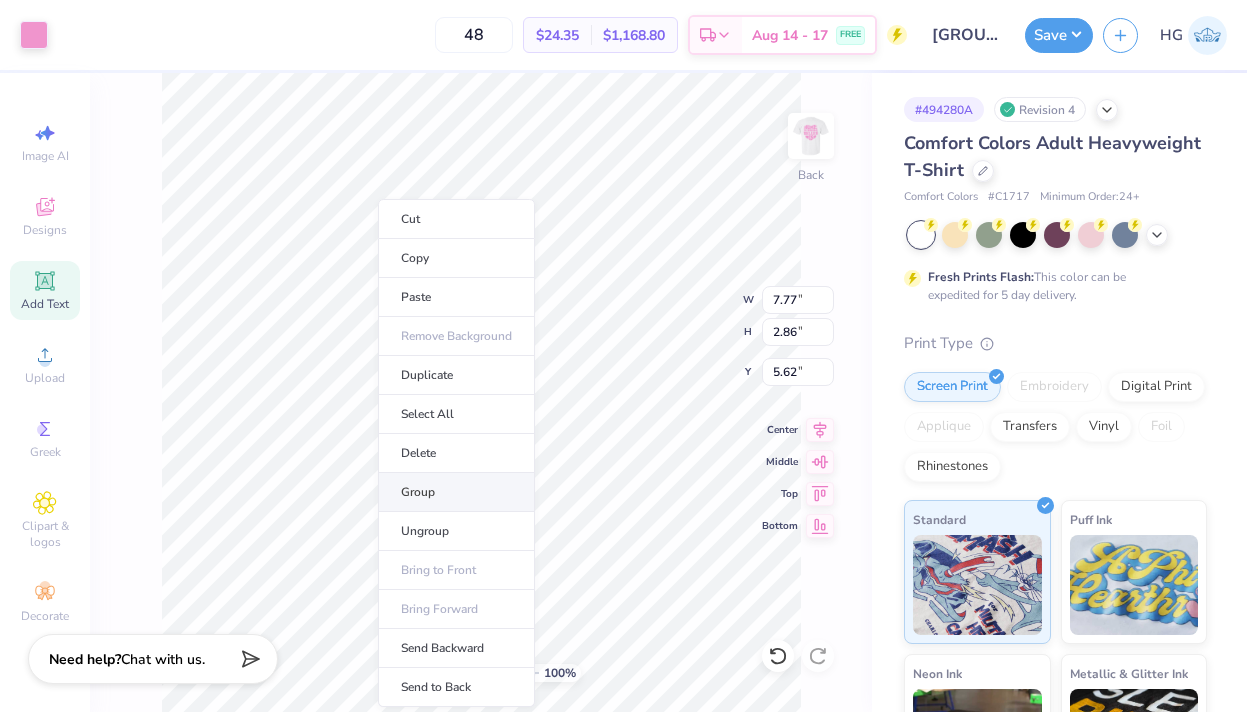 click on "Group" at bounding box center (456, 492) 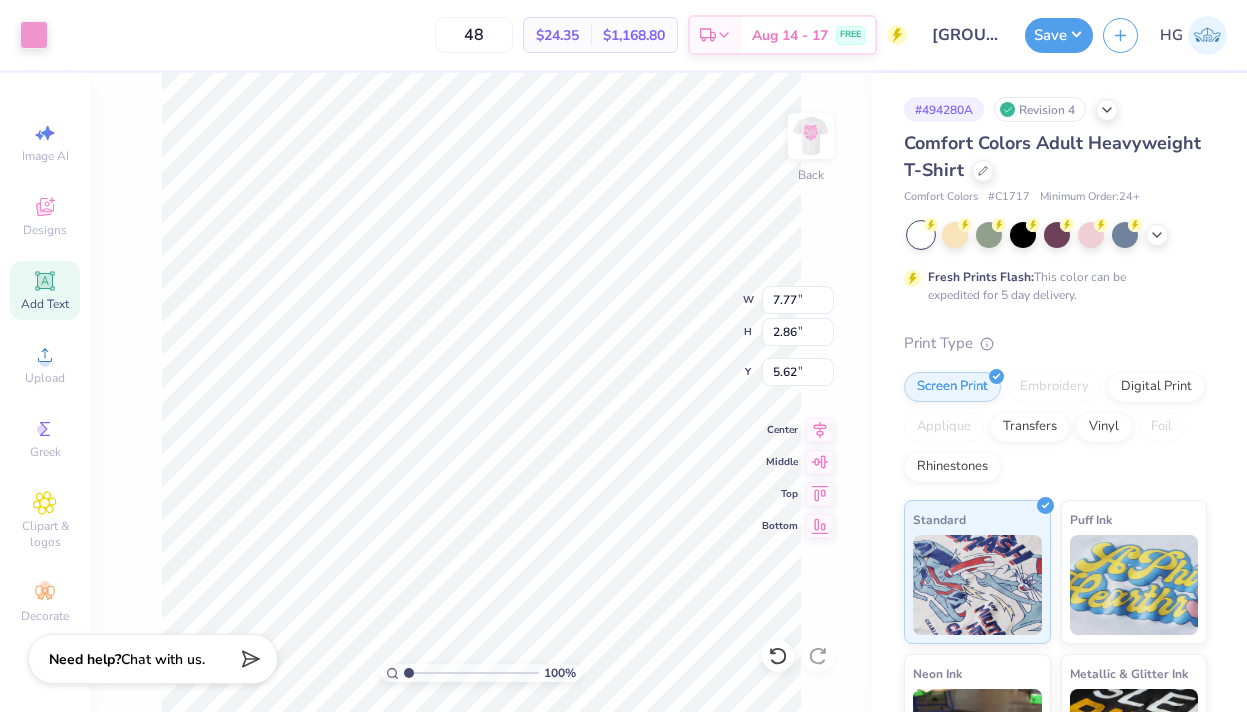 type on "8.16" 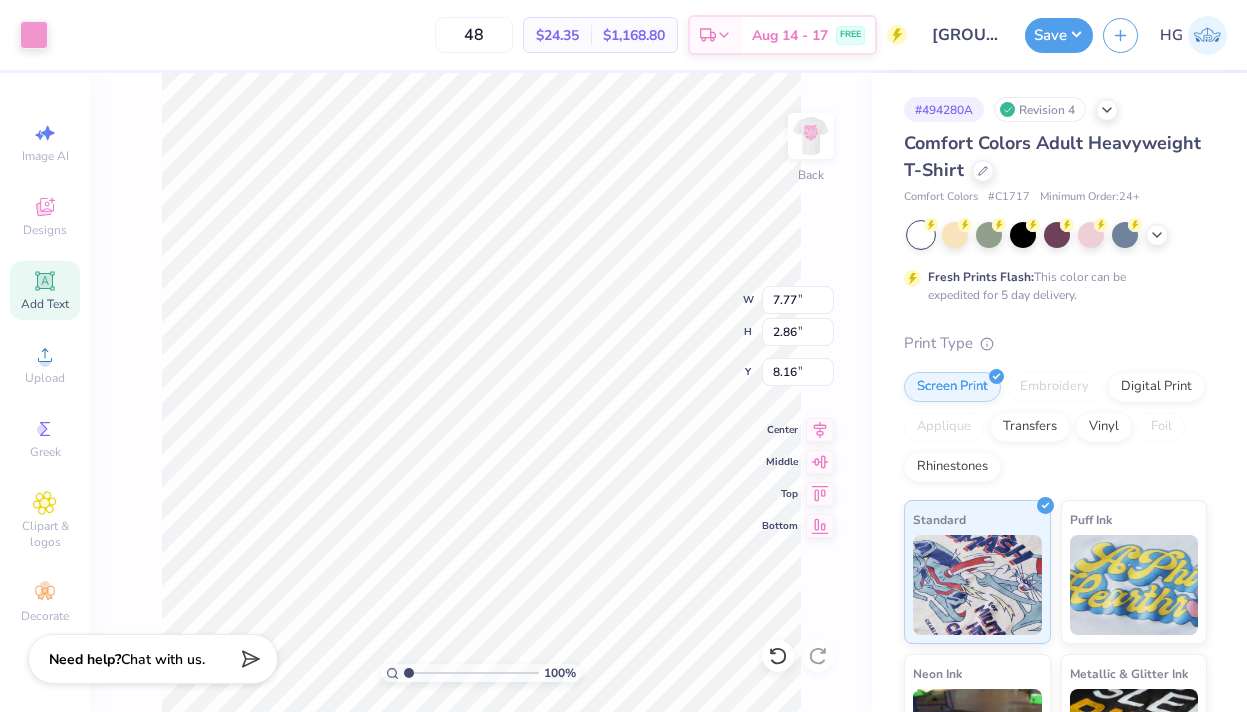 type on "8.53" 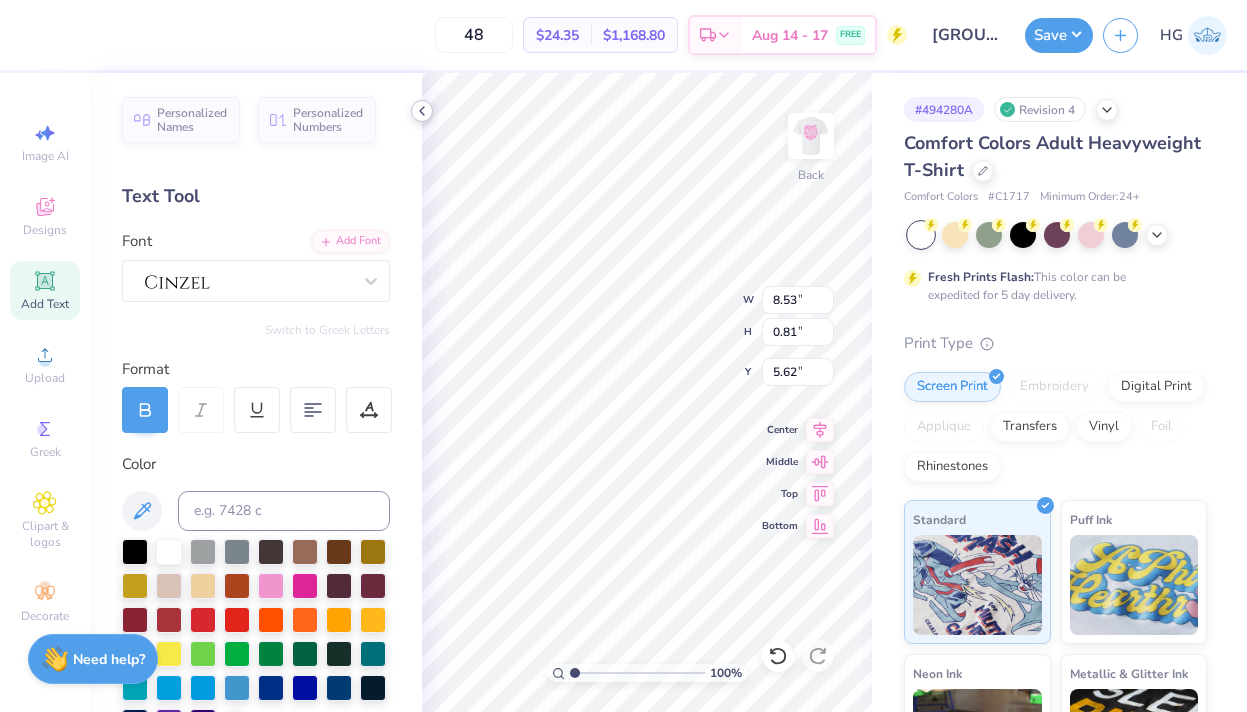 click 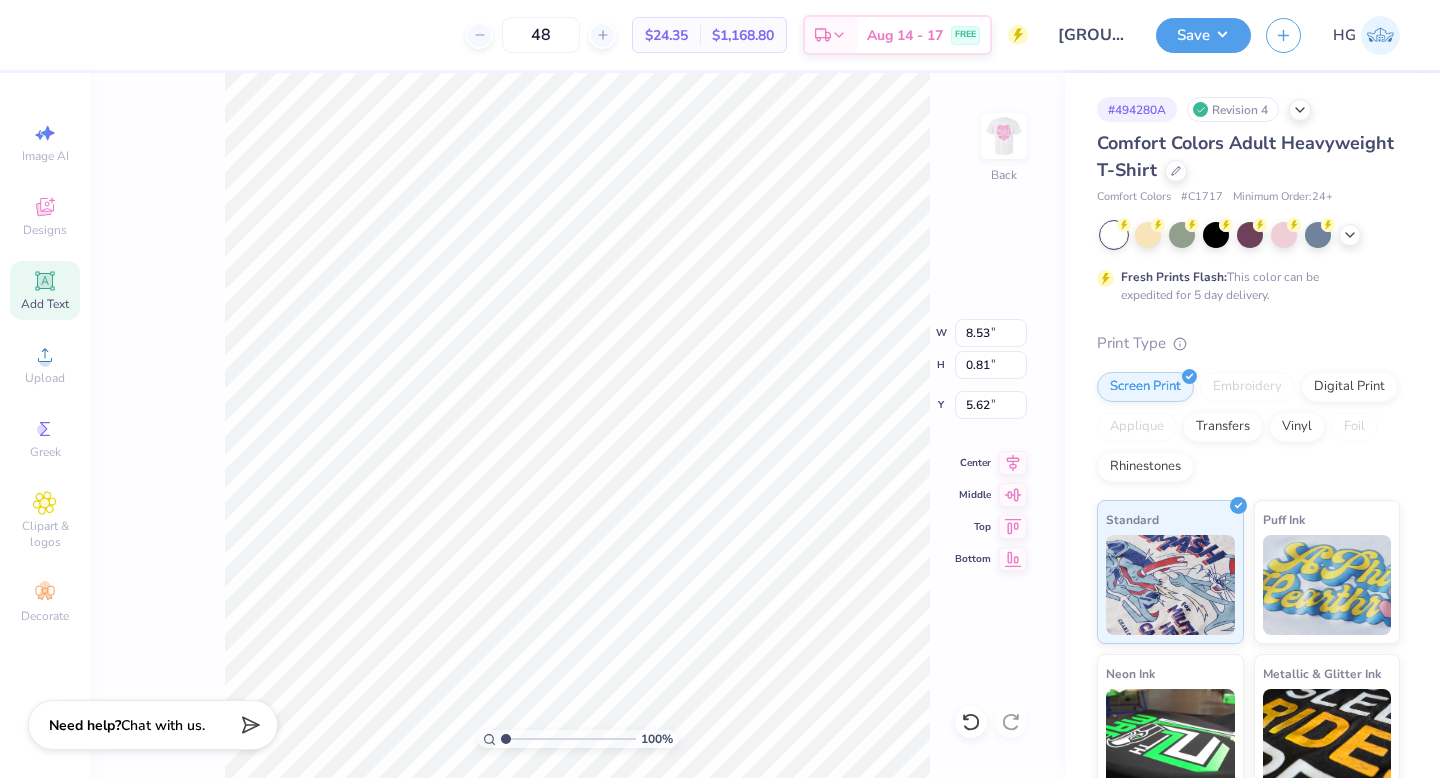 type on "5.54" 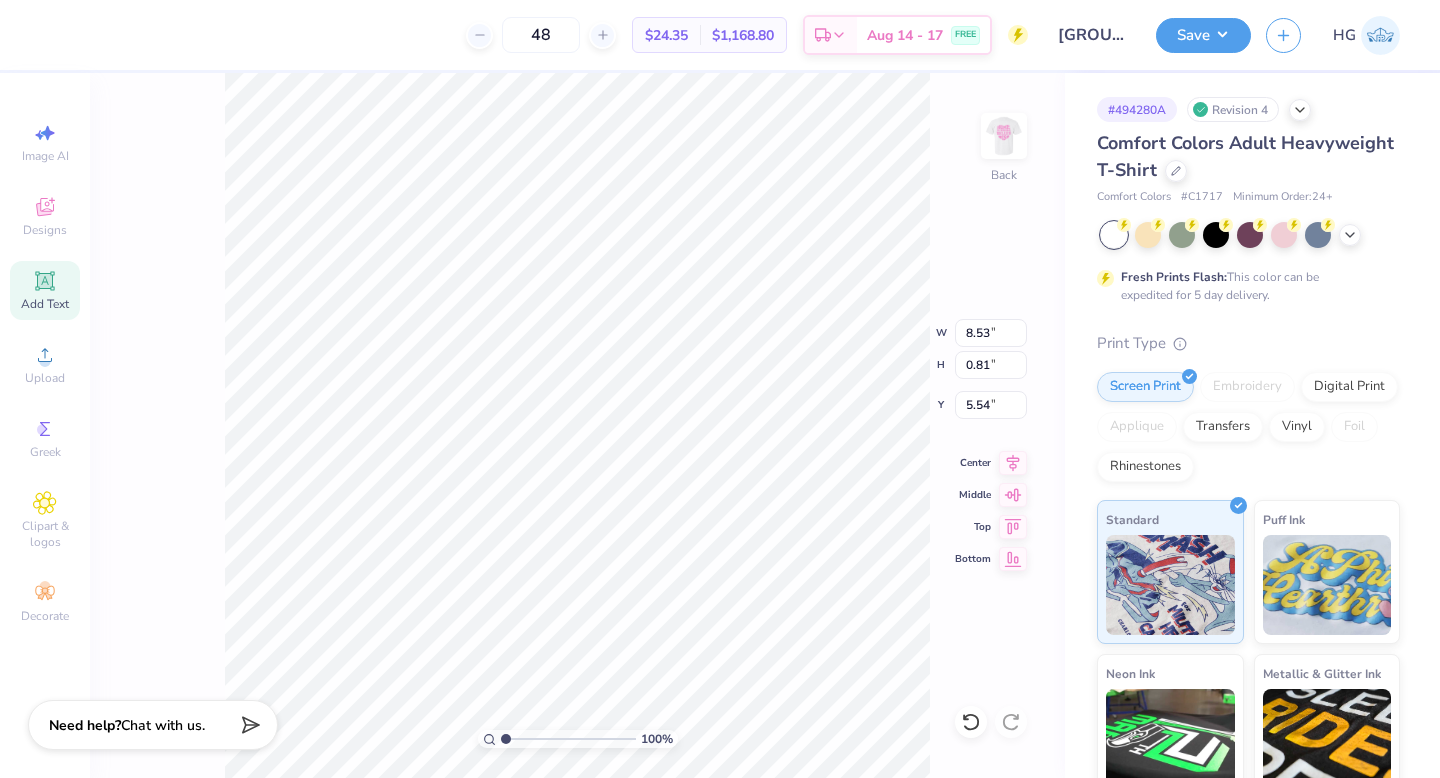 type on "7.77" 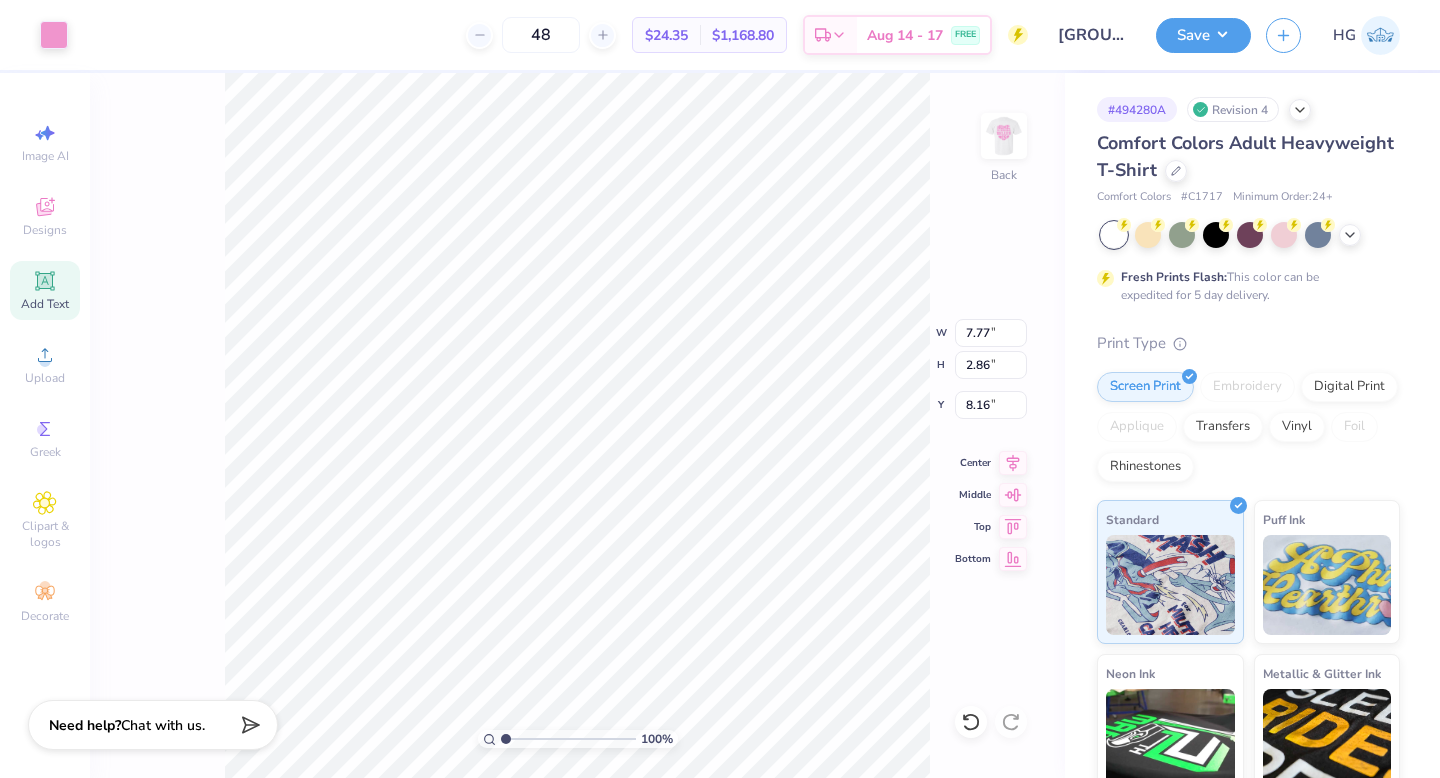 type on "6.62" 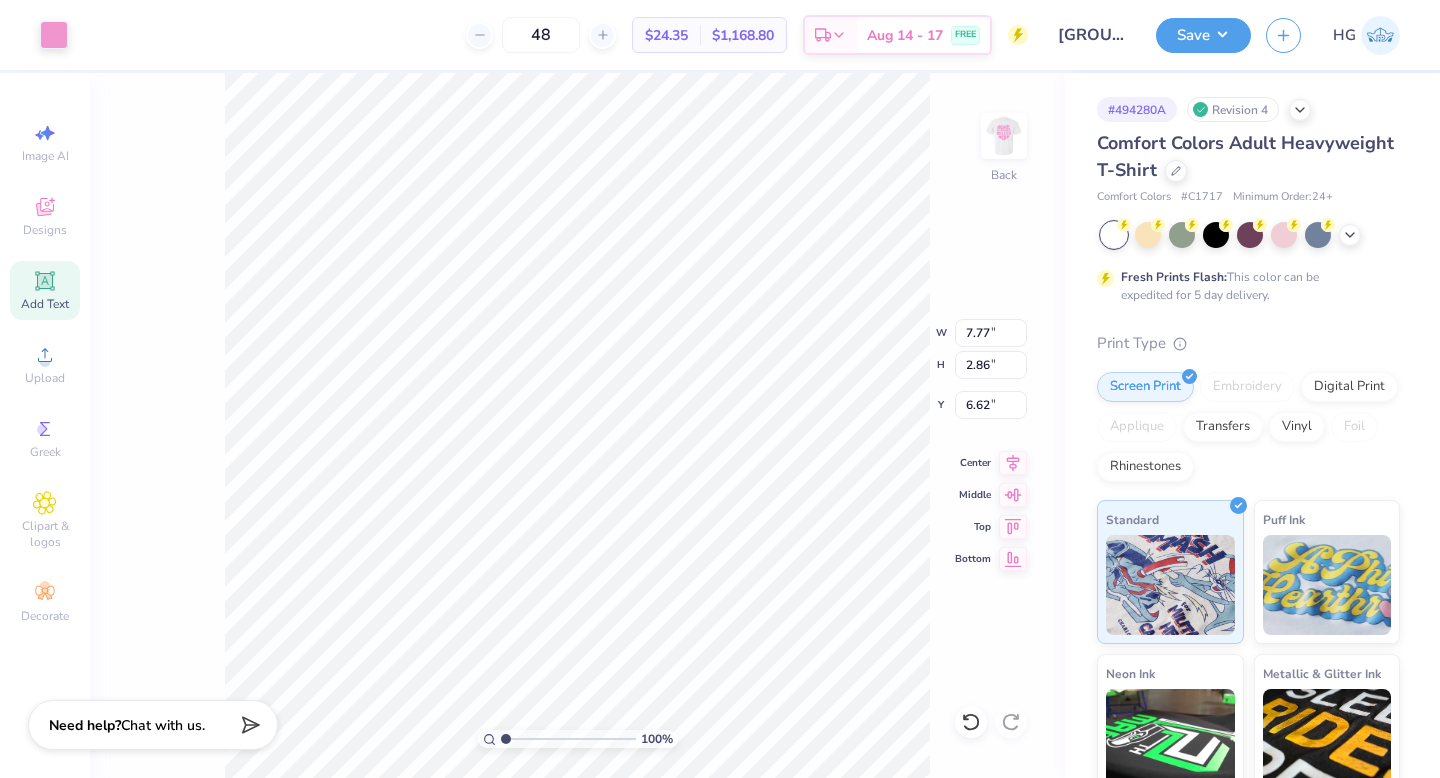 type on "8.53" 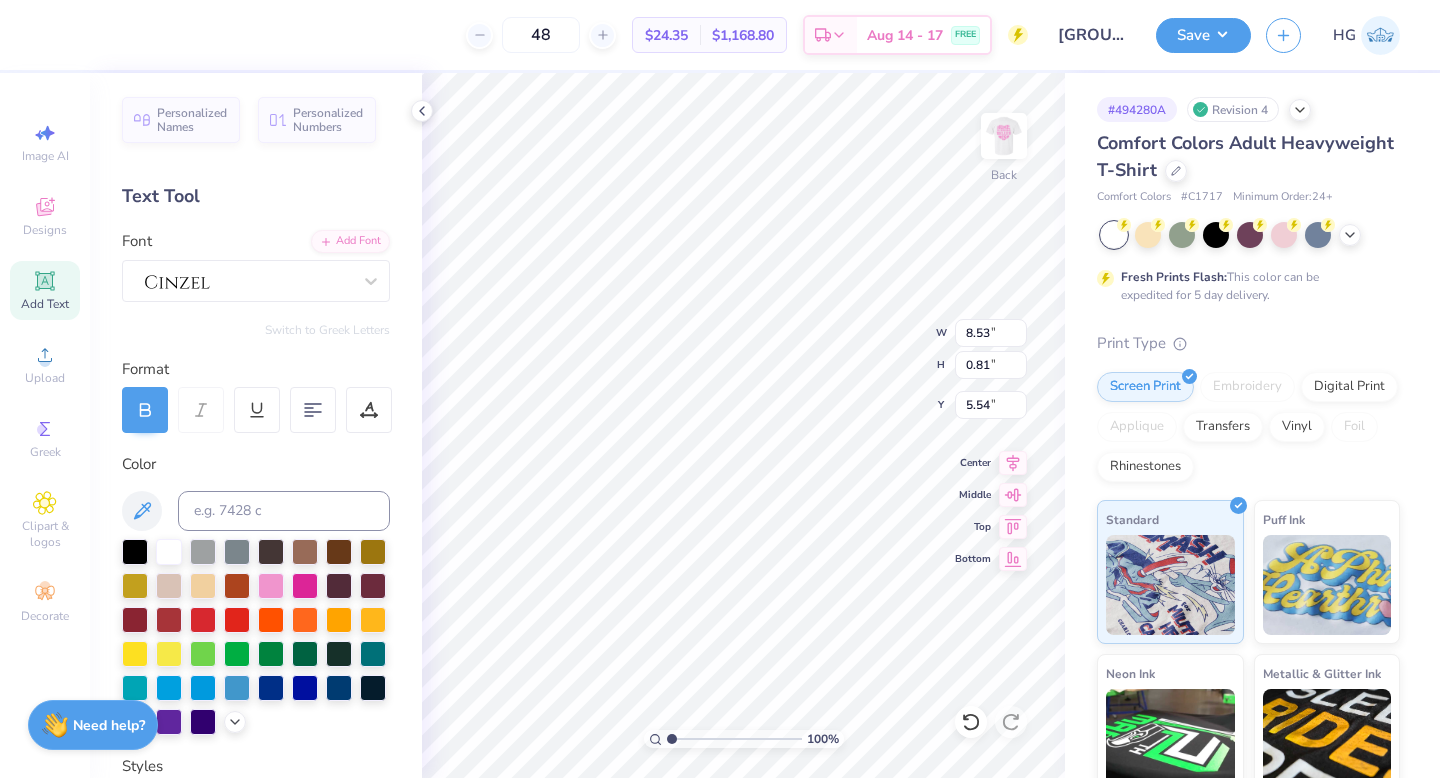 type on "5.49" 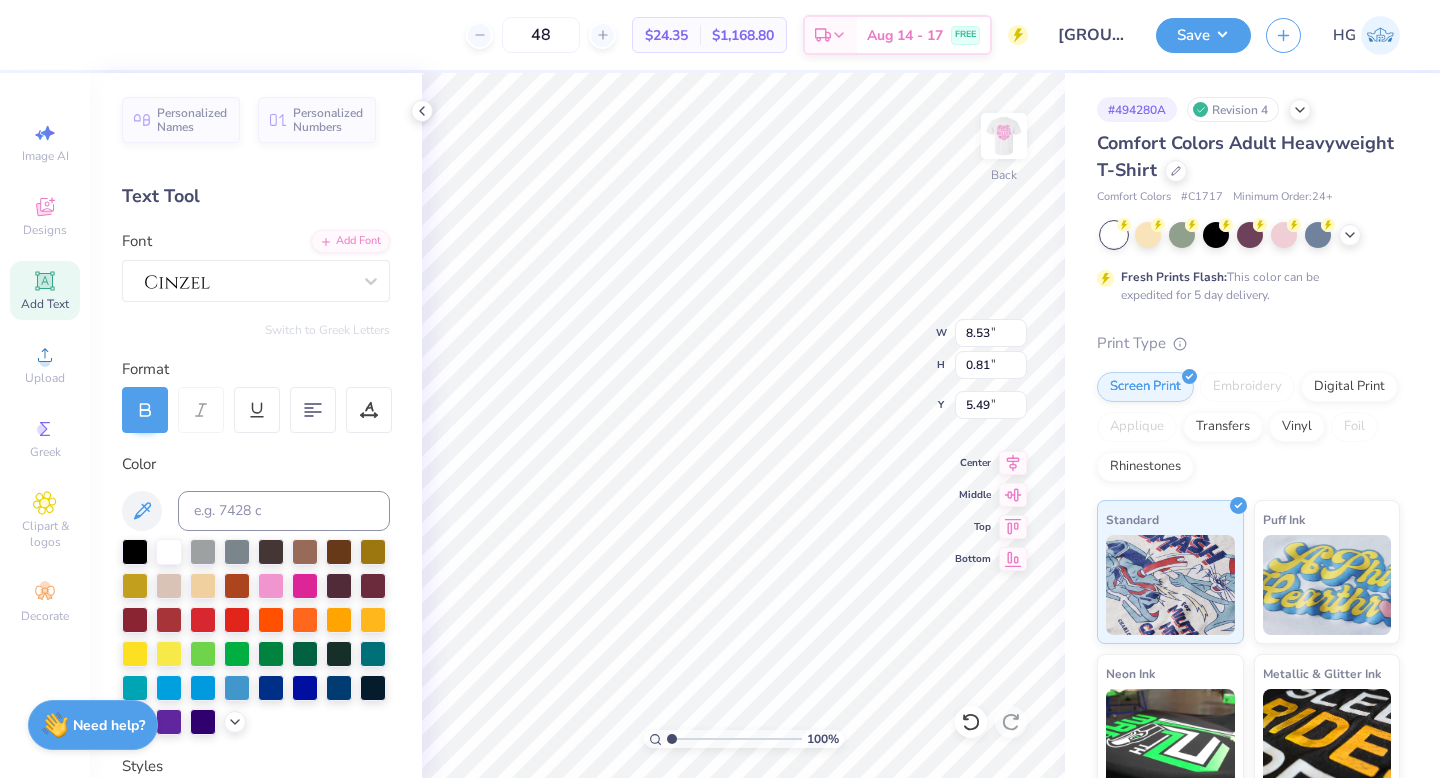 type on "7.77" 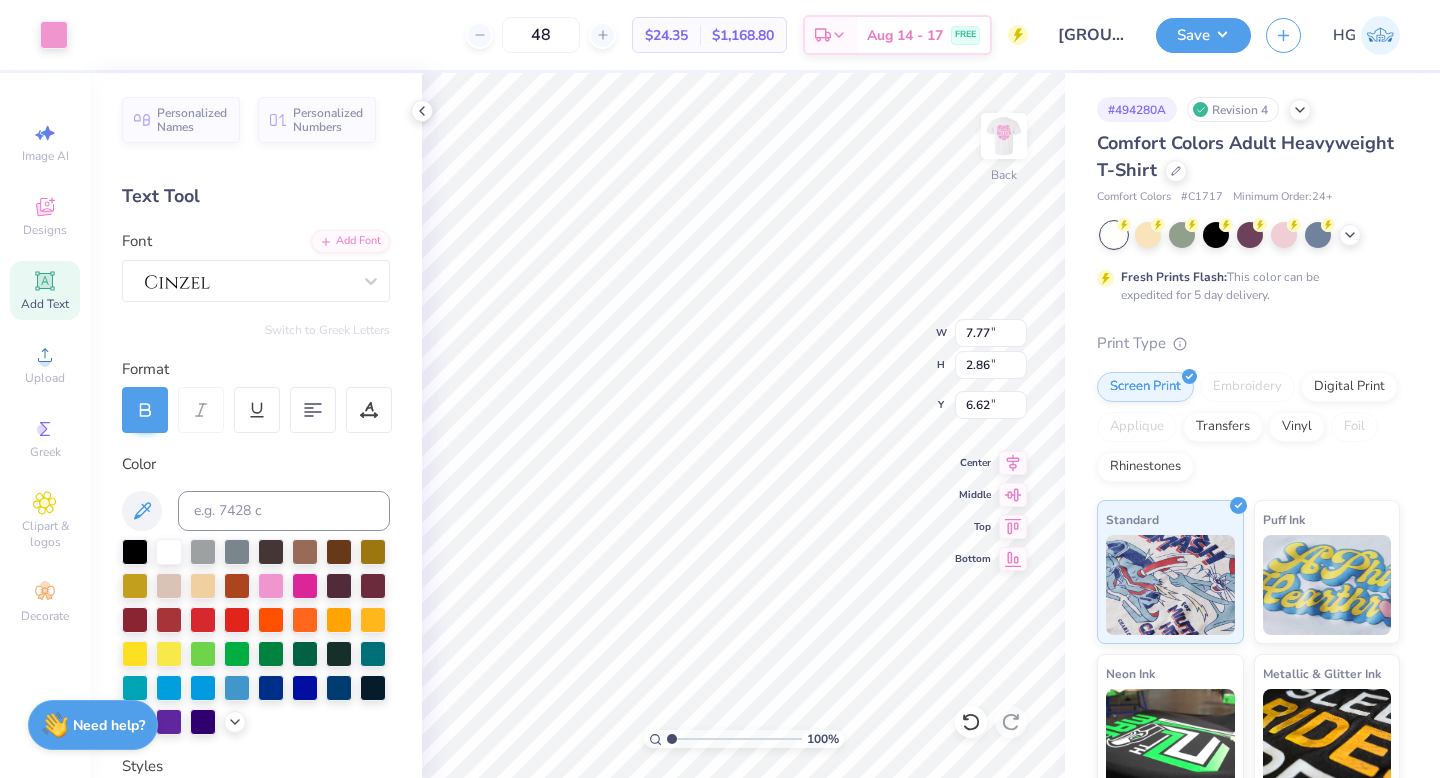 type on "5.90" 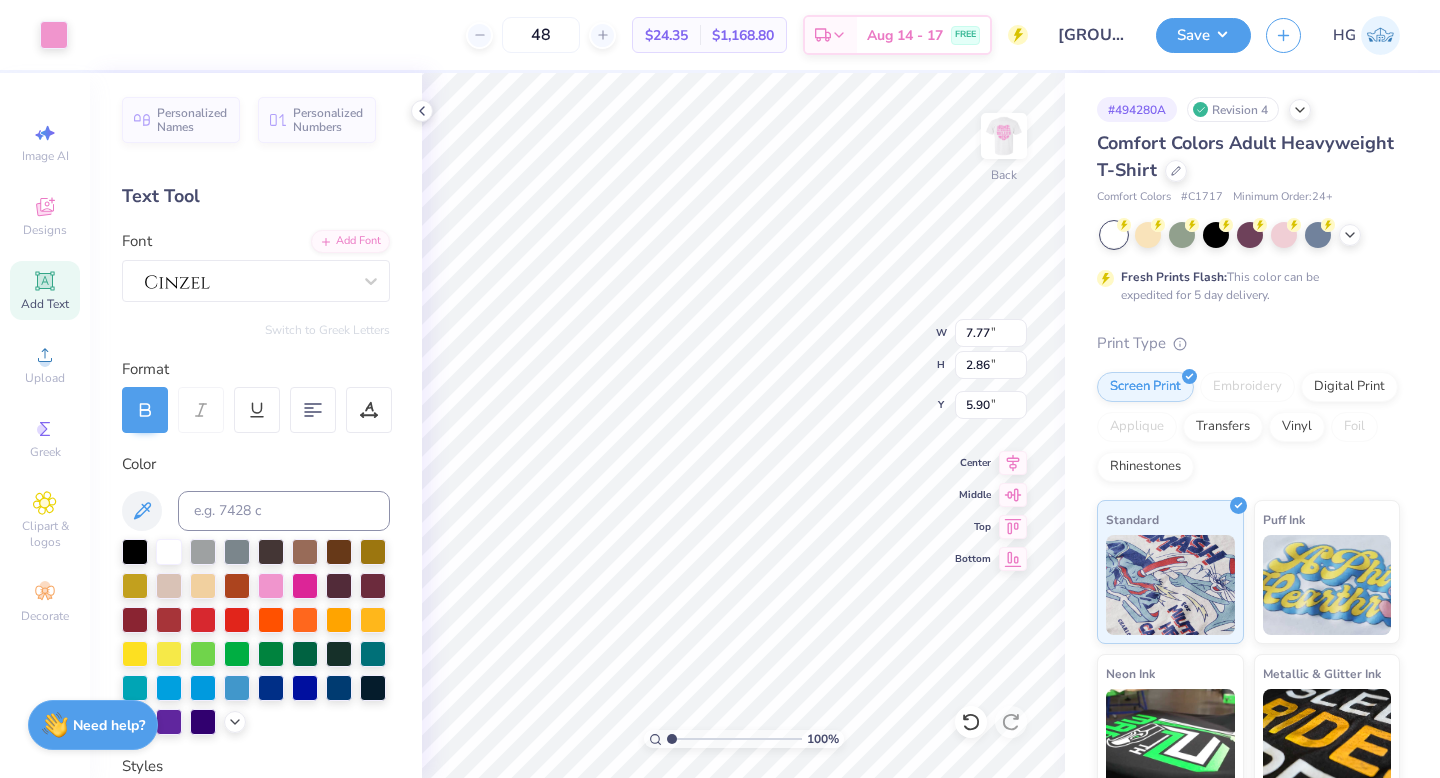 type on "8.09" 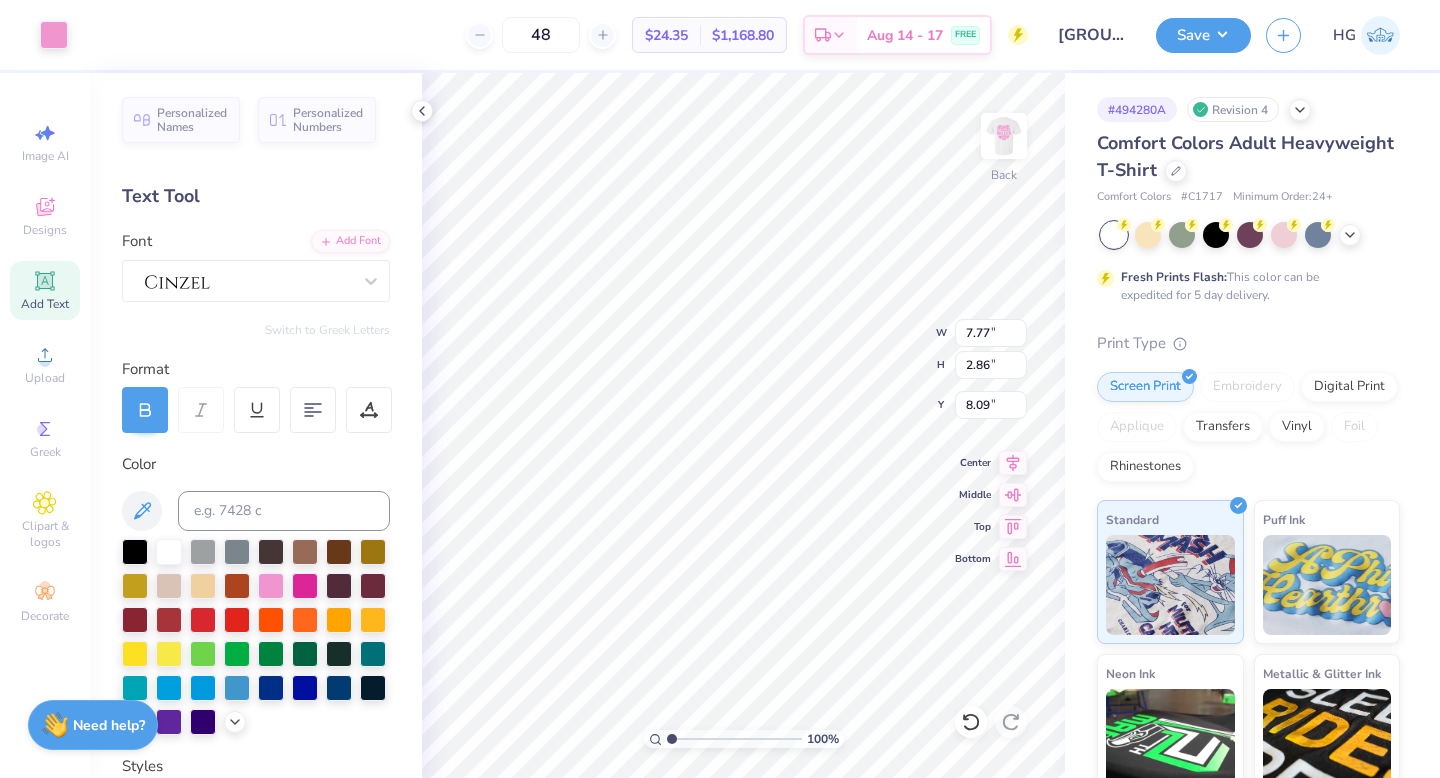 type on "8.53" 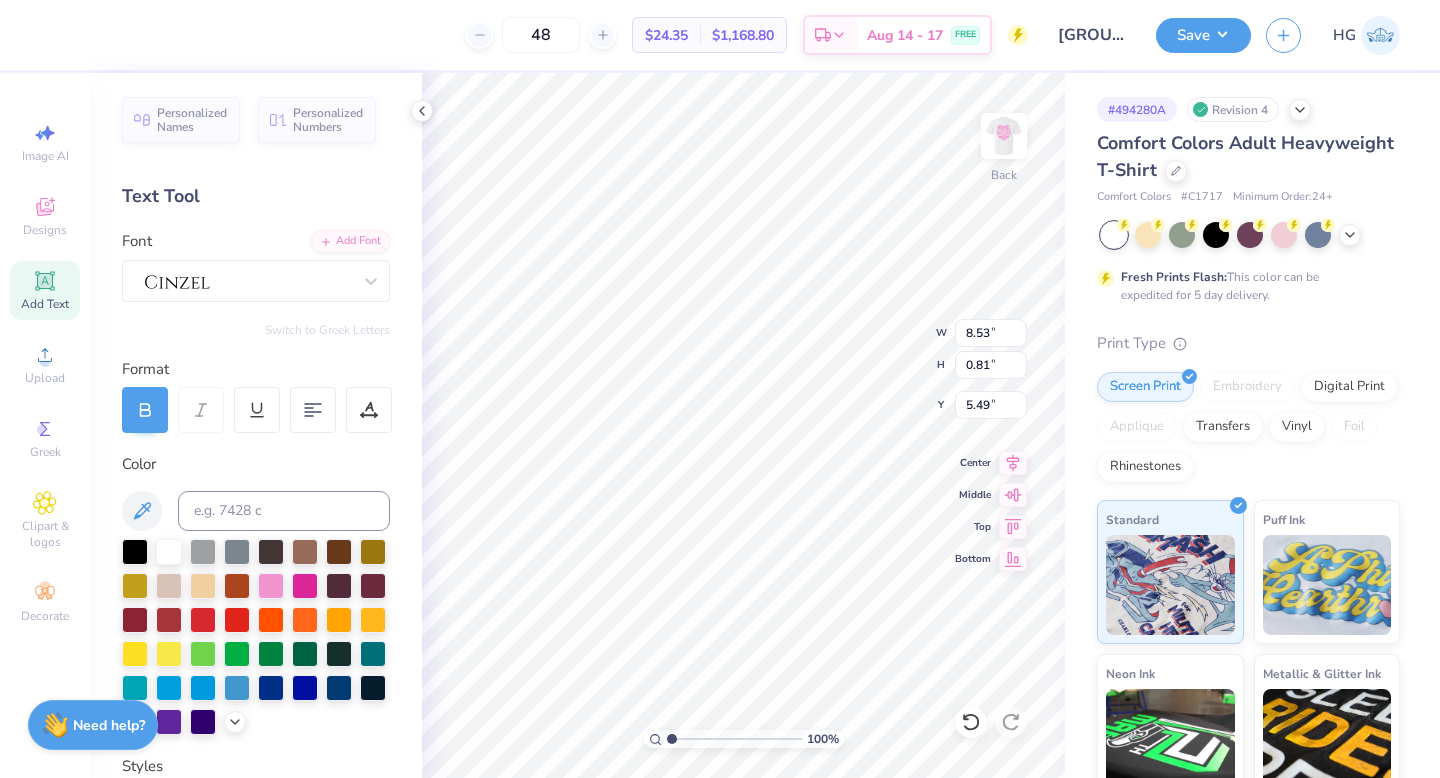 type on "12.40" 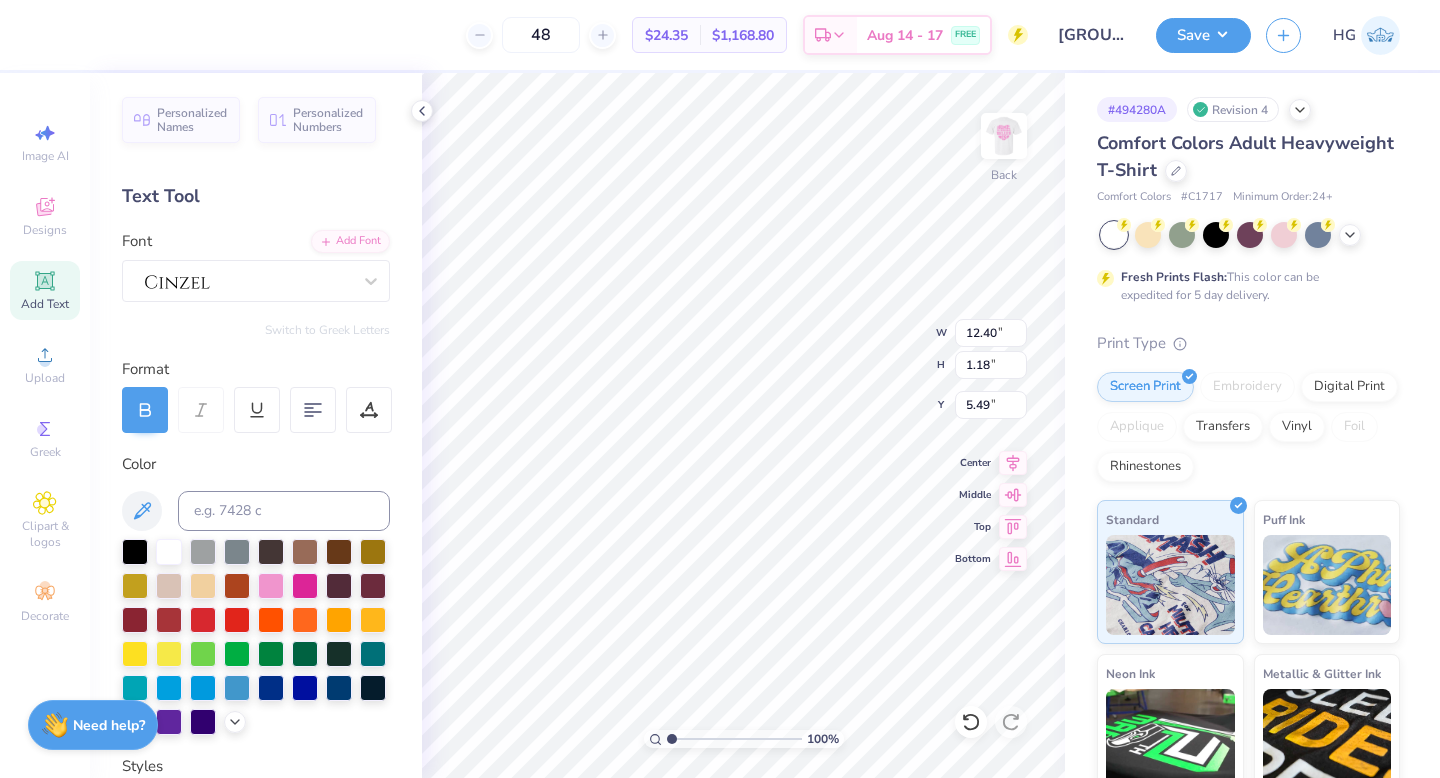 type on "5.48" 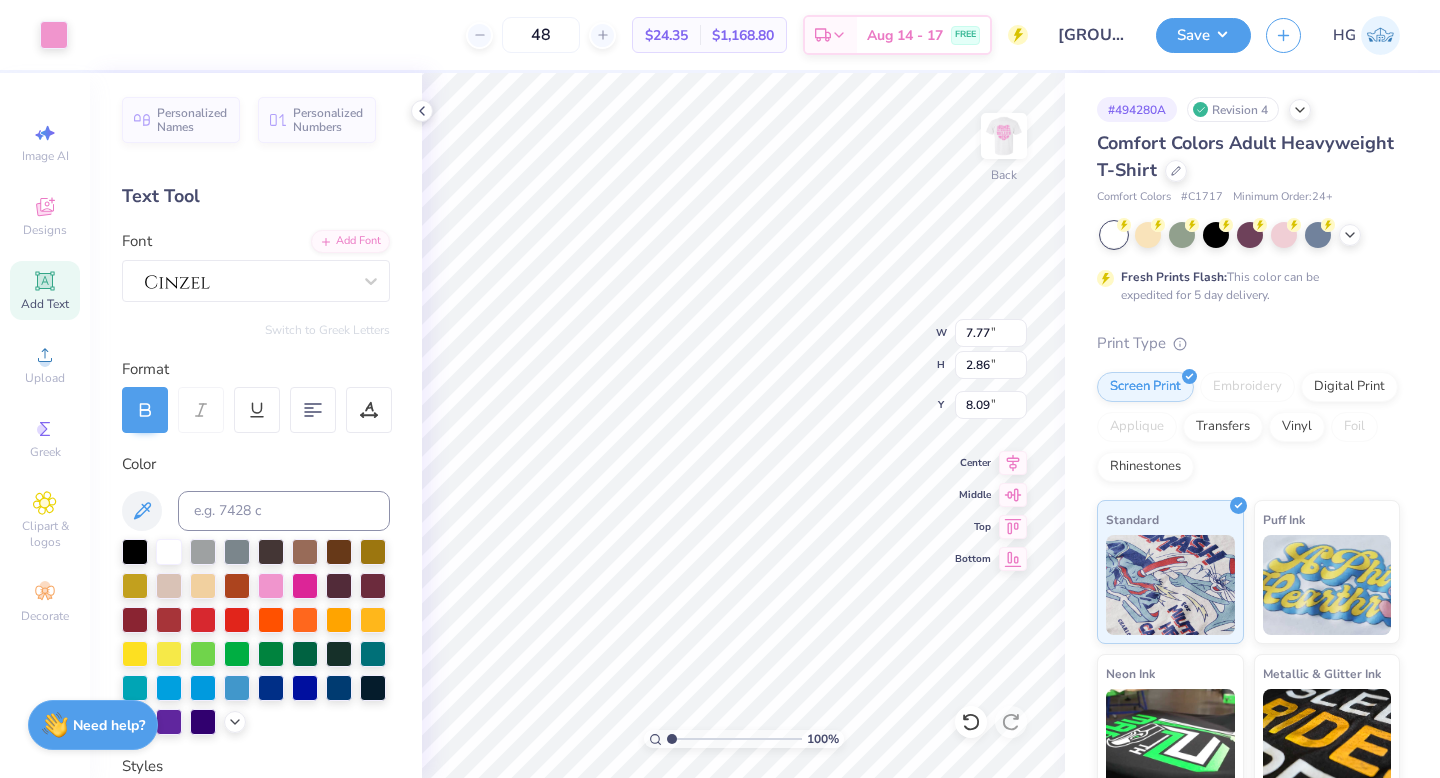 type on "7.14" 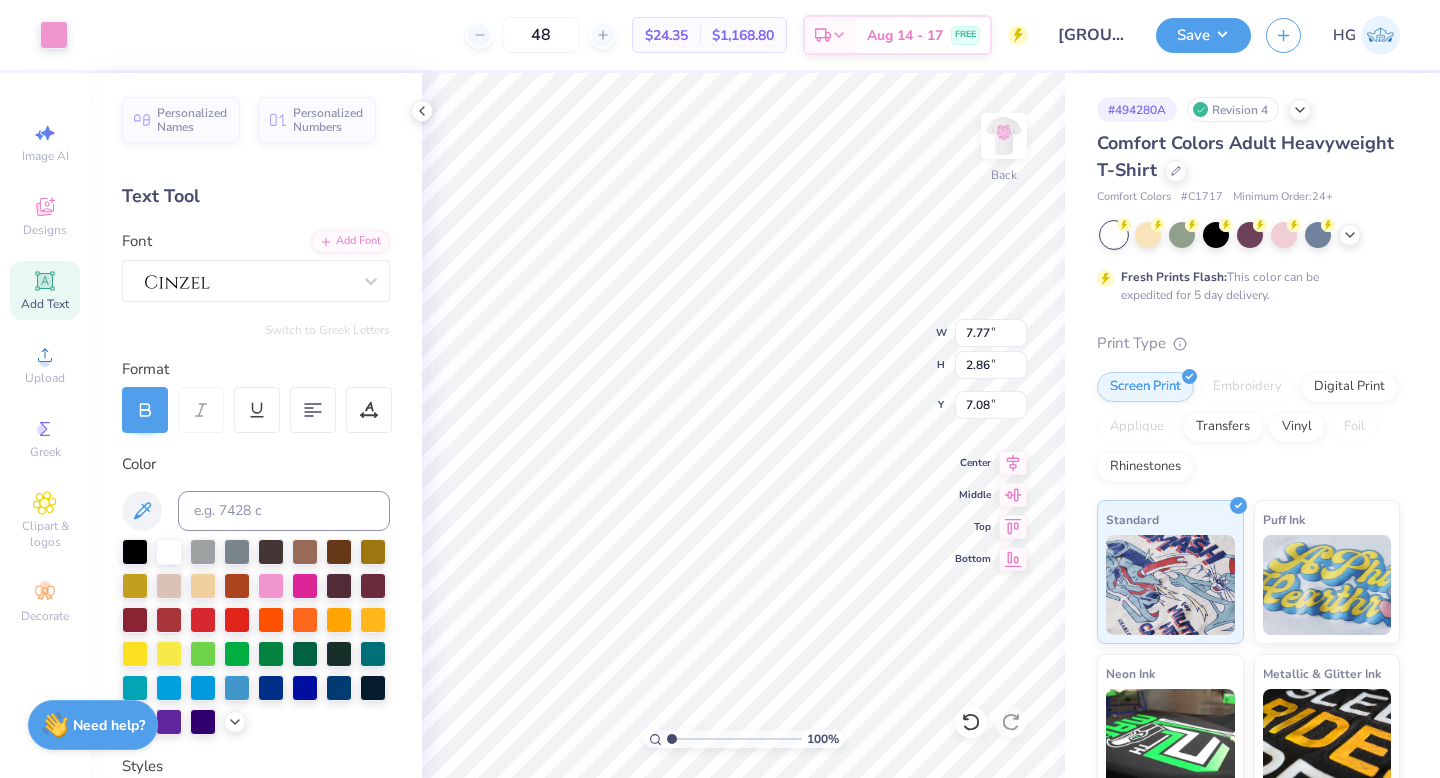 type on "6.98" 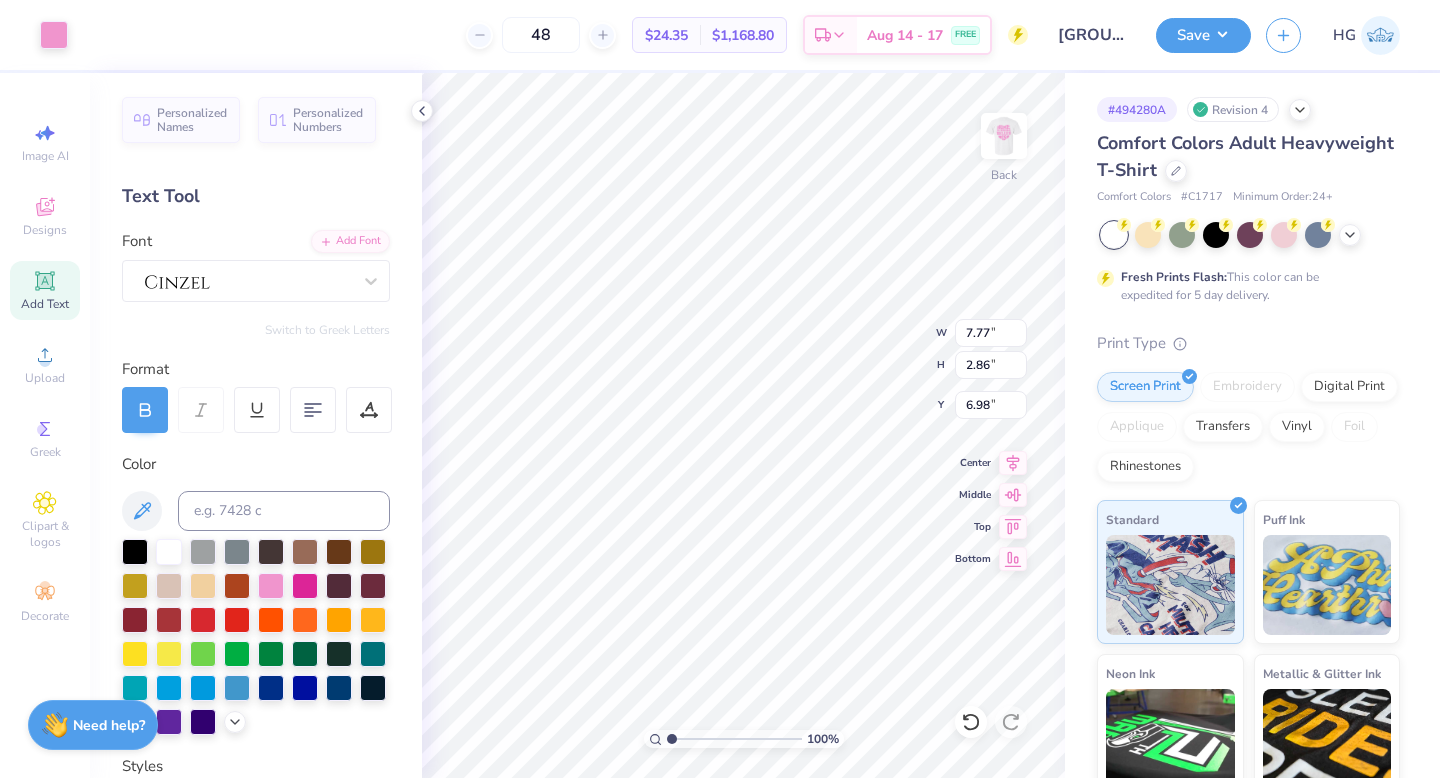 type on "5.55" 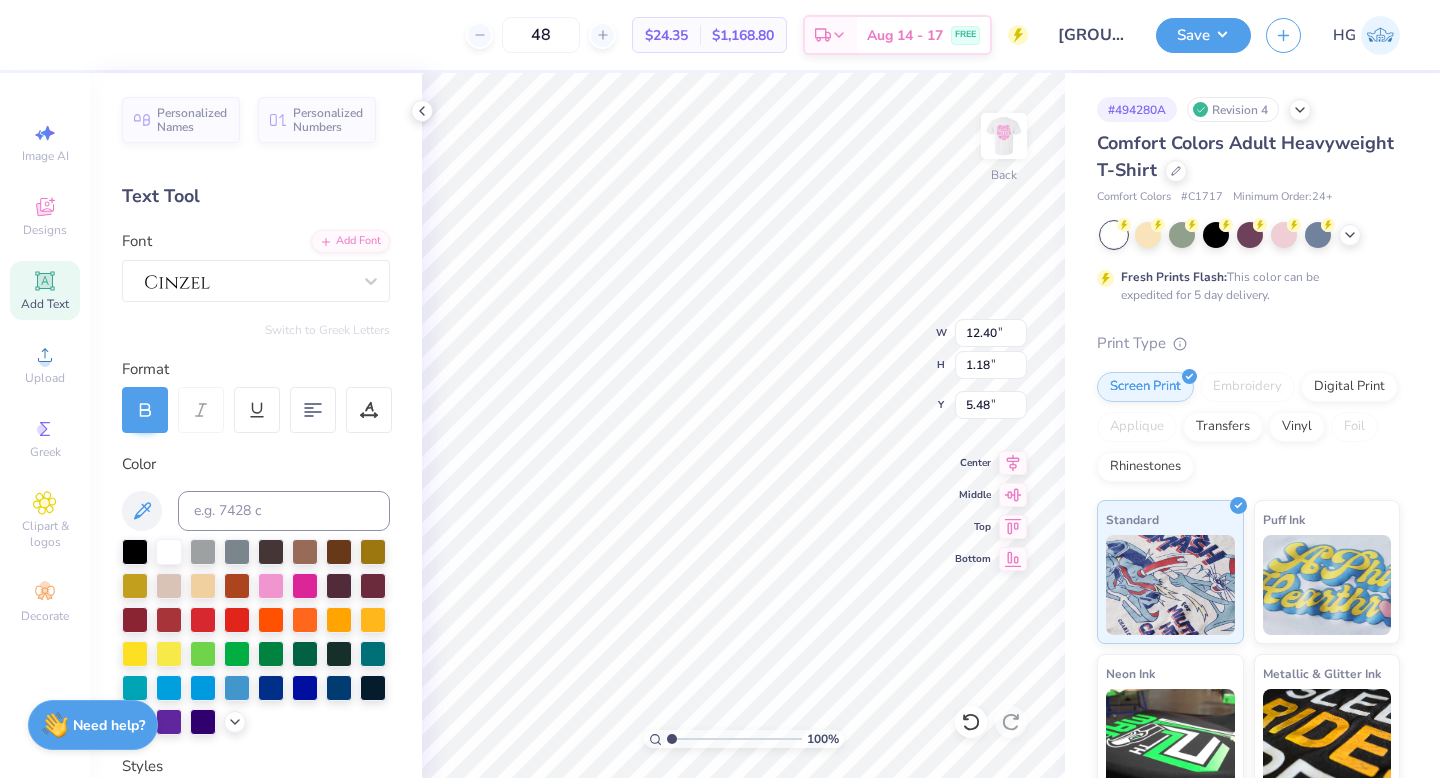 type on "RECRUITMENT 2025" 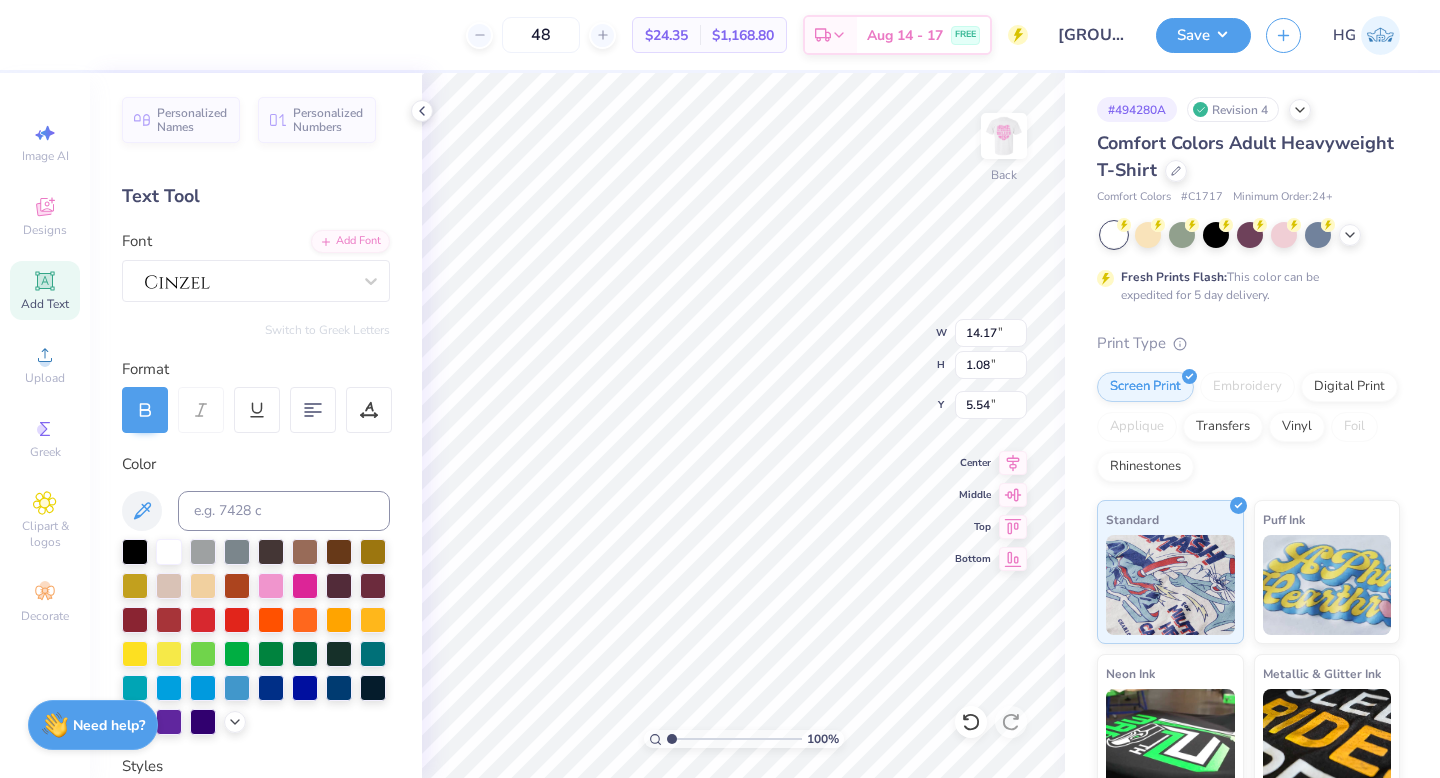 type on "11.05" 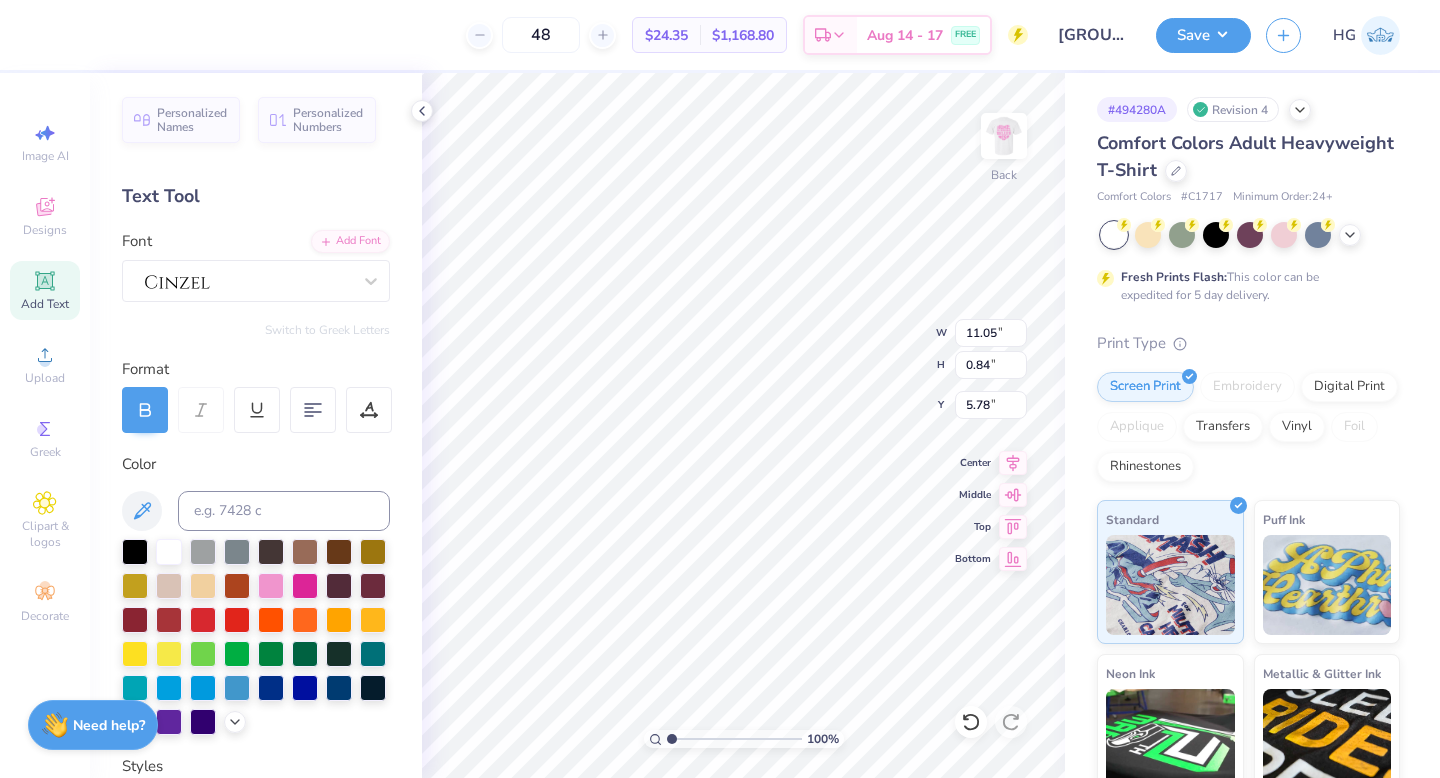 type on "5.55" 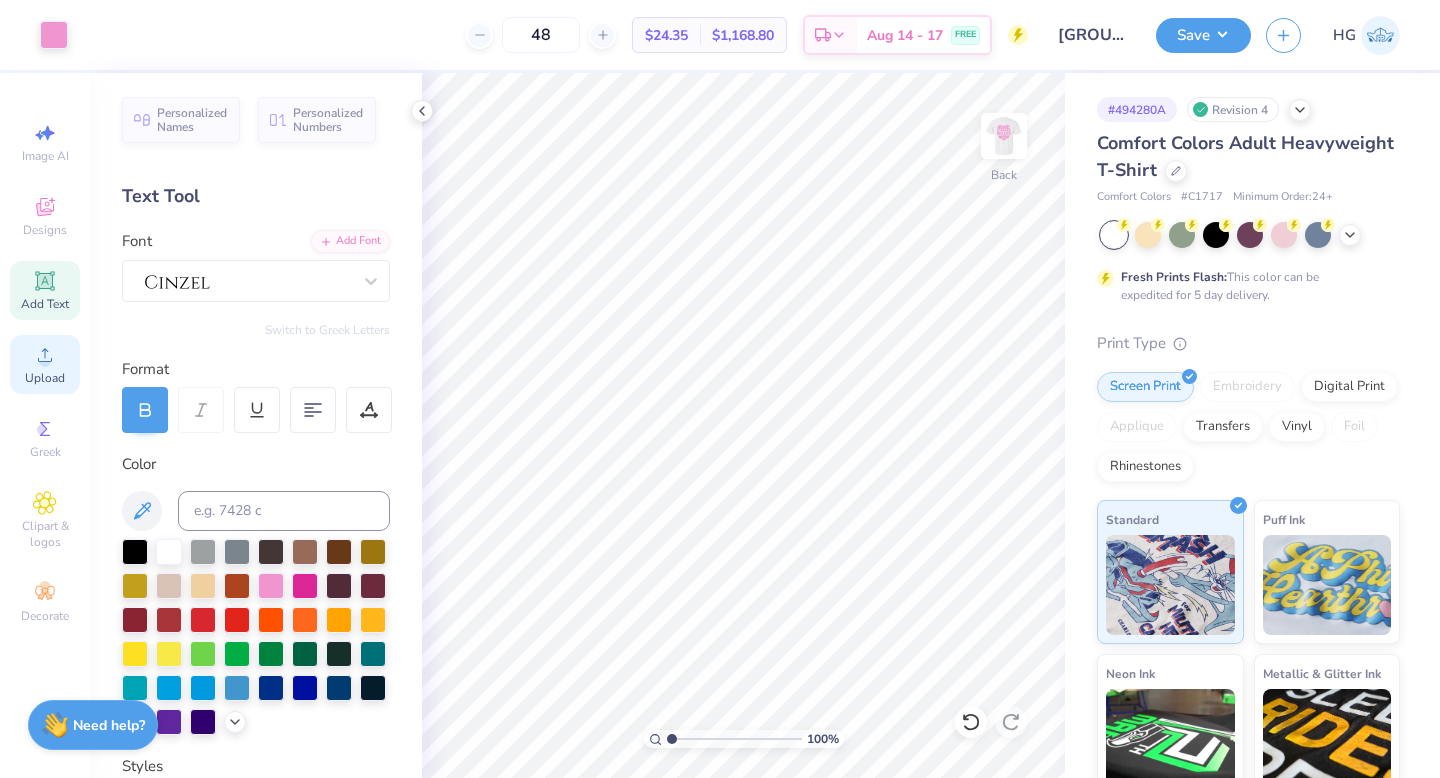 click on "Upload" at bounding box center [45, 364] 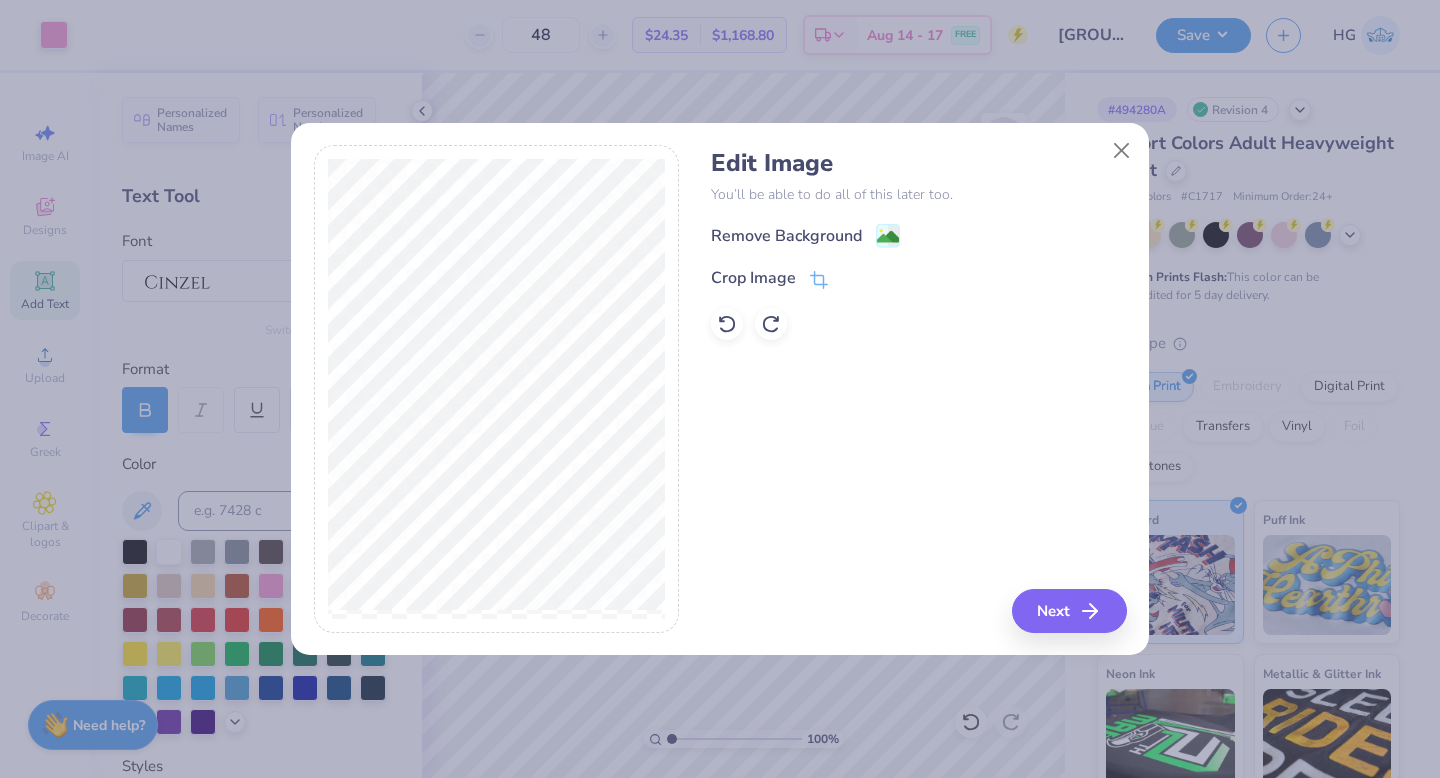 click on "Remove Background" at bounding box center [805, 235] 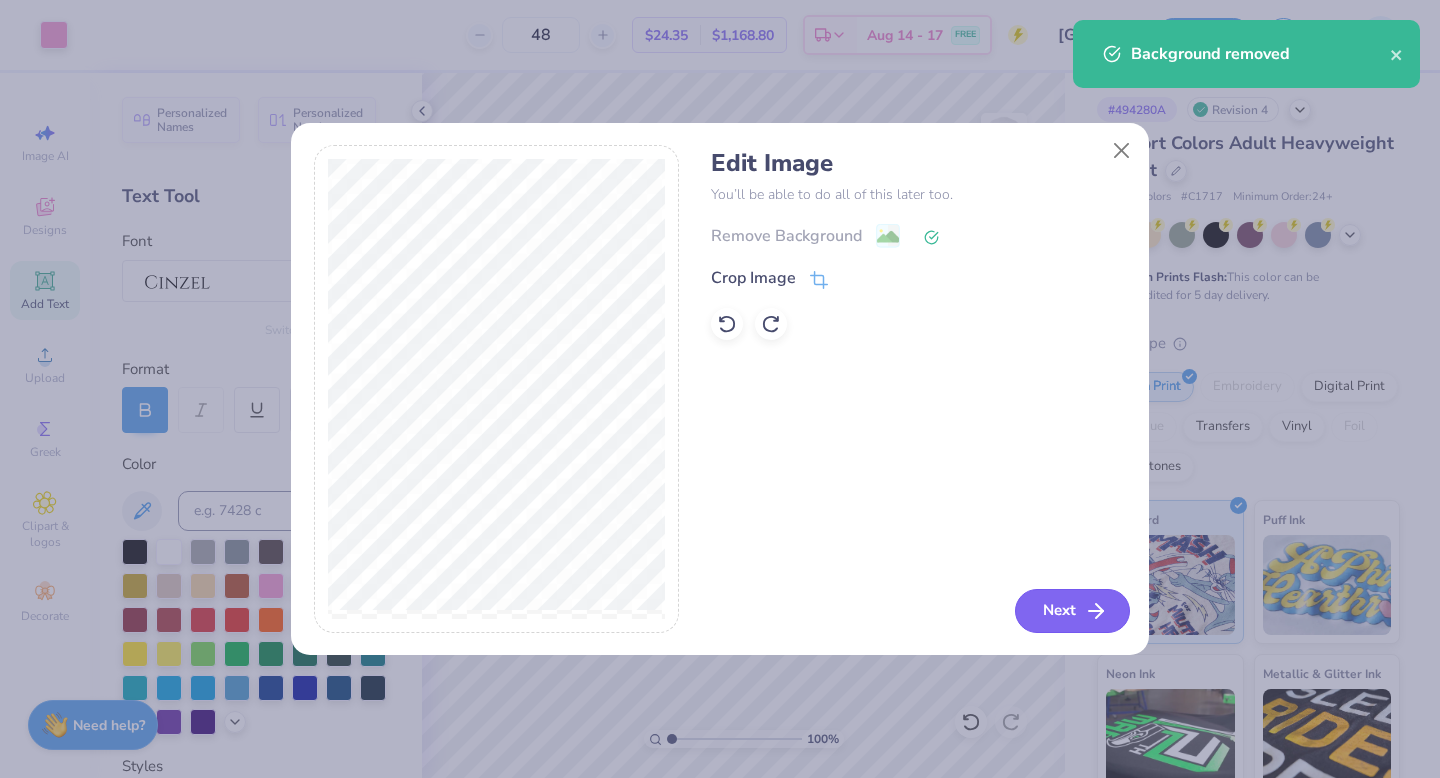 click on "Next" at bounding box center (1072, 611) 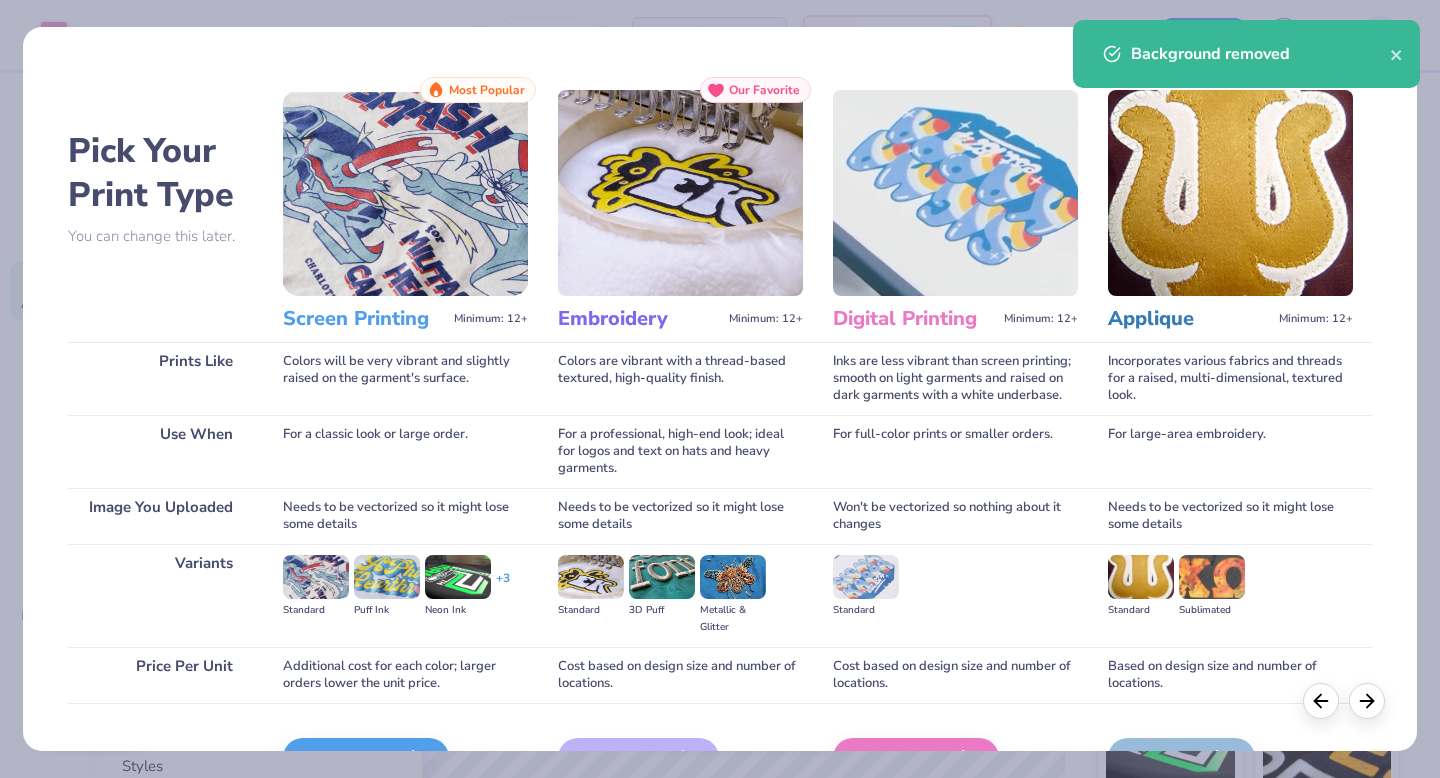 scroll, scrollTop: 119, scrollLeft: 0, axis: vertical 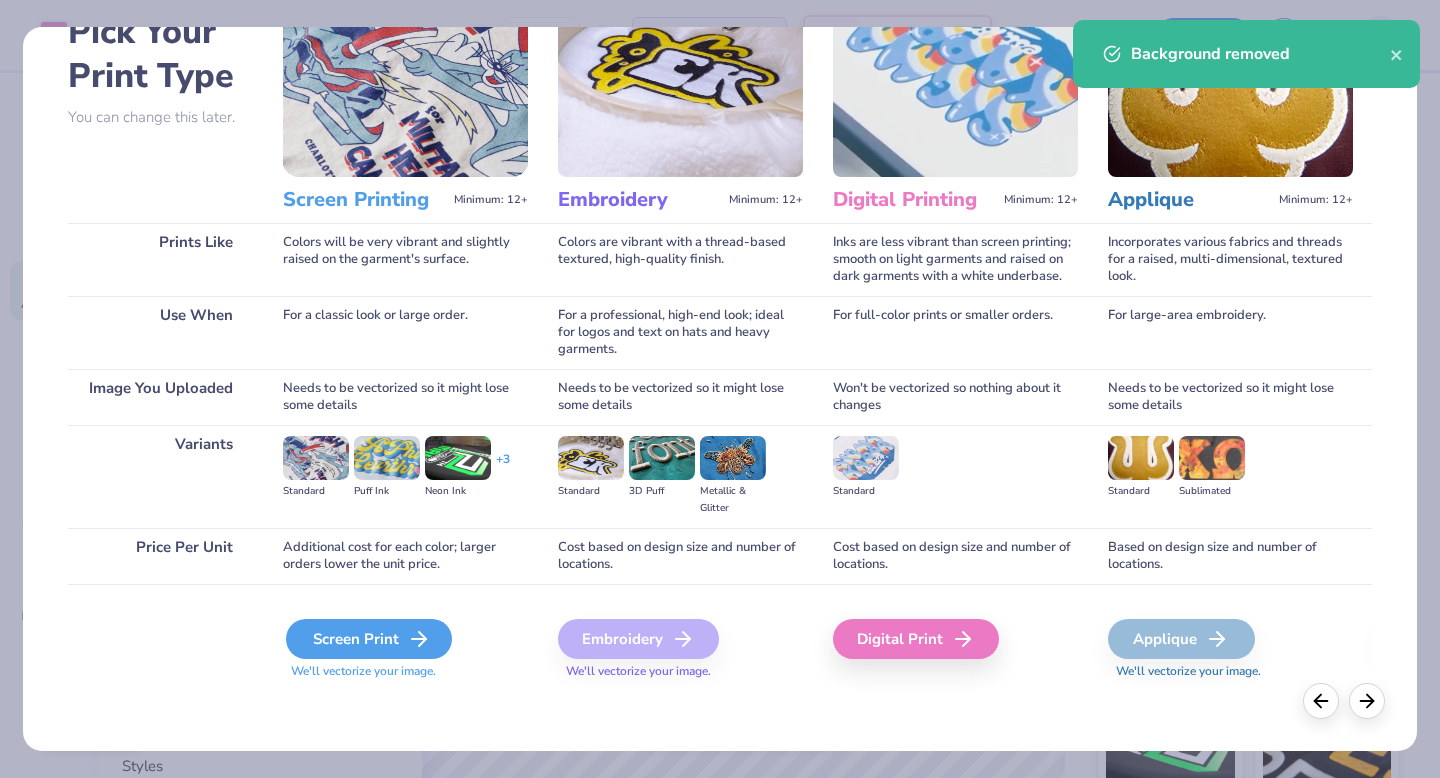 click on "Screen Print" at bounding box center [369, 639] 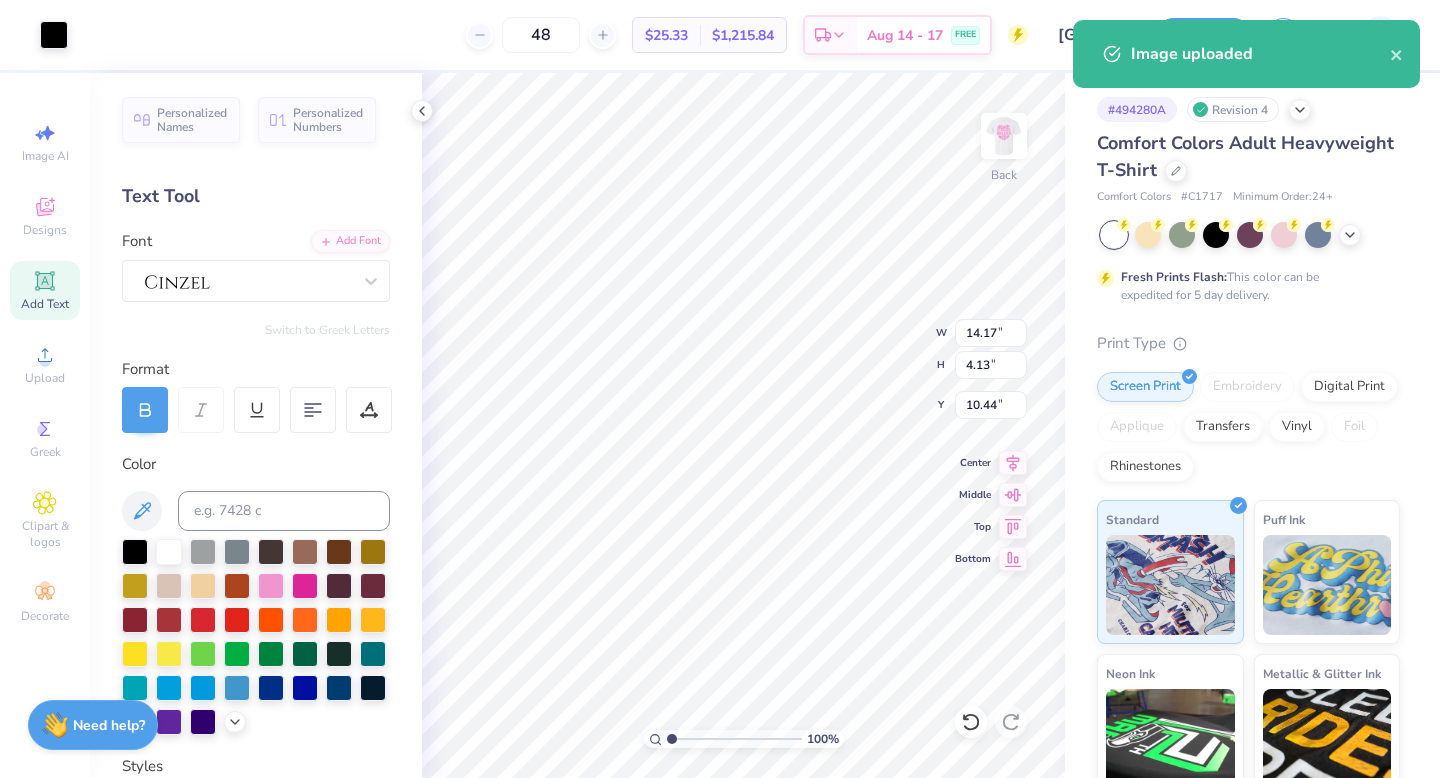 type on "8.94" 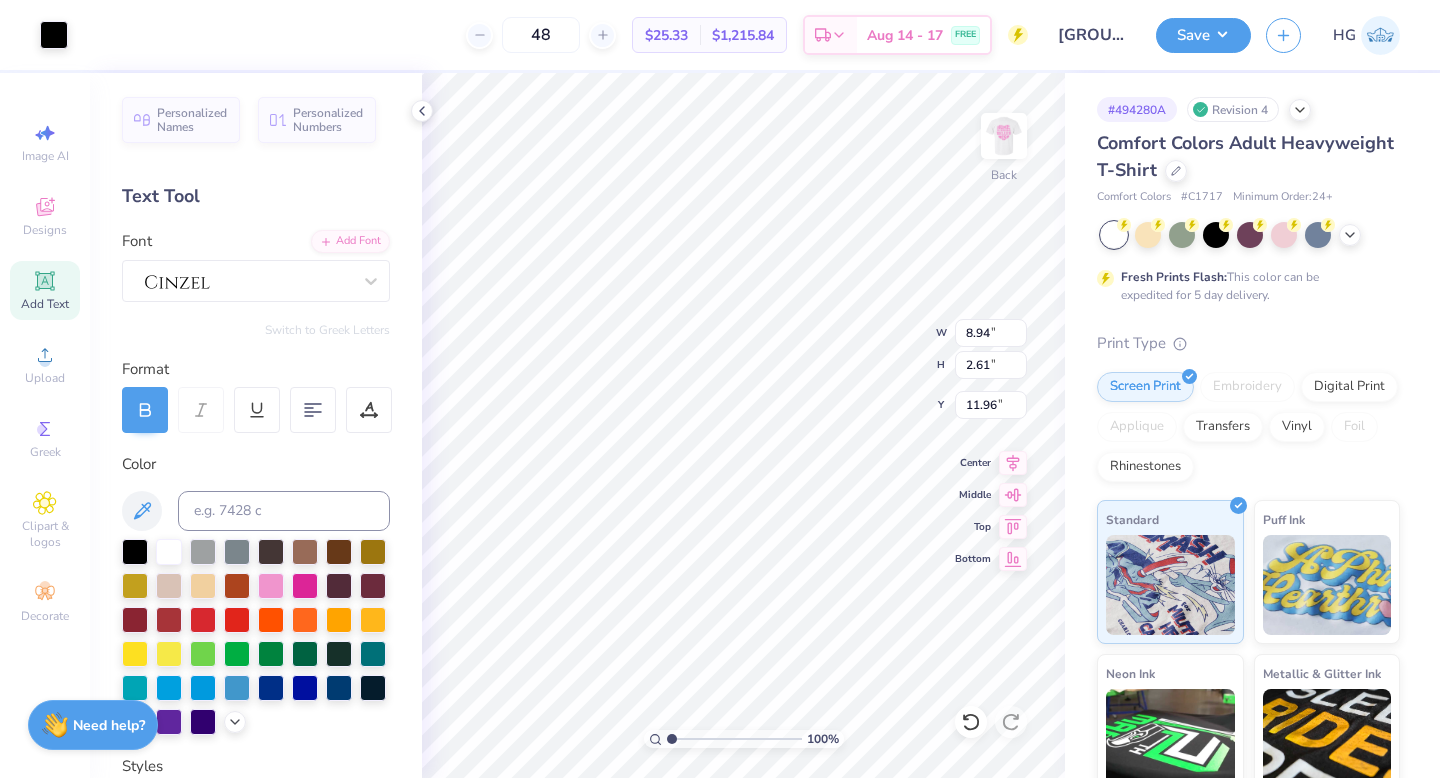 type on "6.39" 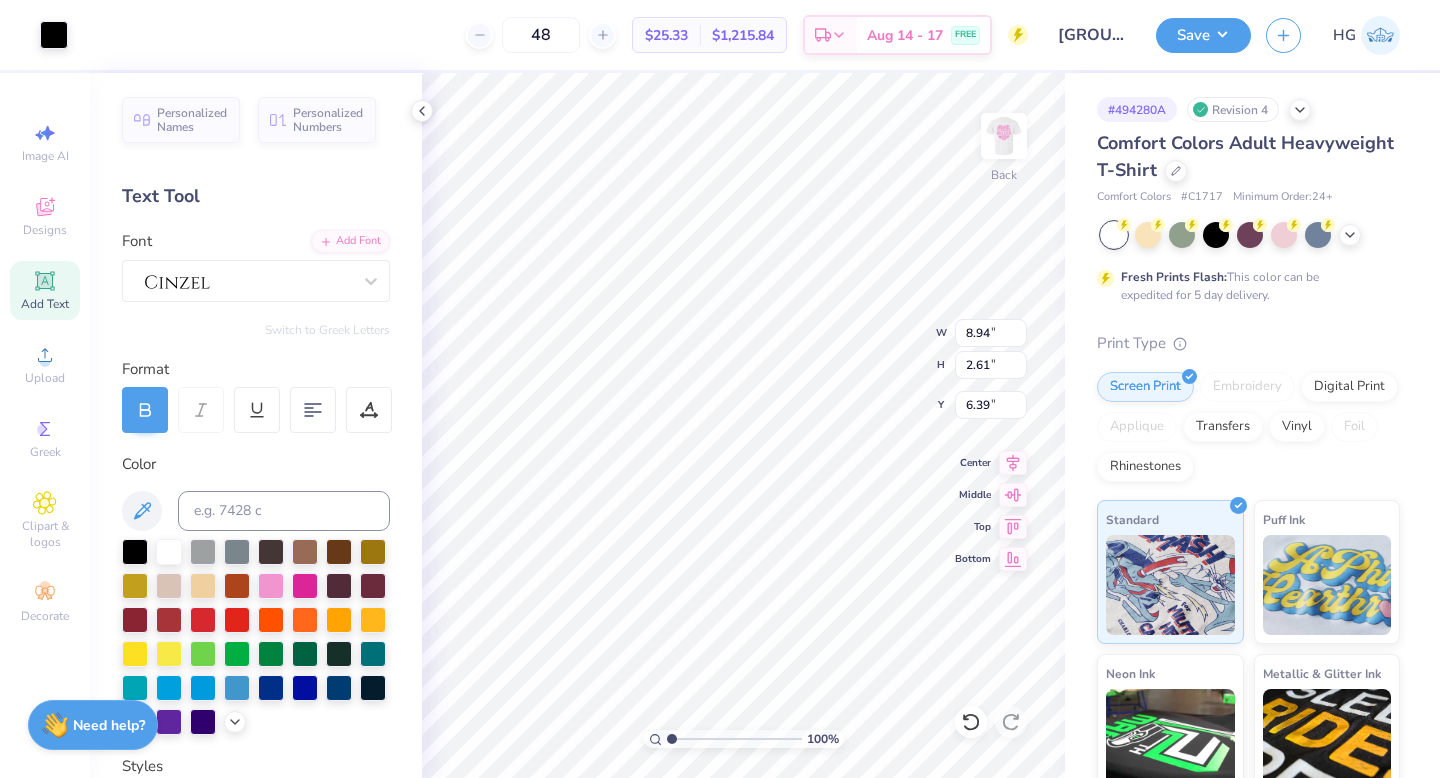type on "11.05" 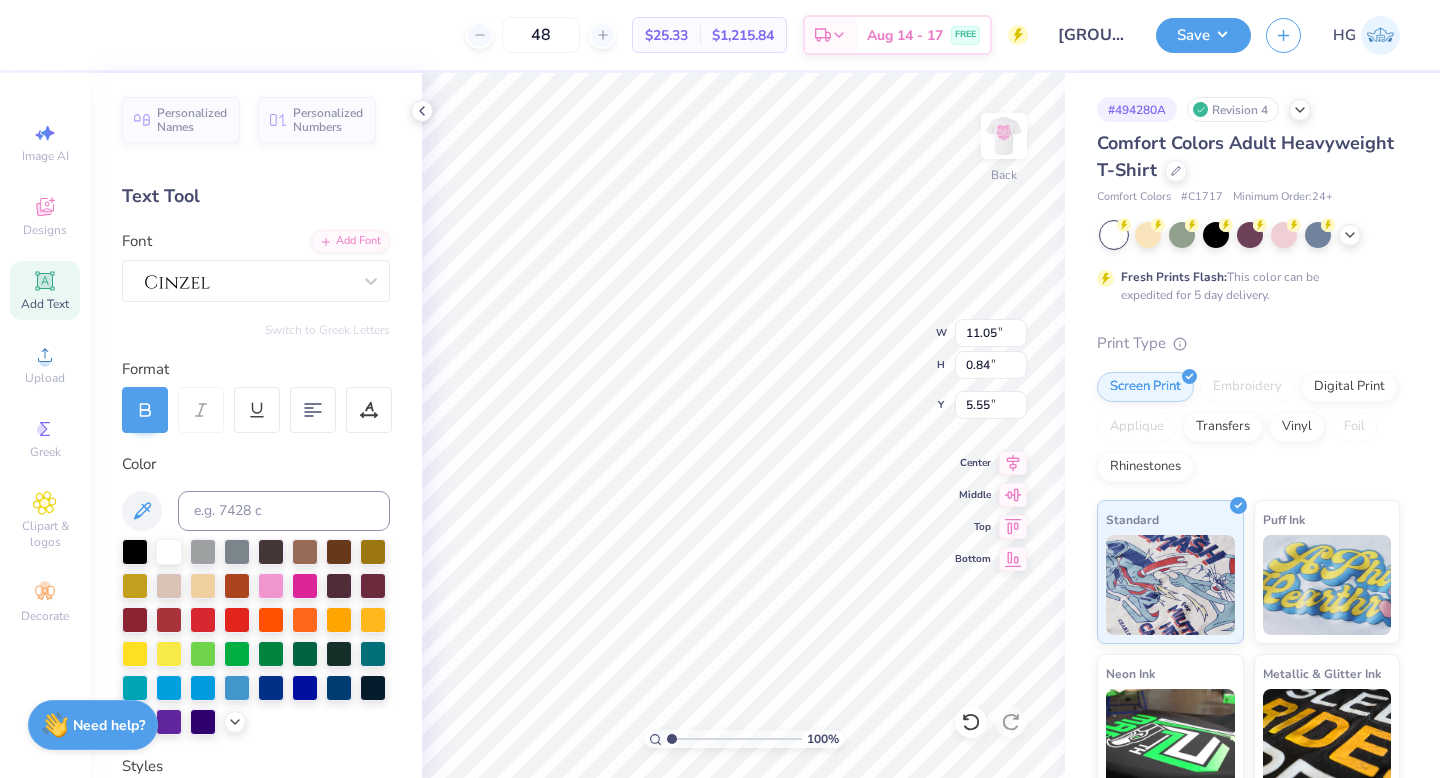type on "8.94" 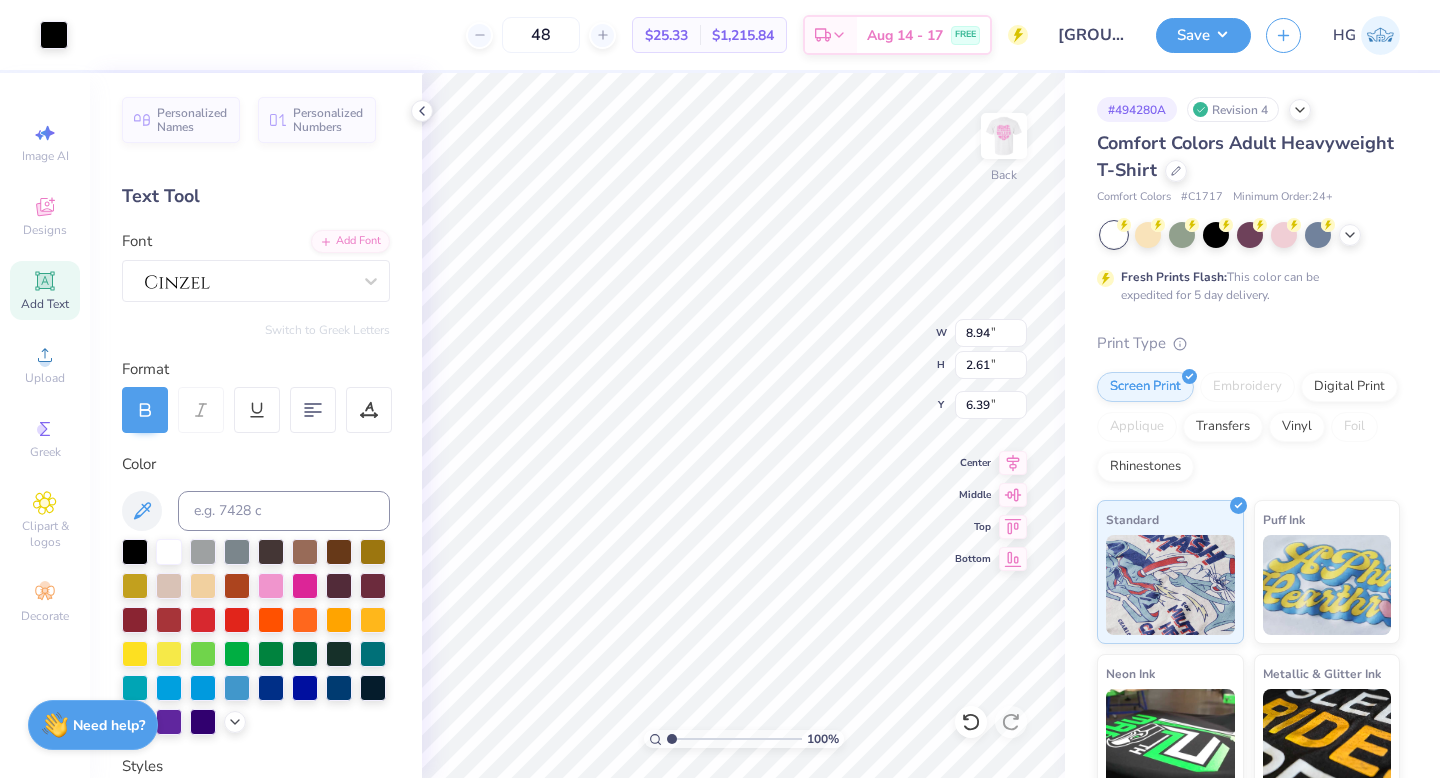 type on "5.23" 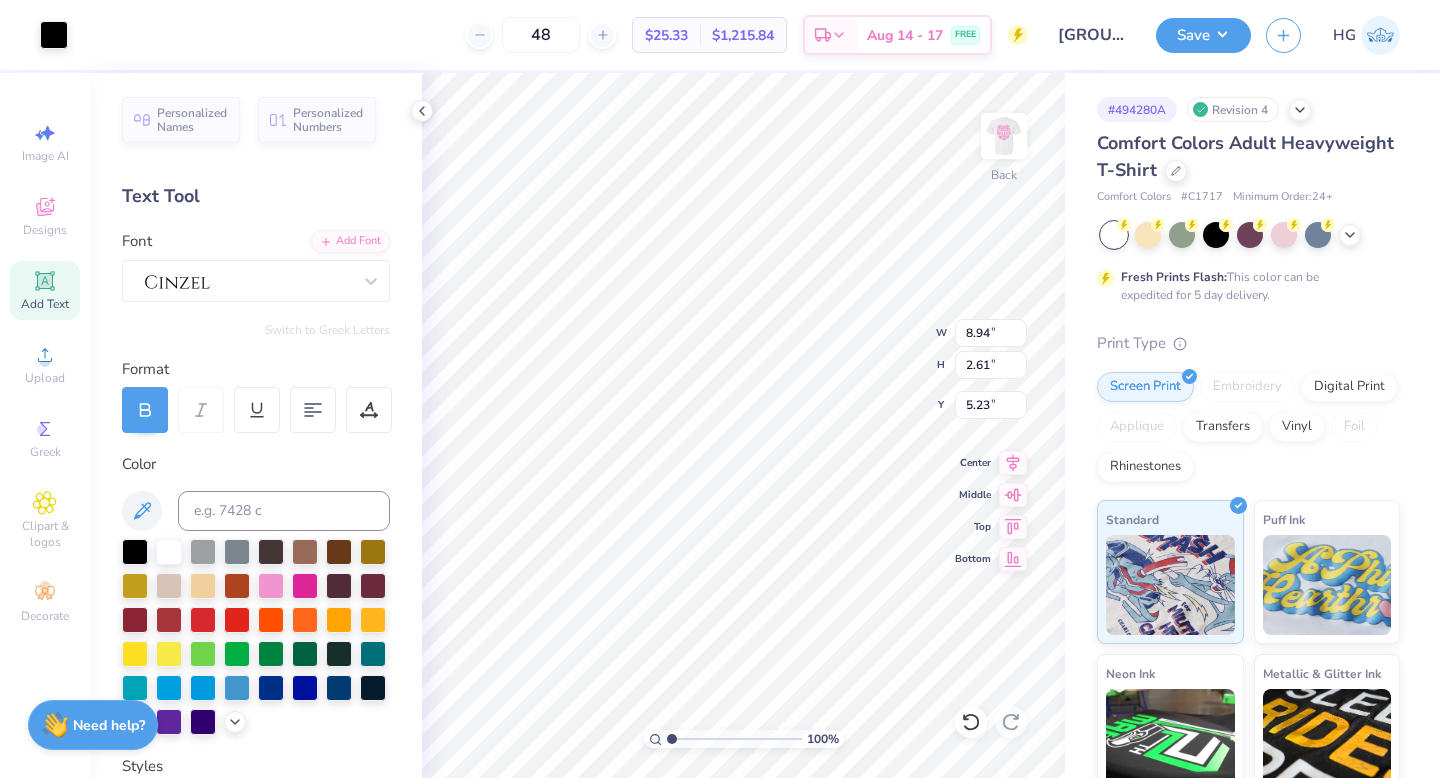 type on "7.21" 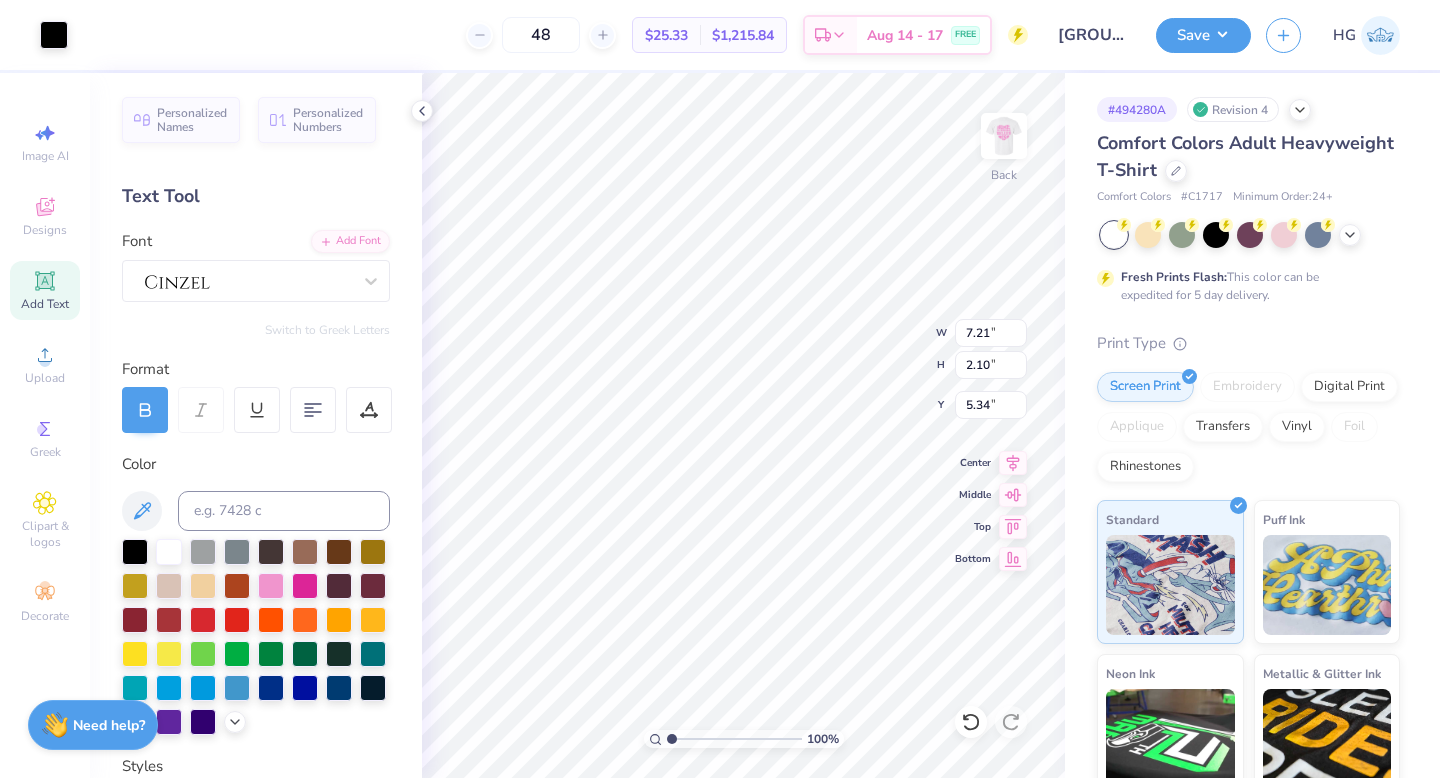 type on "5.34" 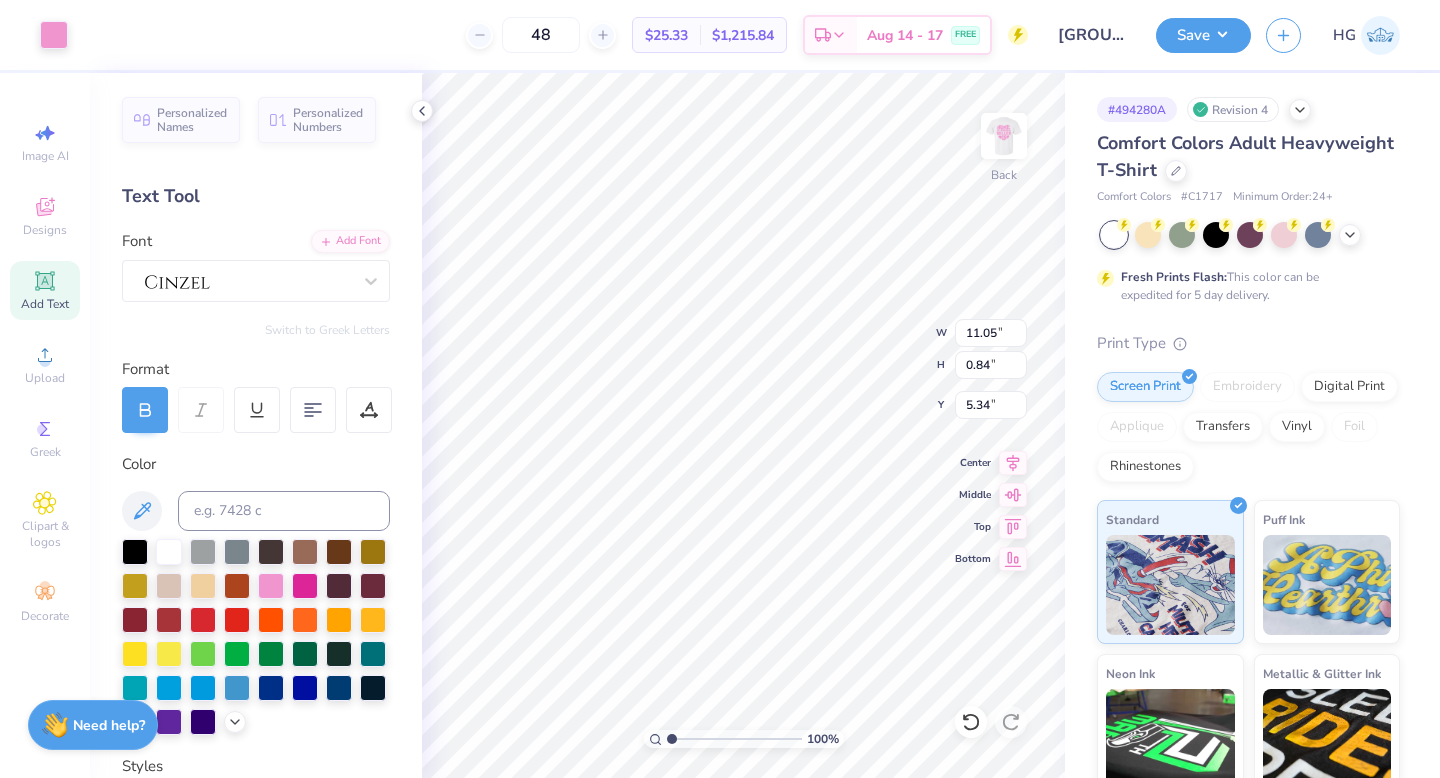 type on "11.05" 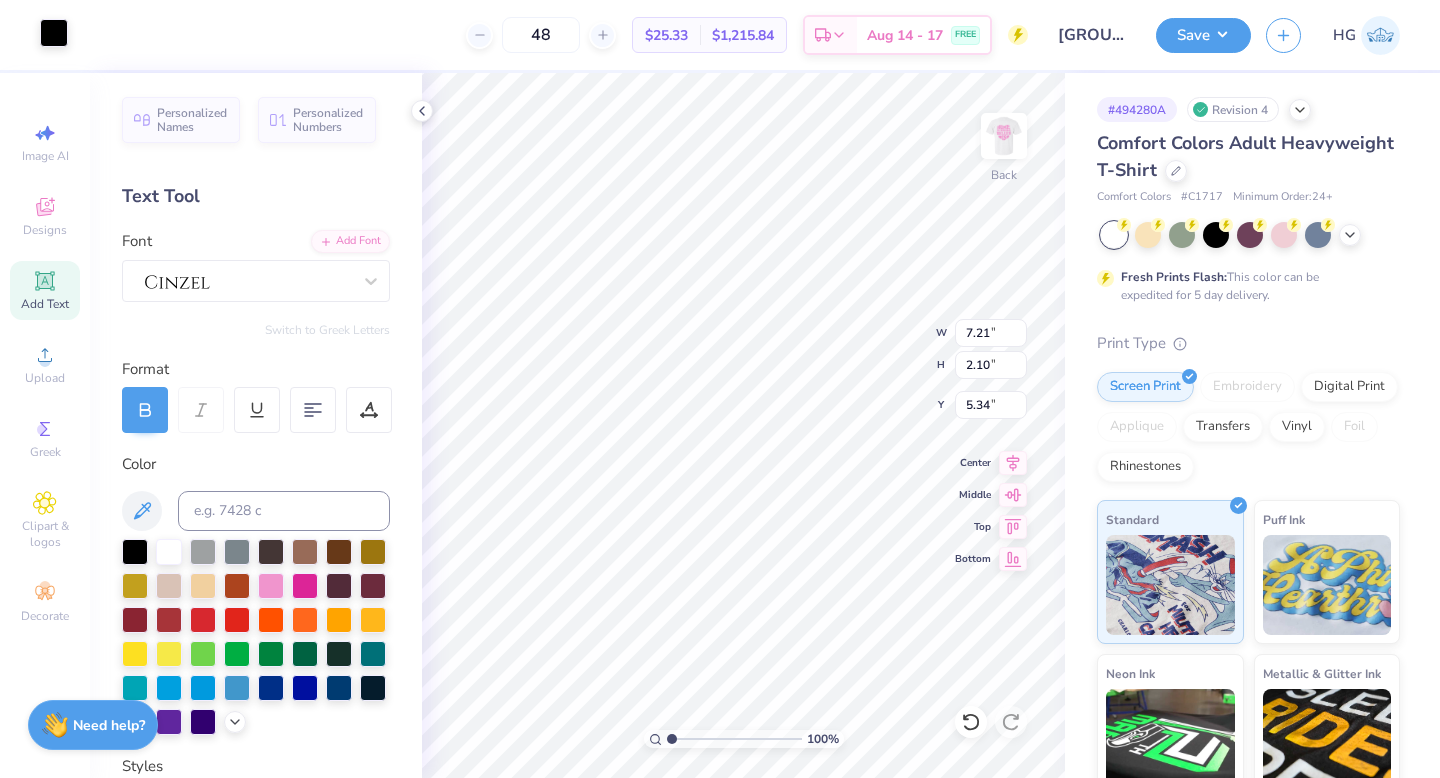 click at bounding box center [54, 33] 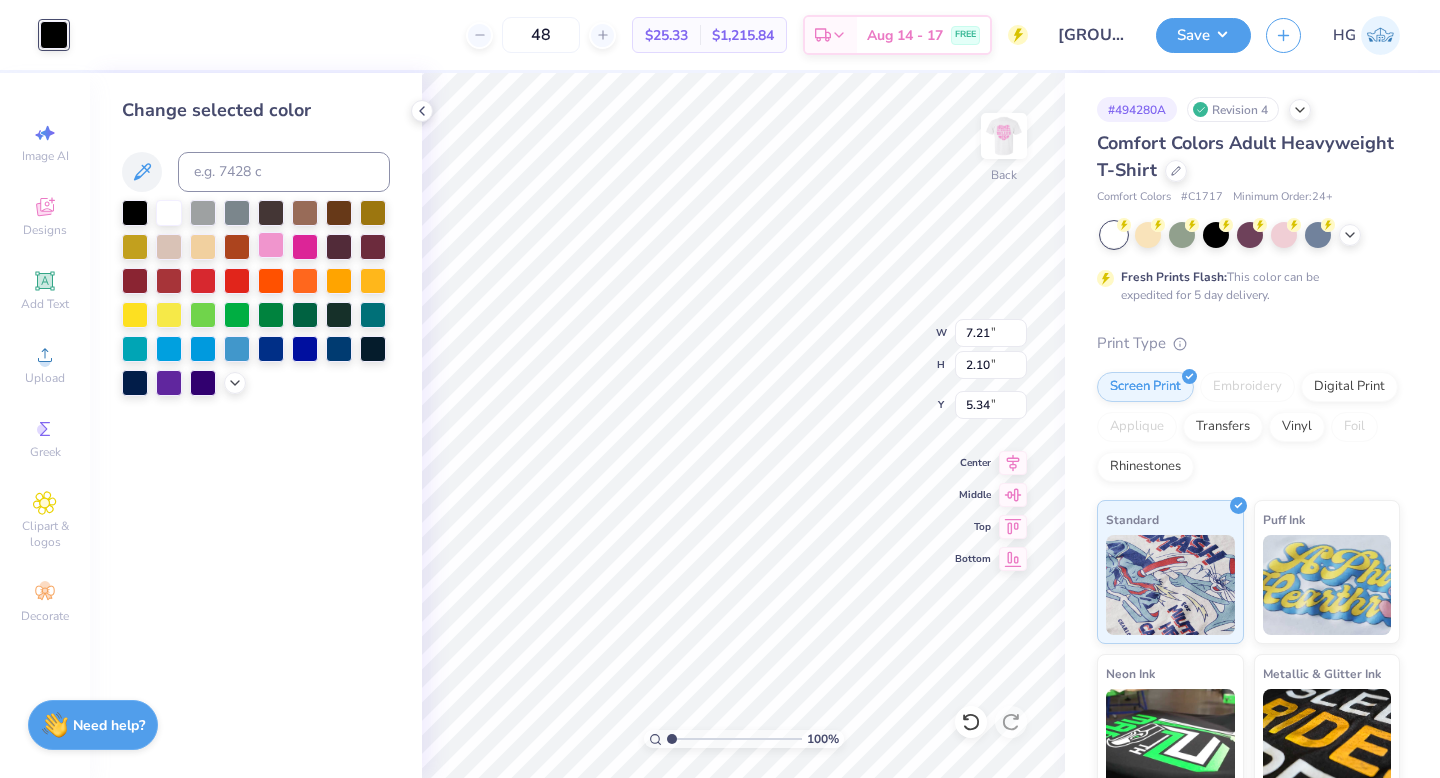 click at bounding box center [271, 245] 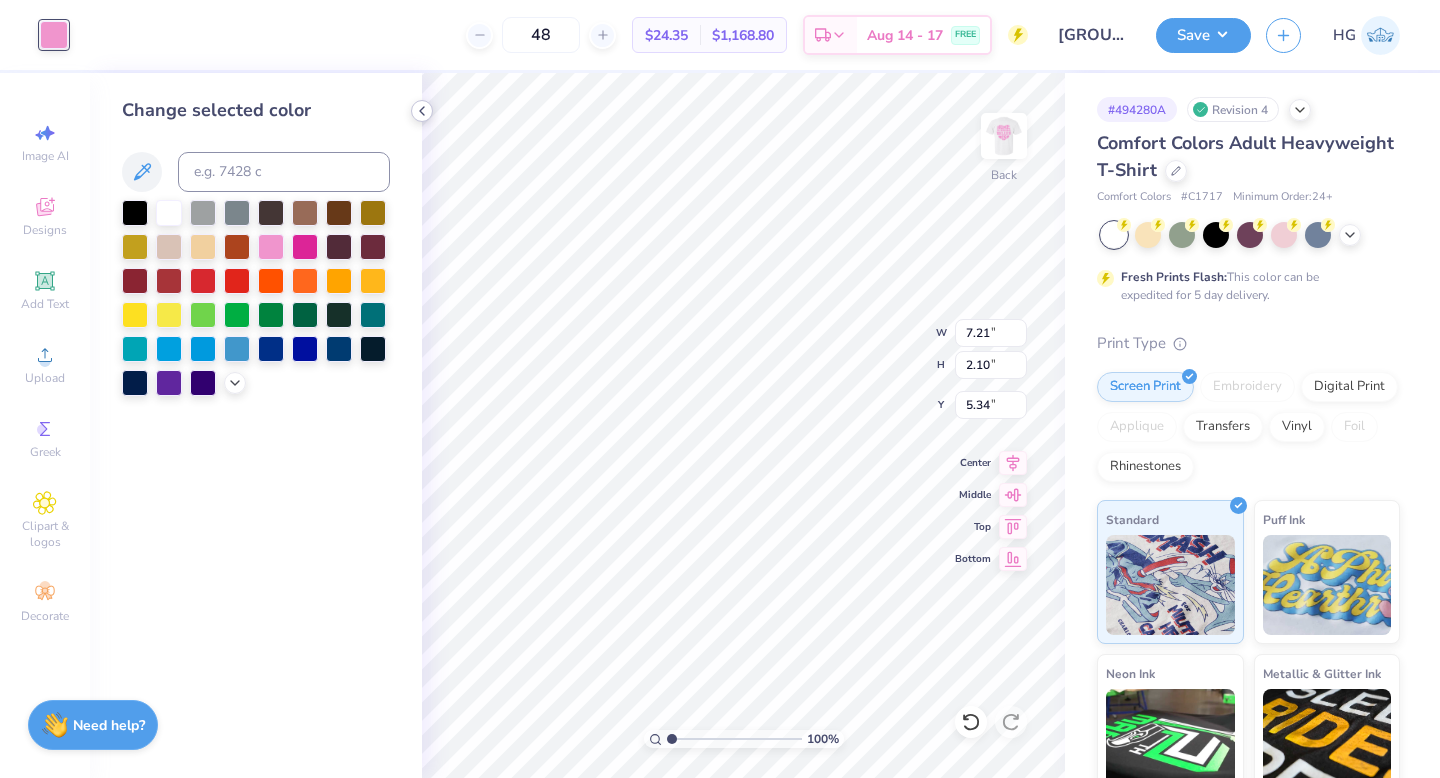 click 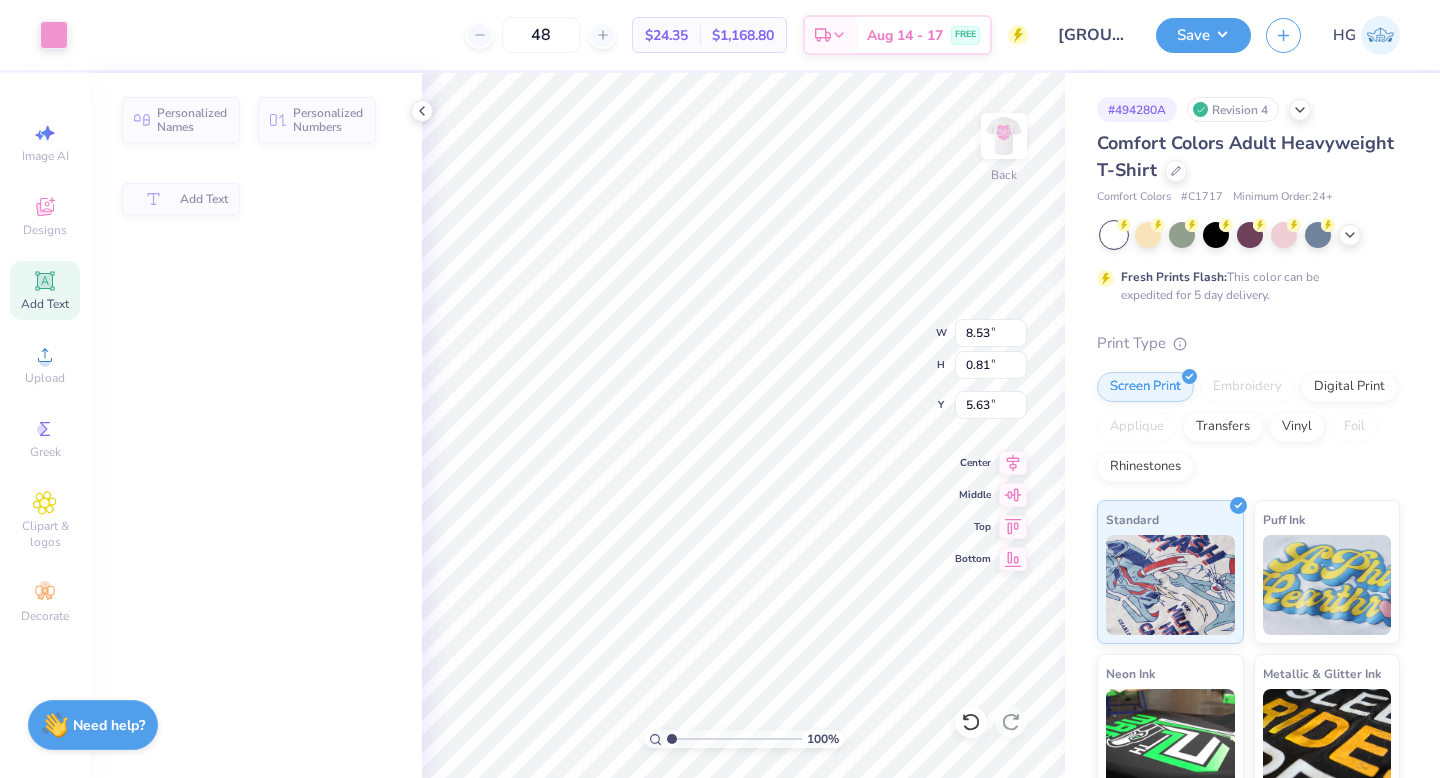 type on "8.53" 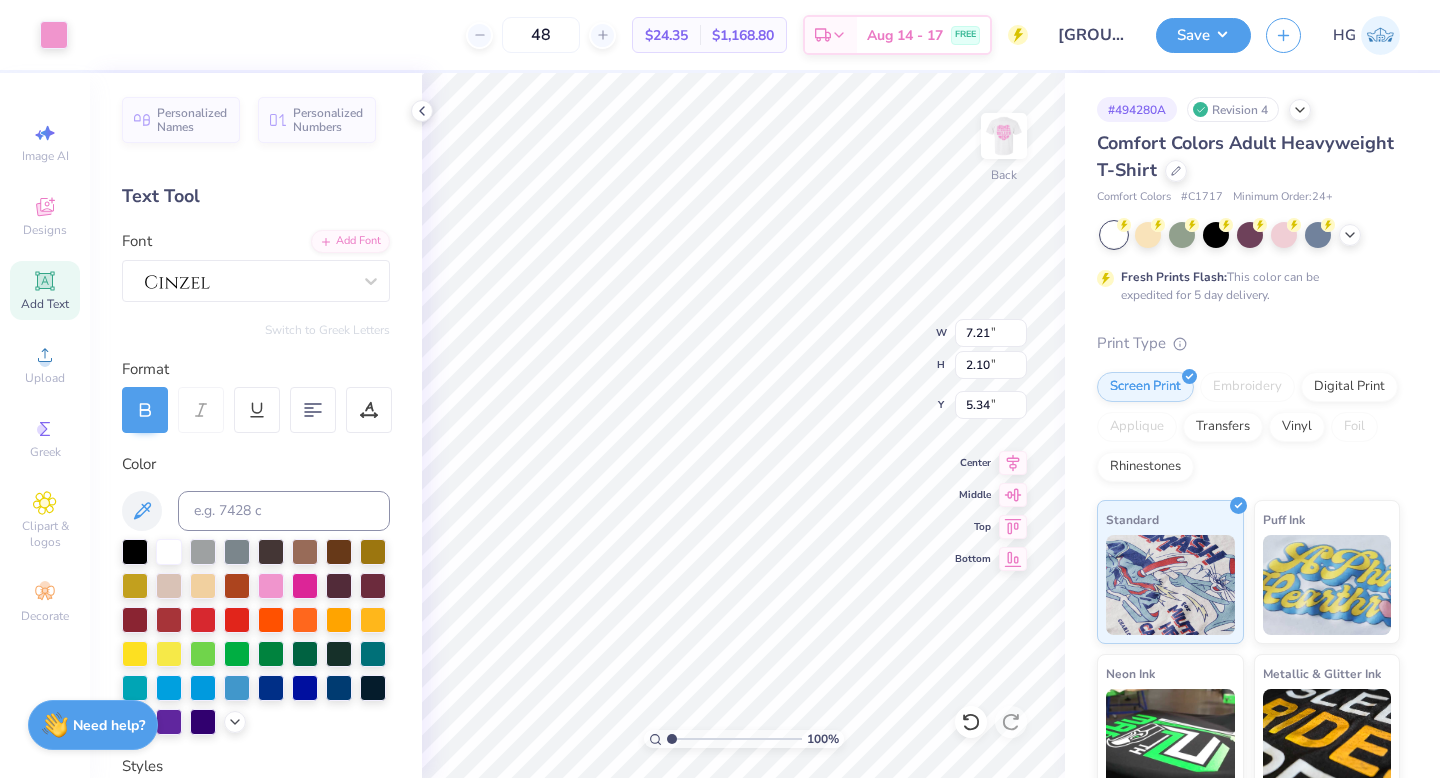type on "7.36" 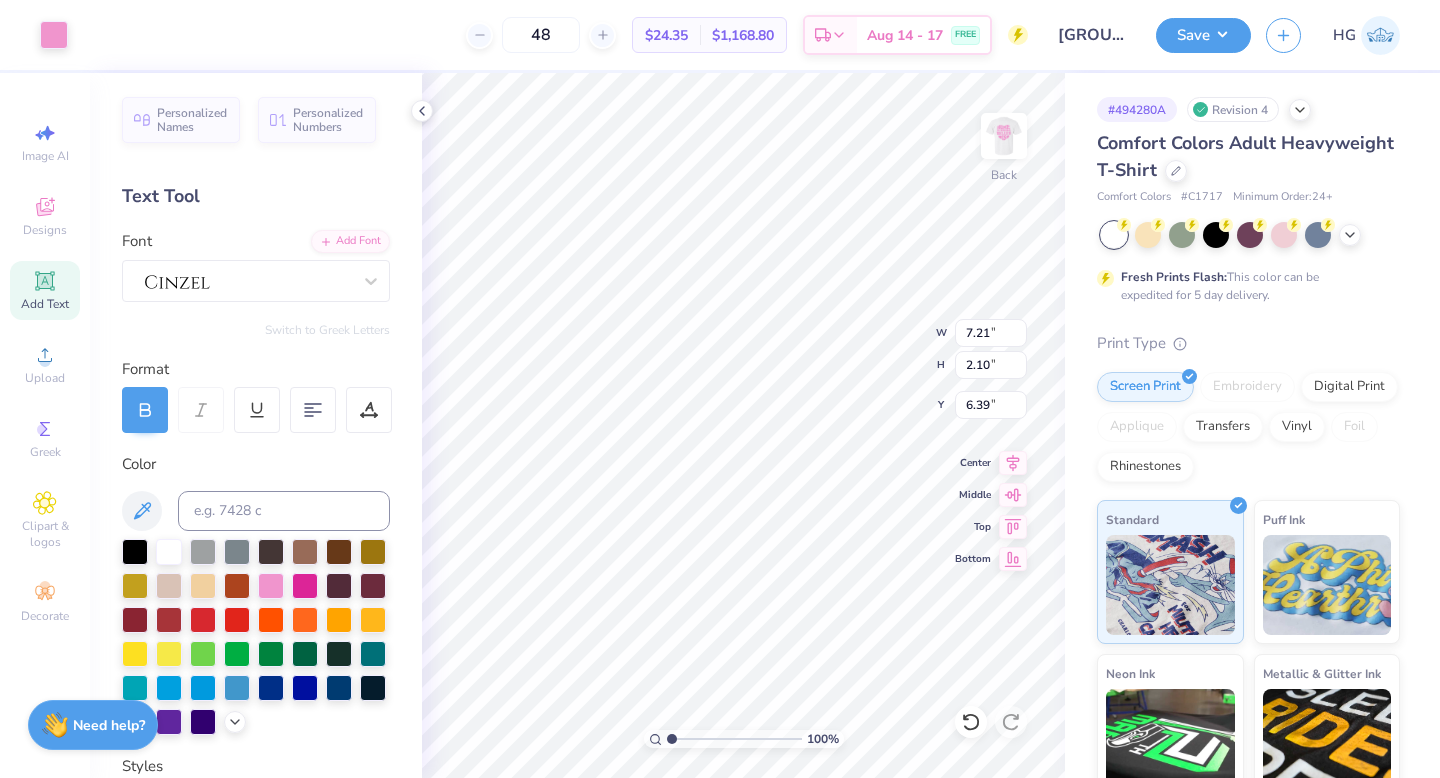 type on "5.34" 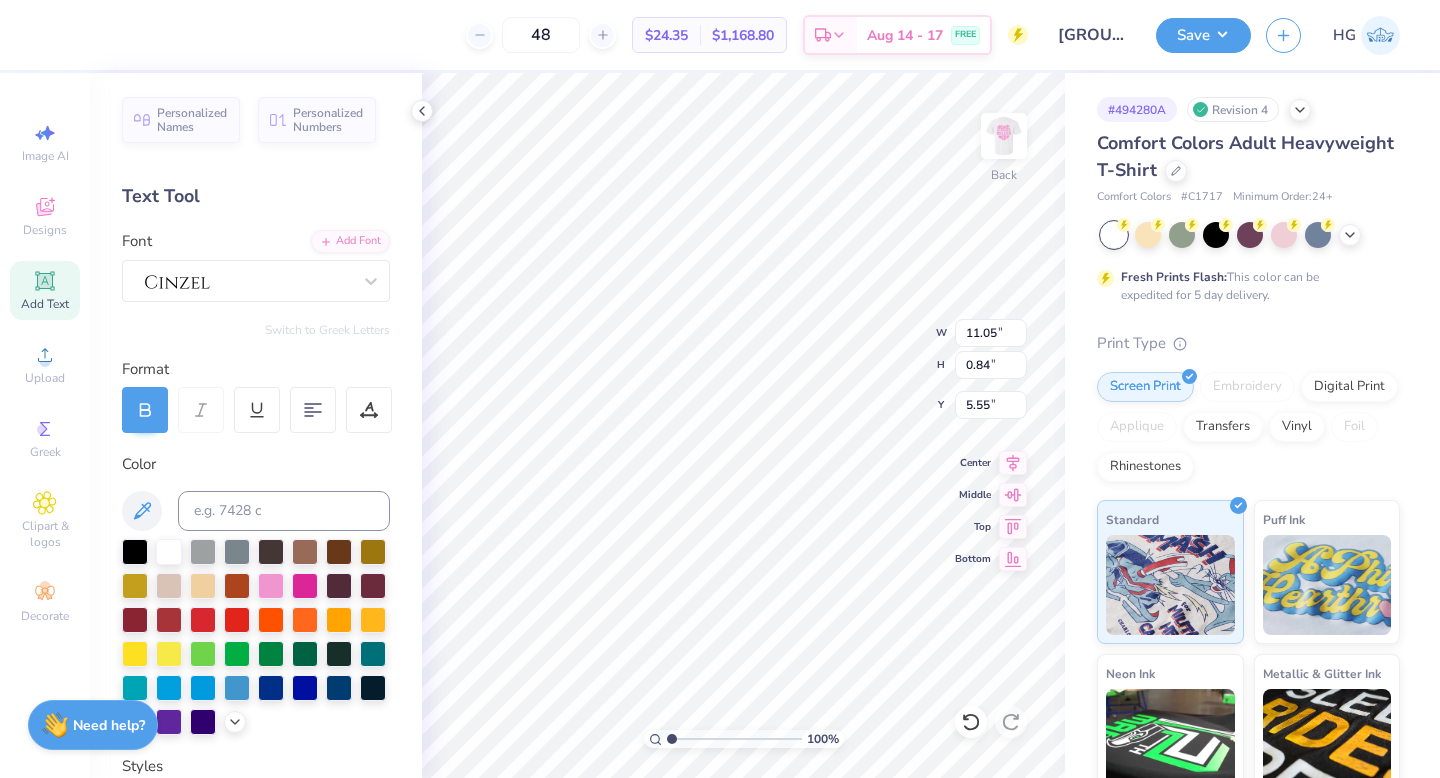 type on "7.21" 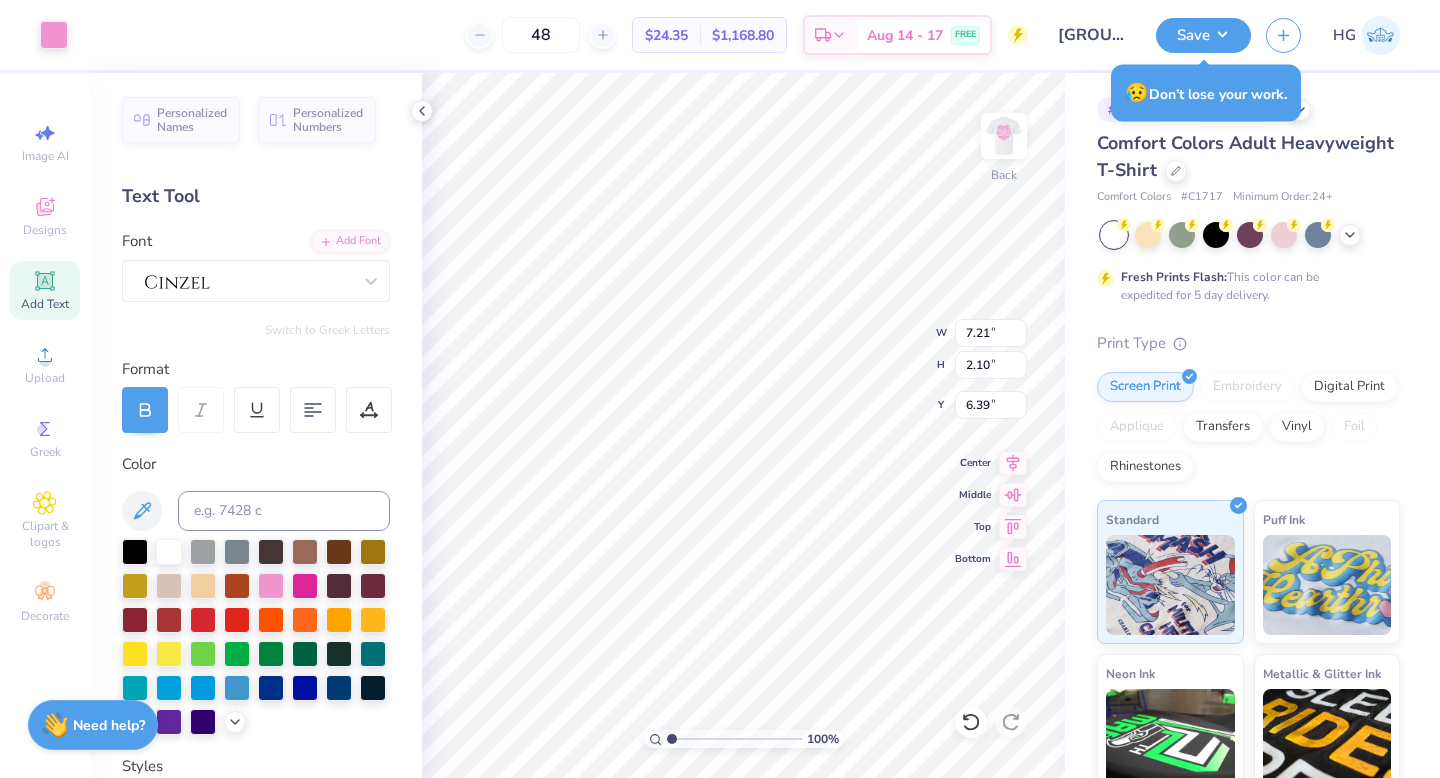 type on "11.05" 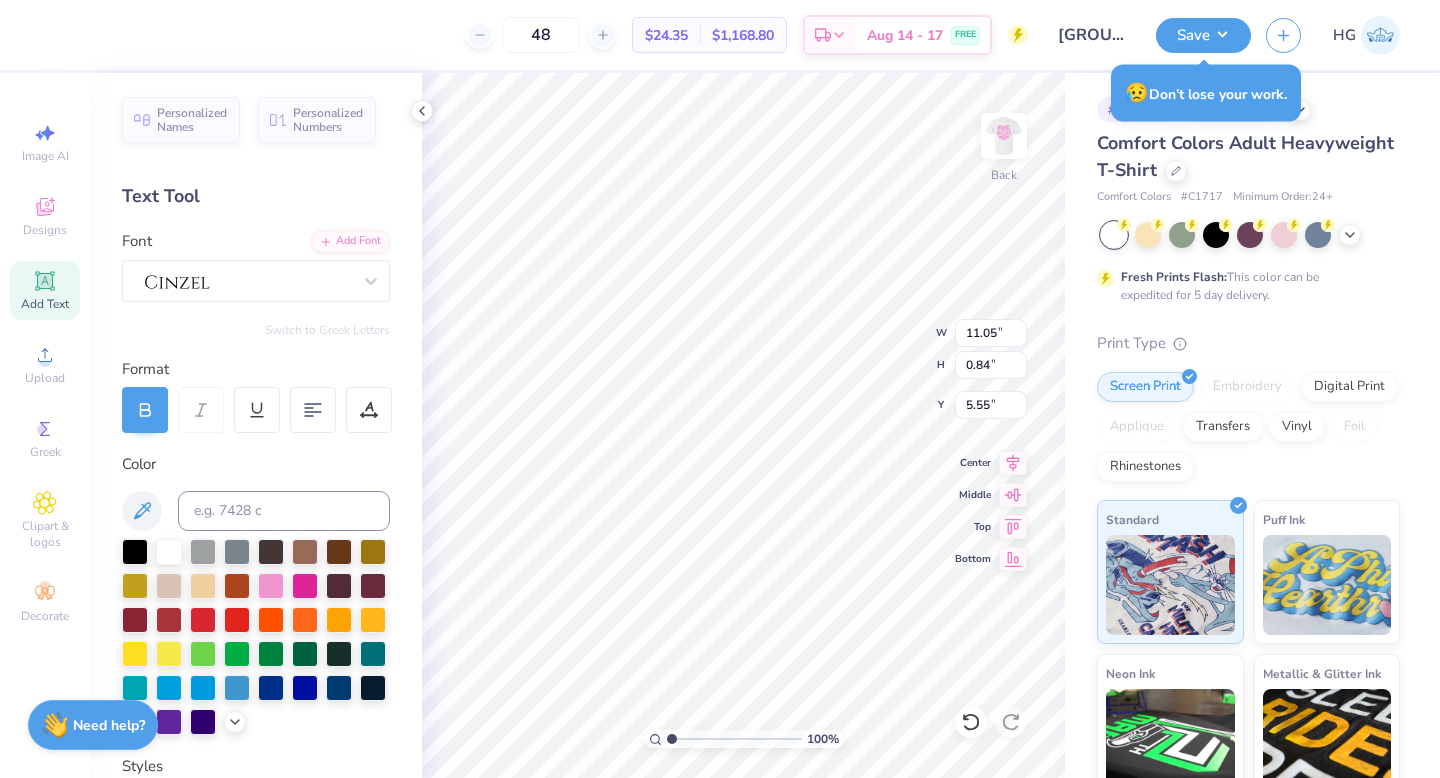 type on "7.21" 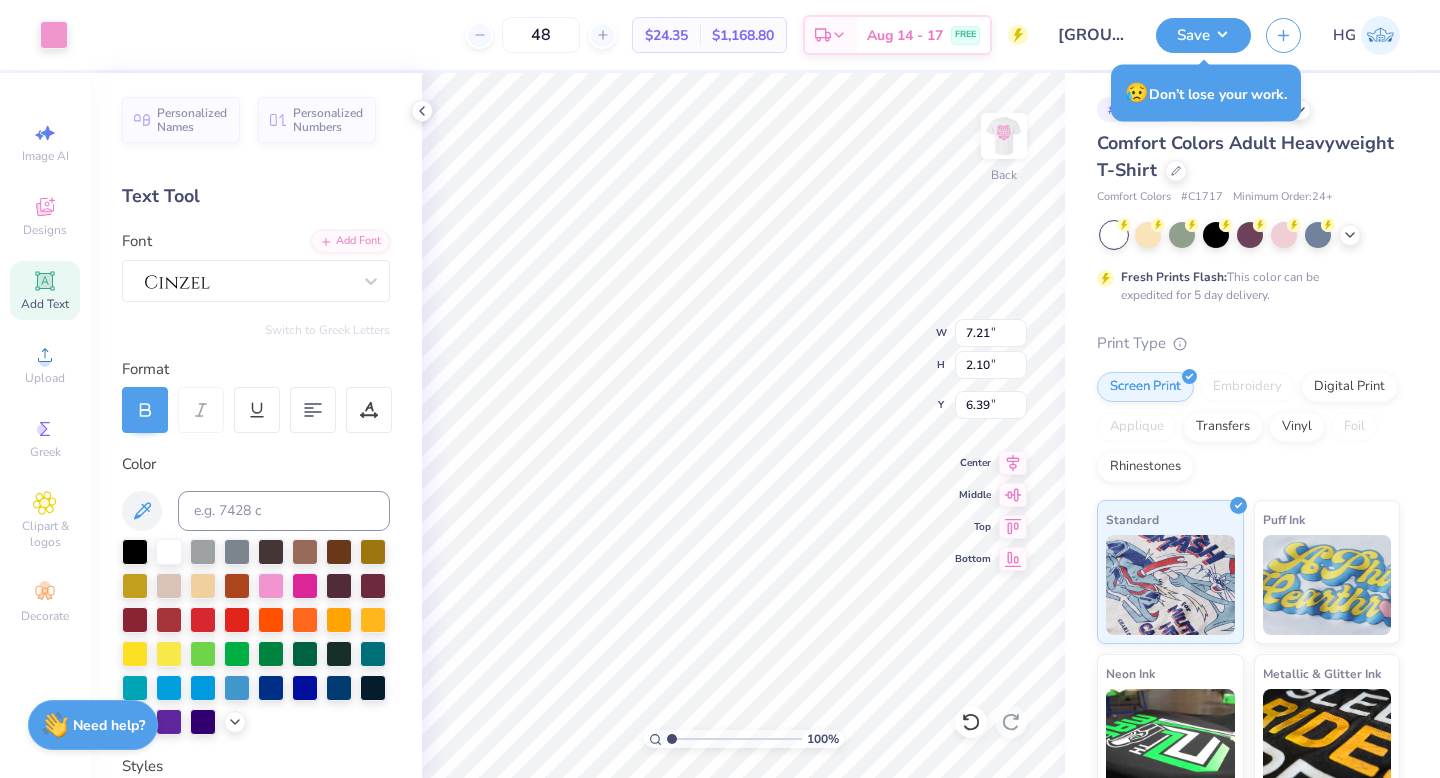 type on "5.34" 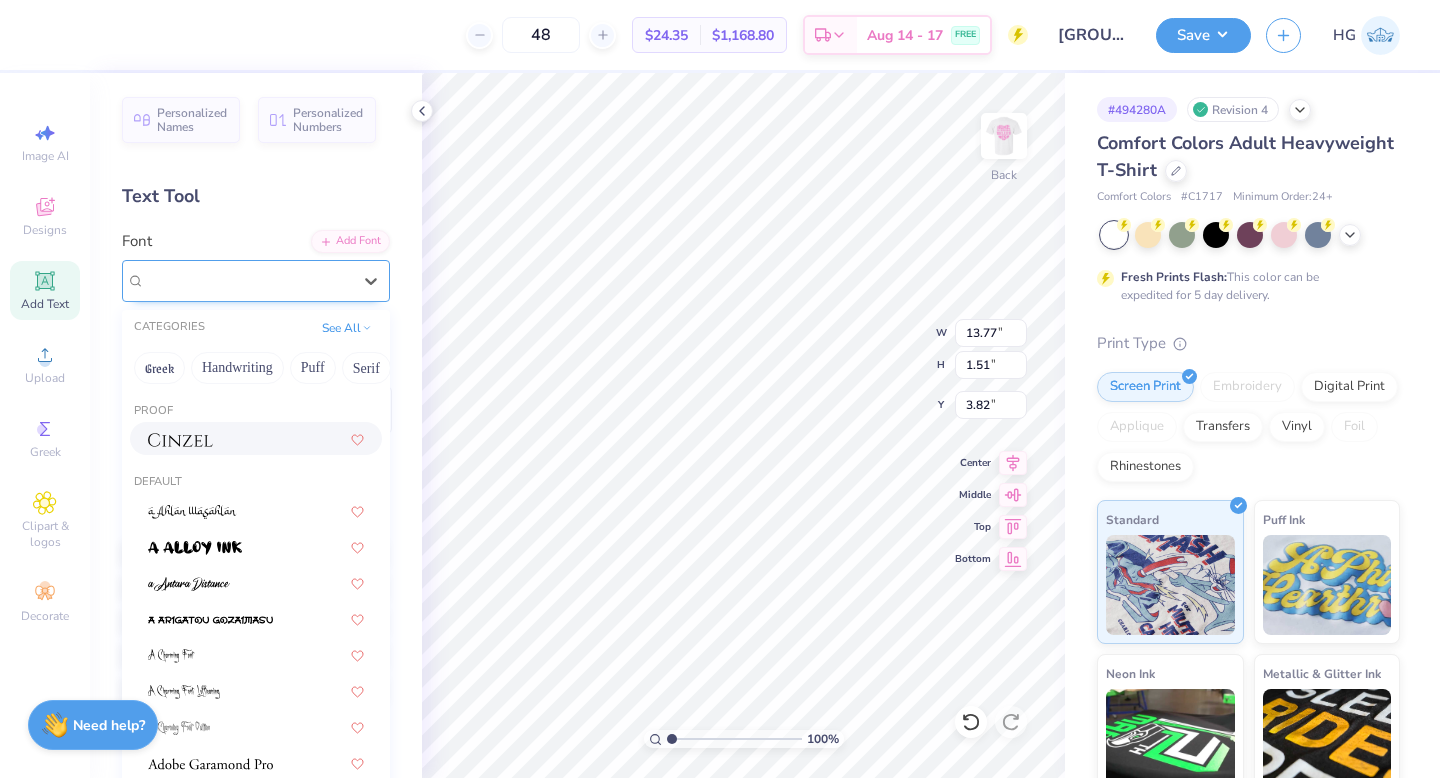 click at bounding box center [248, 280] 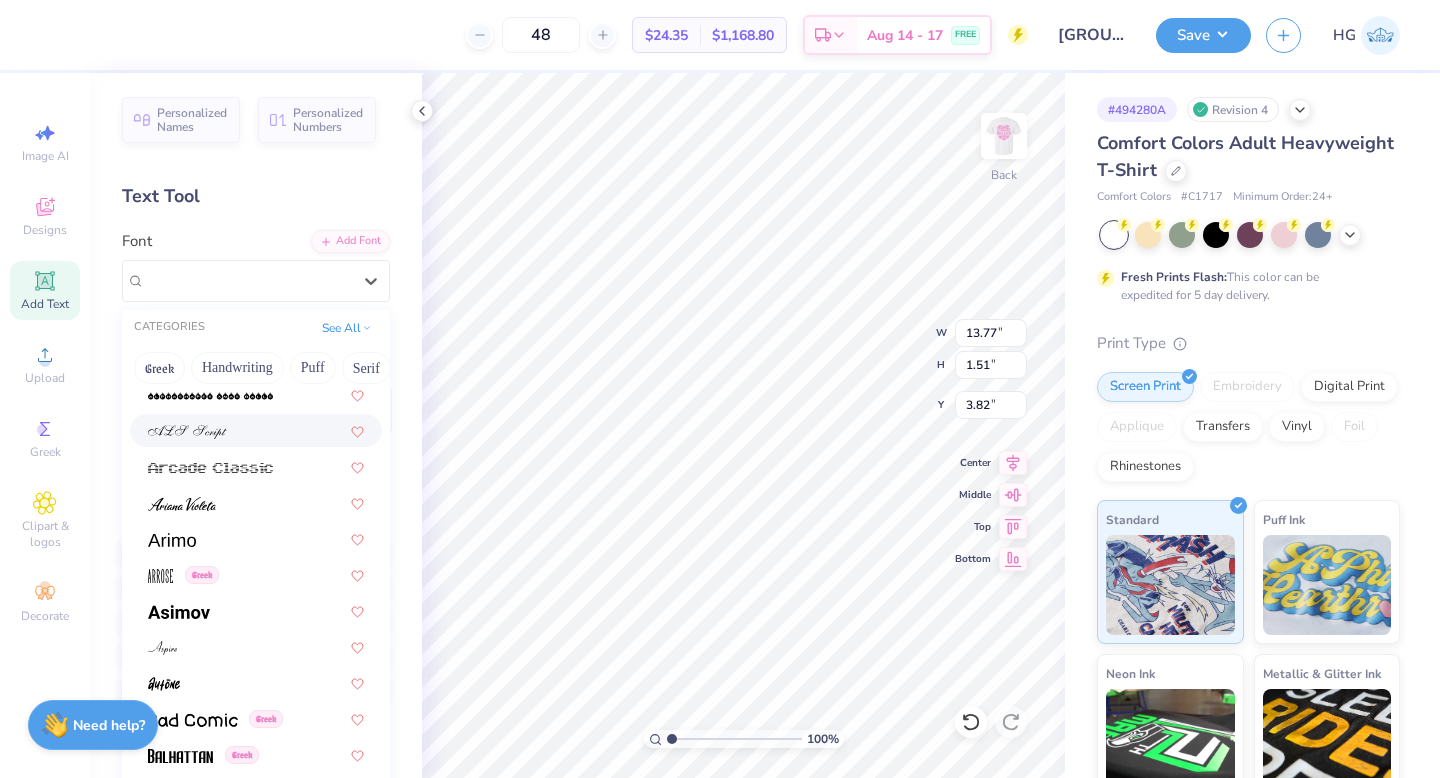 scroll, scrollTop: 613, scrollLeft: 0, axis: vertical 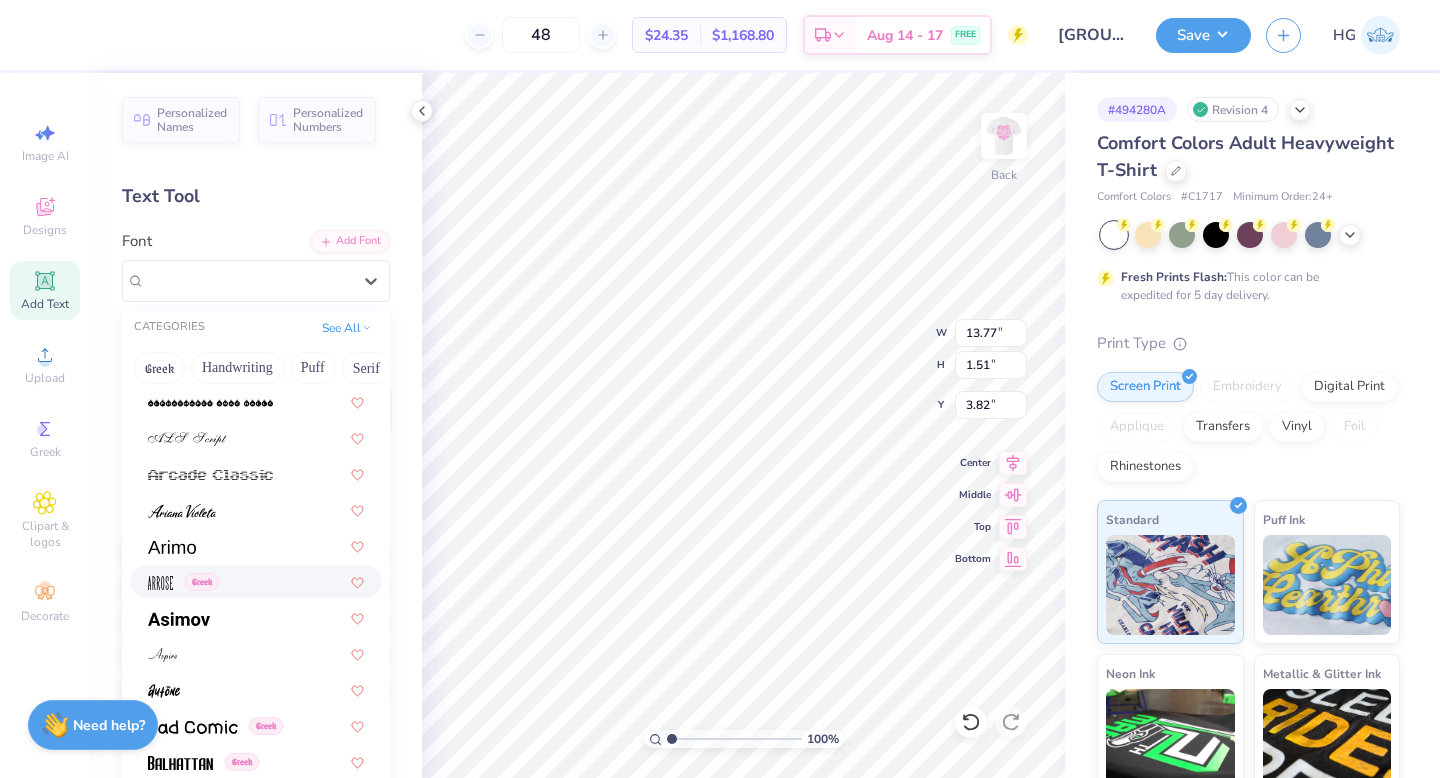 click on "Greek" at bounding box center [202, 582] 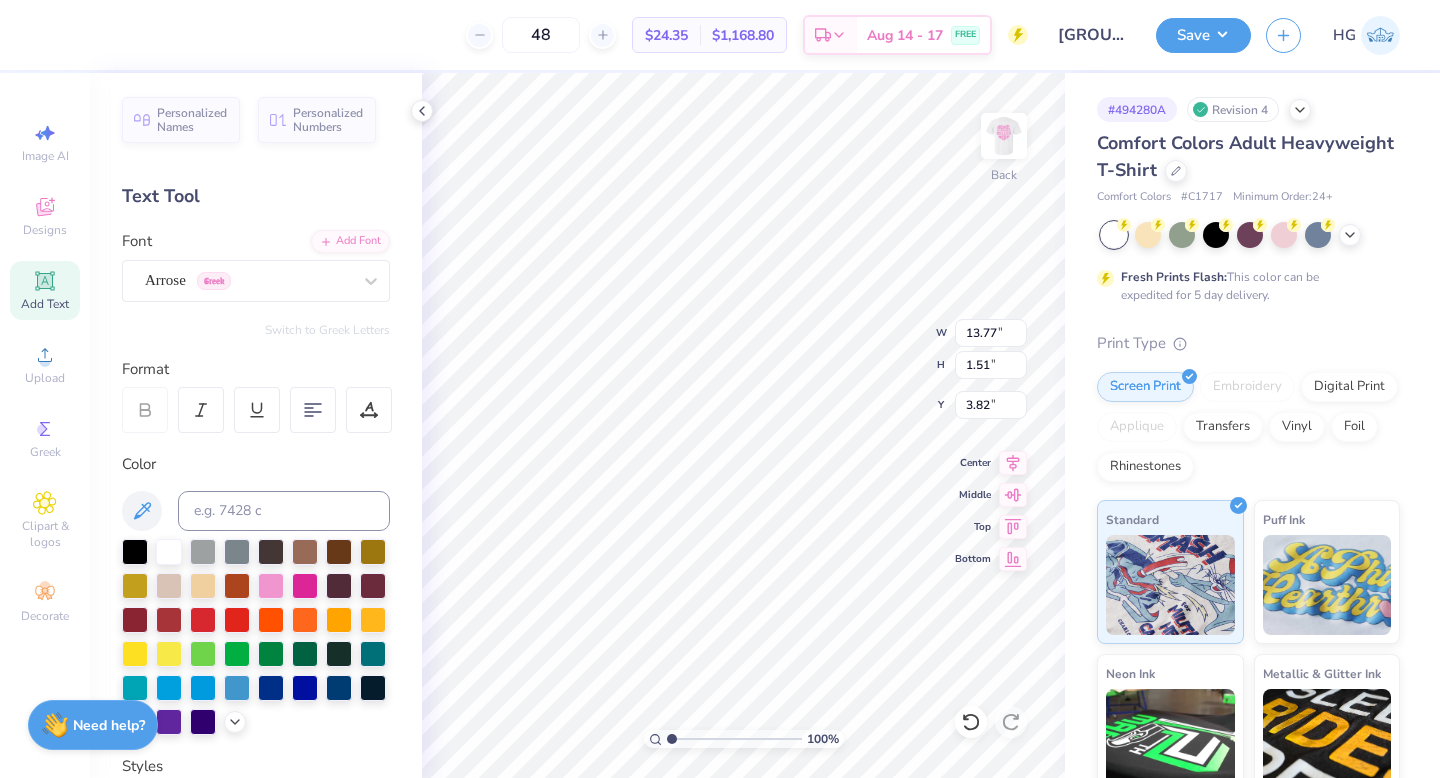 type on "7.04" 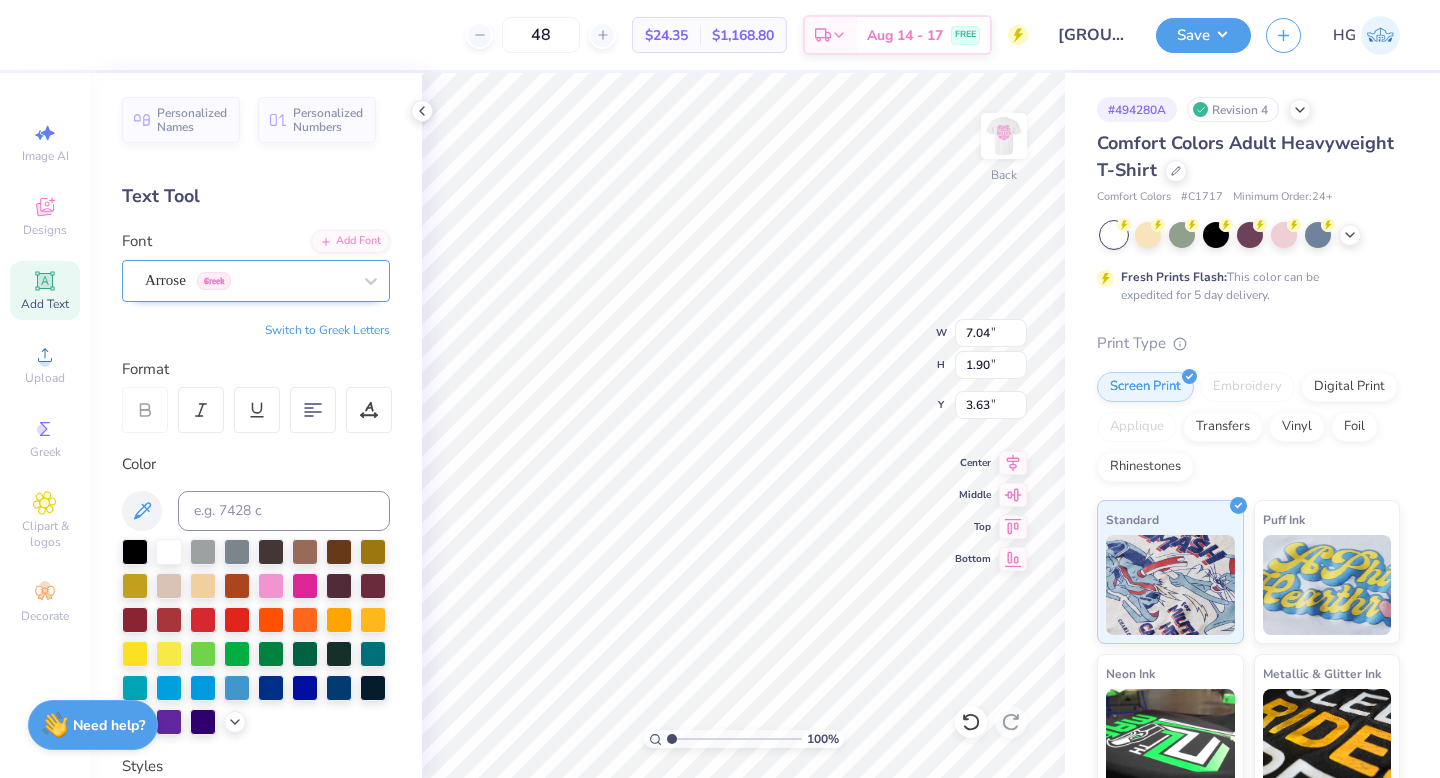 click on "[GROUP NAME]" at bounding box center [248, 280] 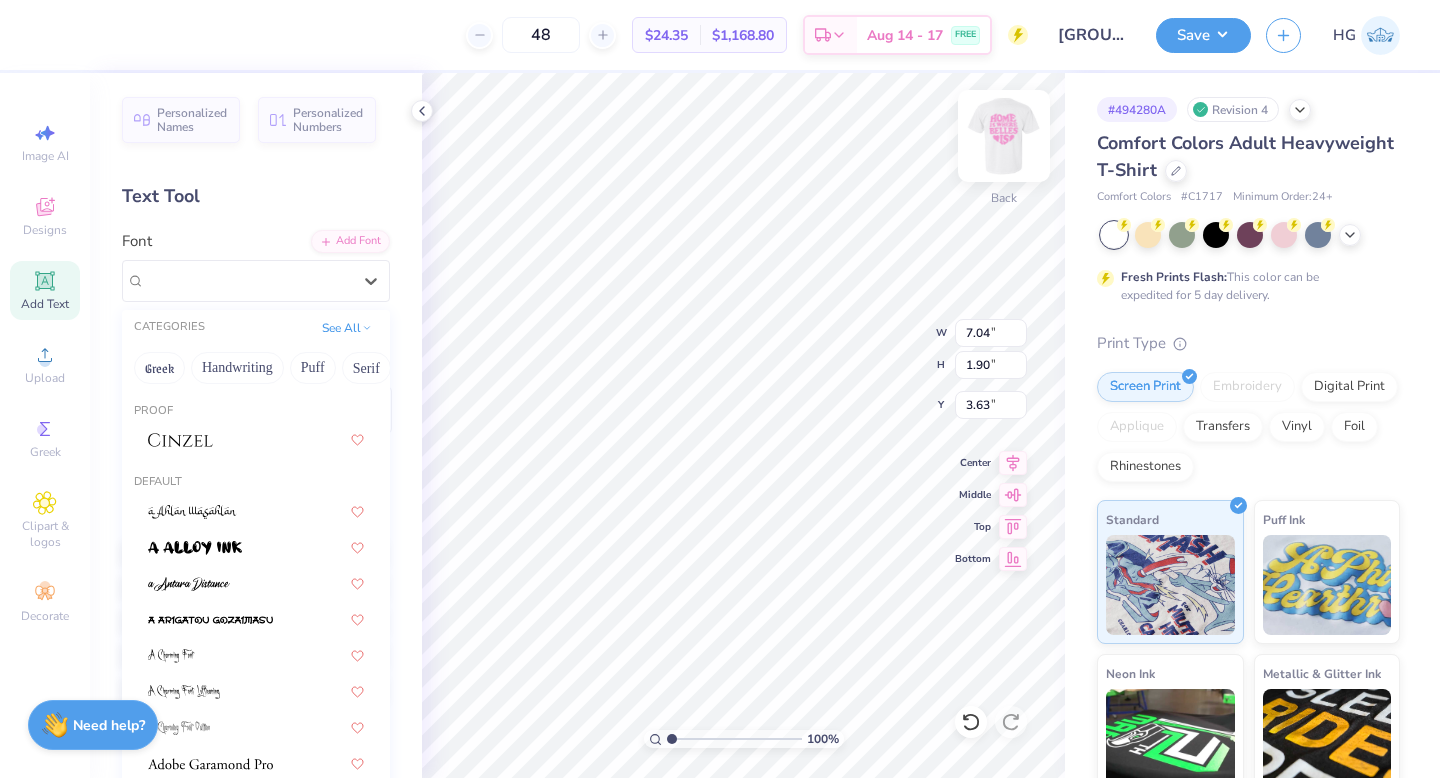click at bounding box center [1004, 136] 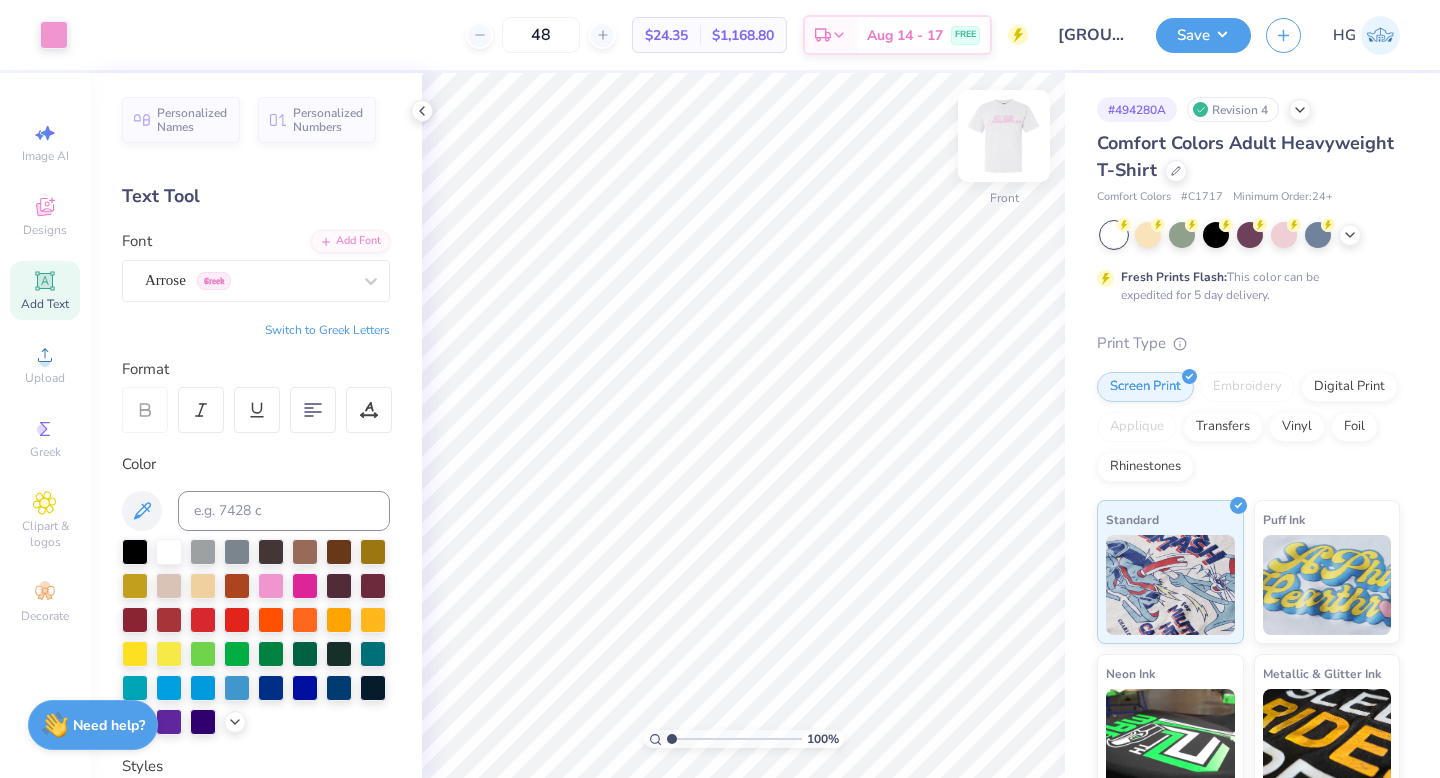 click at bounding box center [1004, 136] 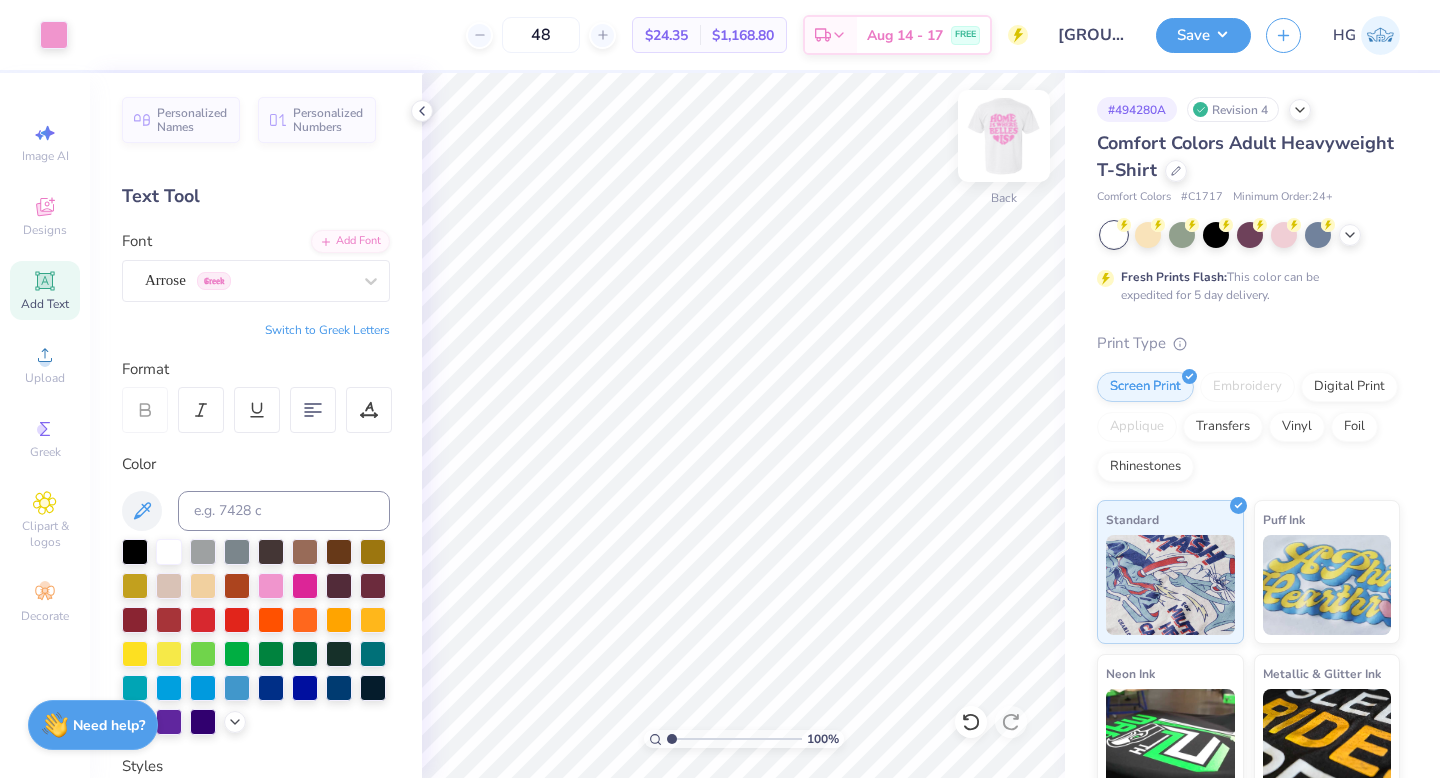 click at bounding box center (1004, 136) 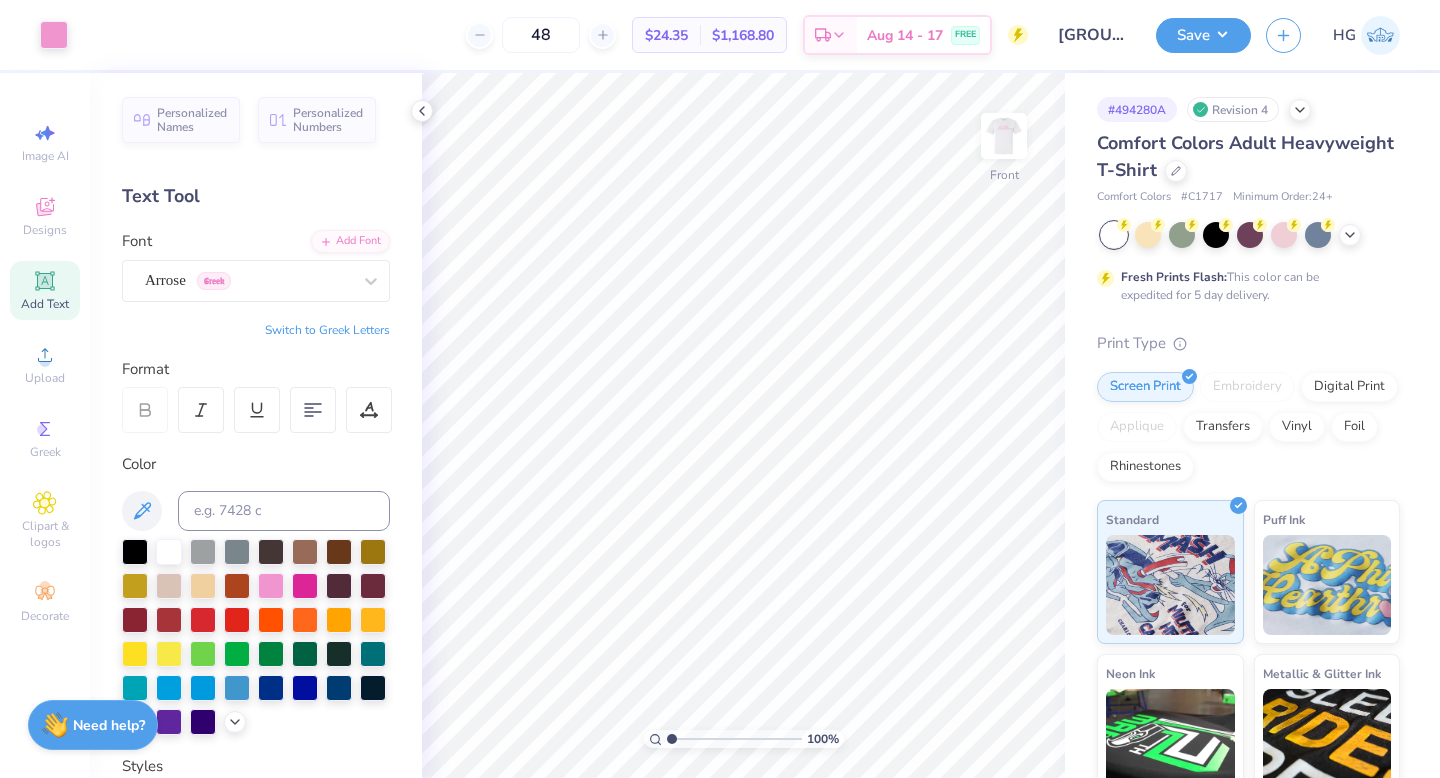 click at bounding box center (1004, 136) 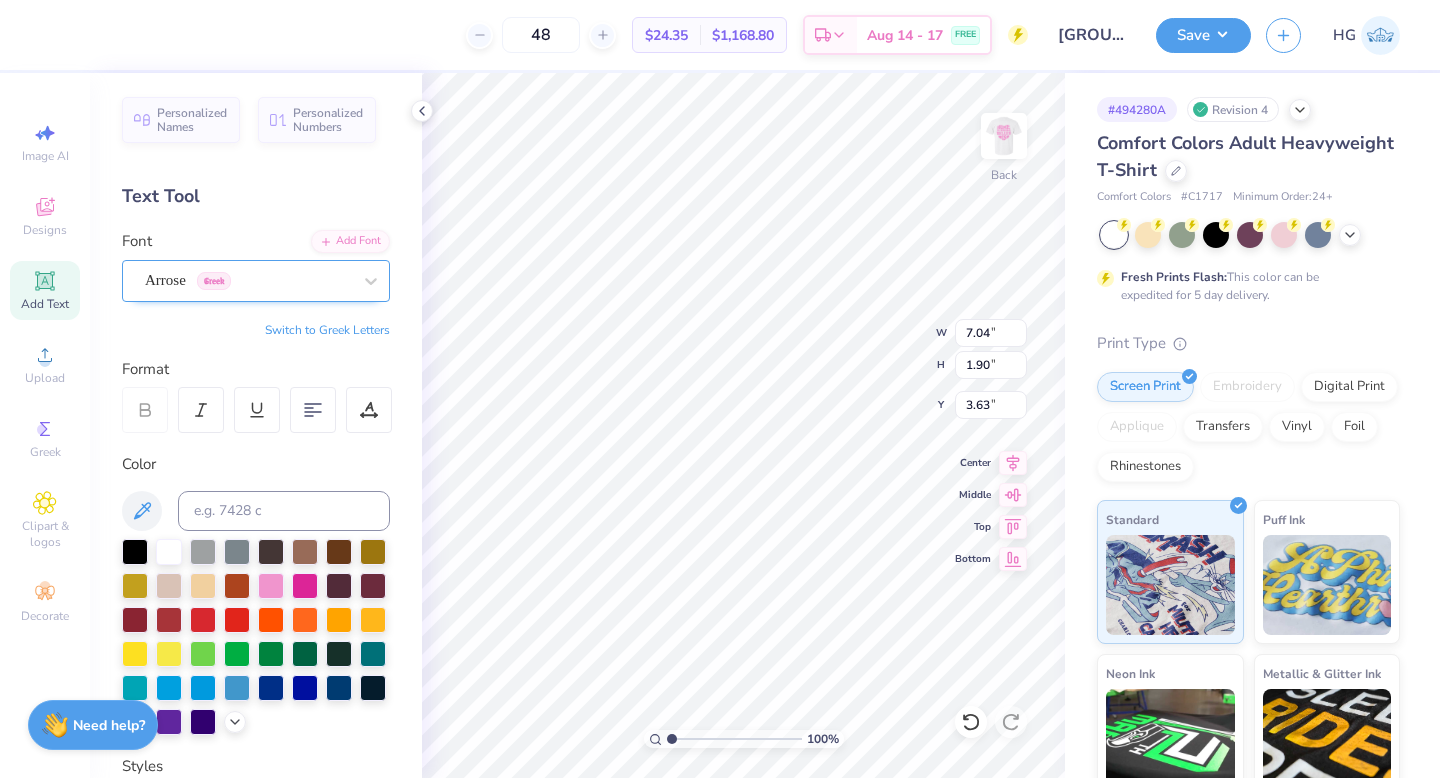 click on "[GROUP NAME]" at bounding box center (248, 280) 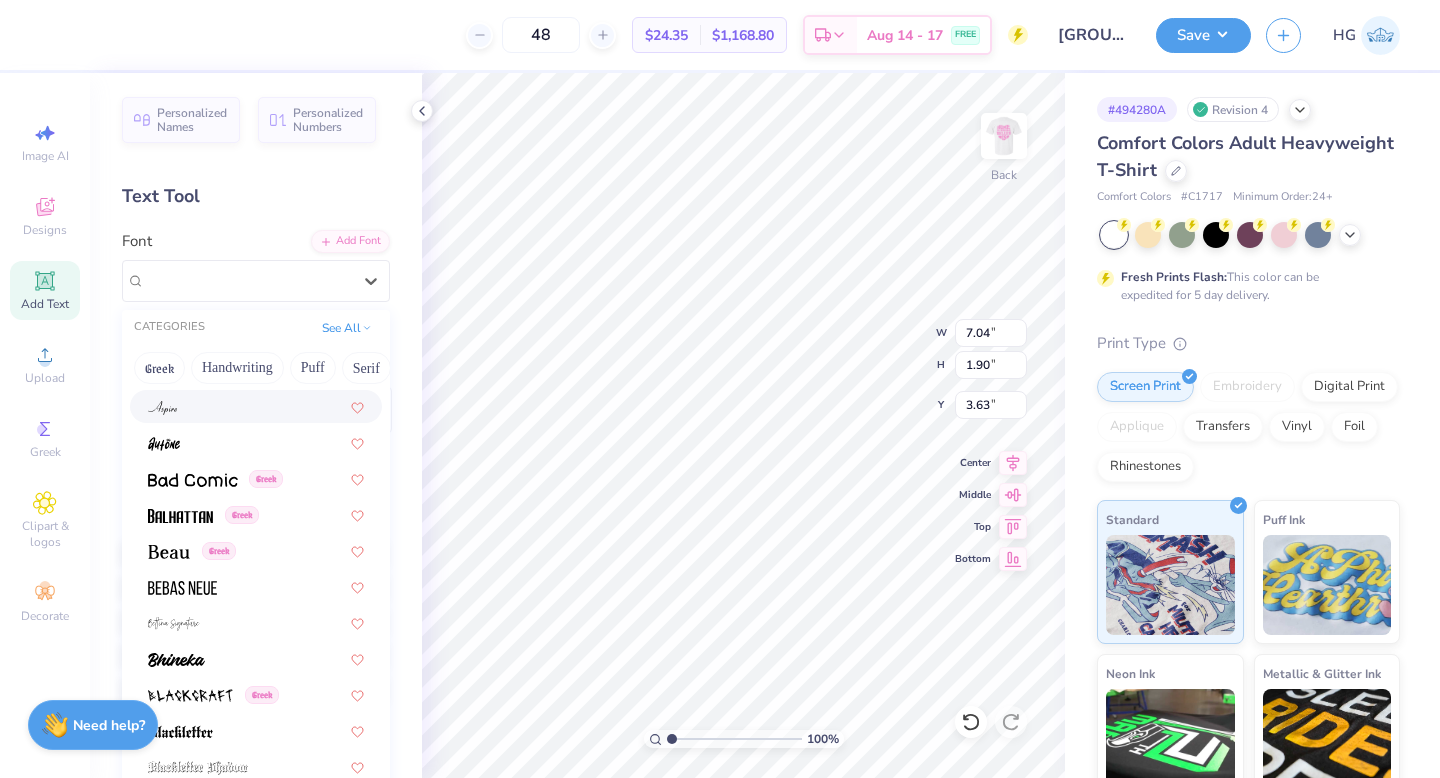 scroll, scrollTop: 864, scrollLeft: 0, axis: vertical 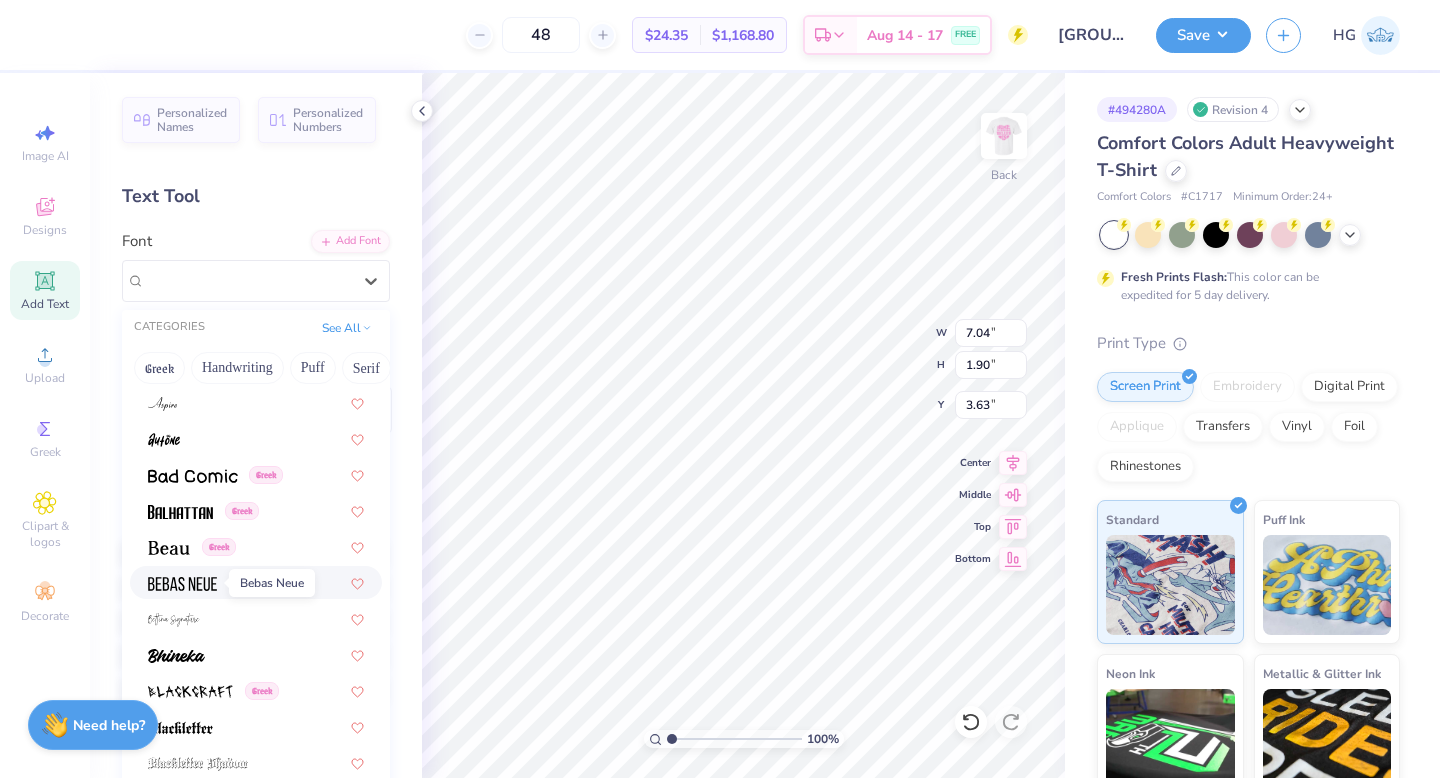 click at bounding box center [182, 584] 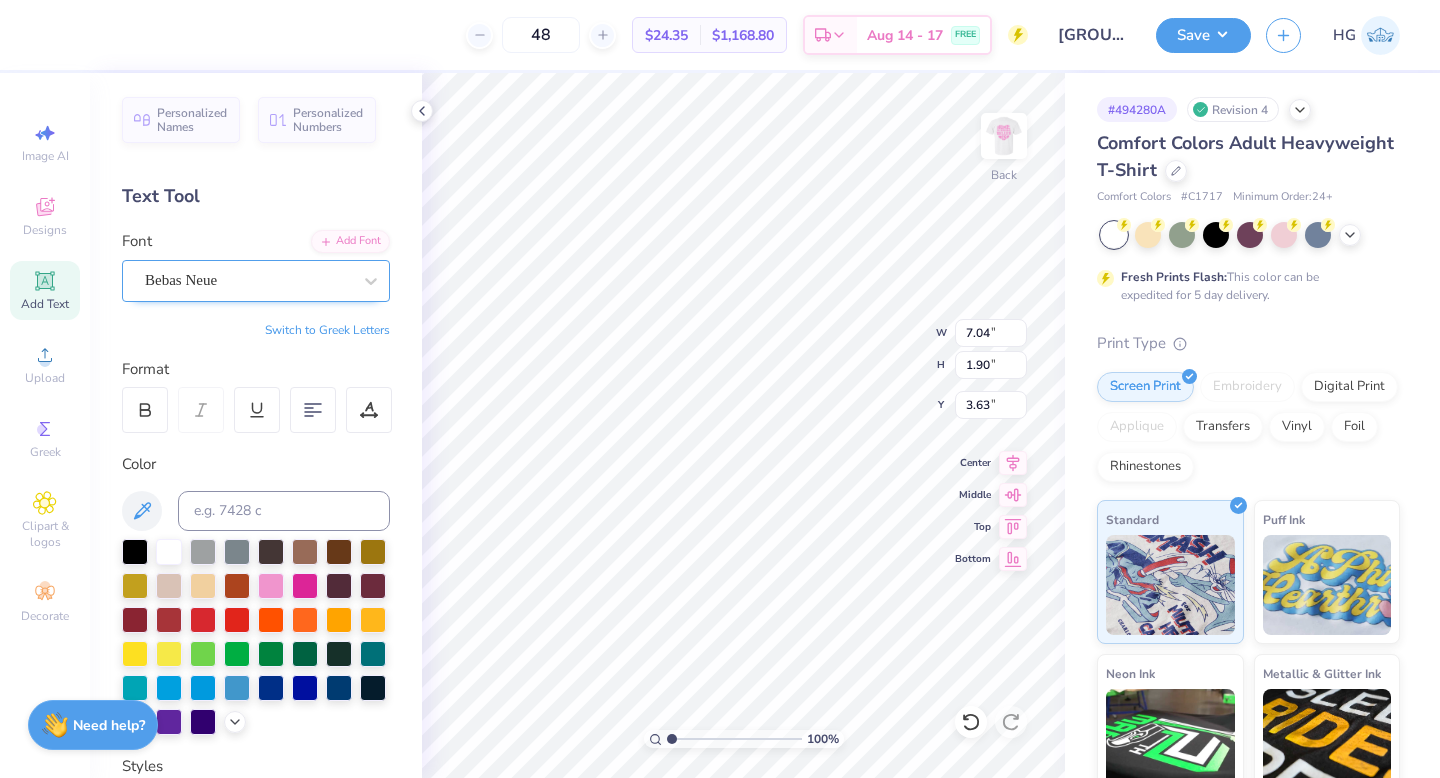 type on "8.20" 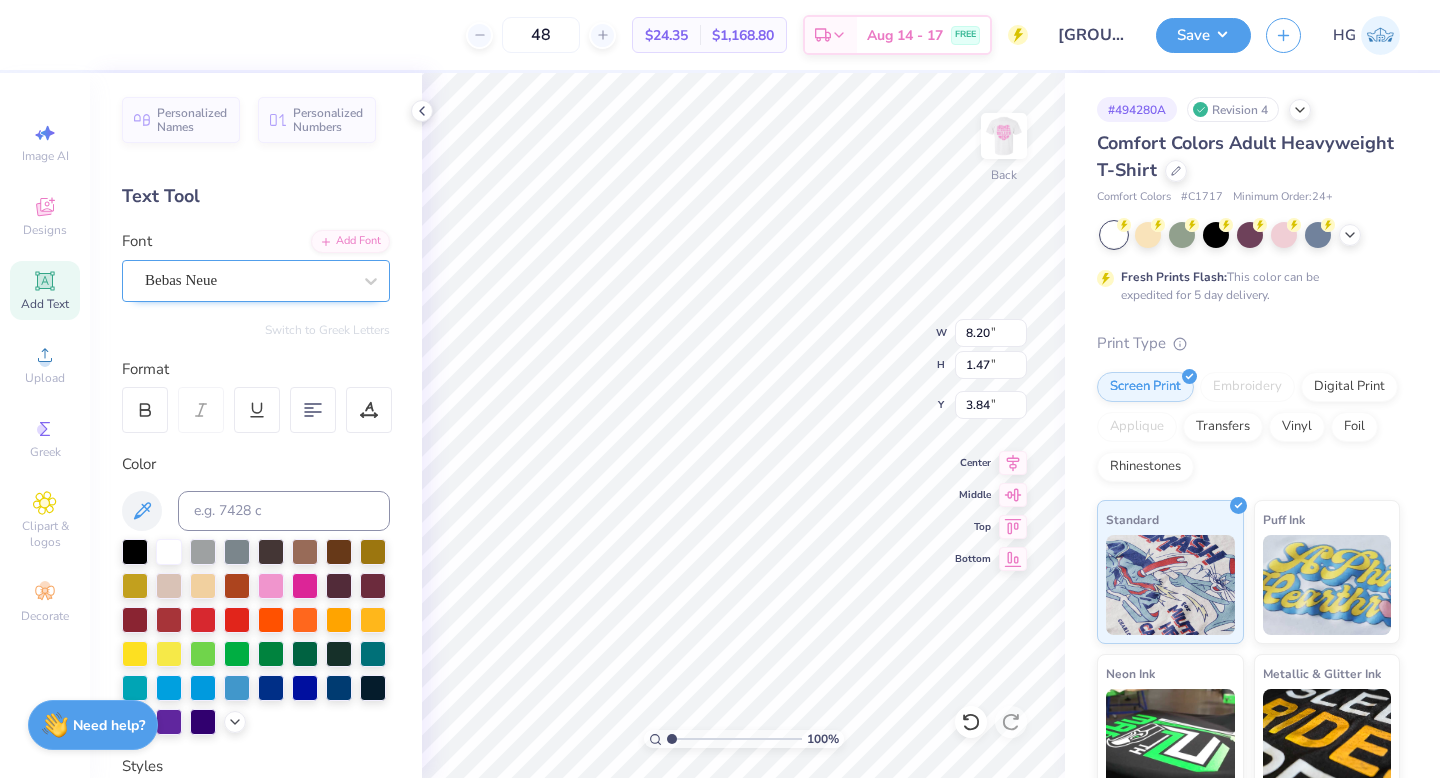 click on "Bebas Neue" at bounding box center [248, 280] 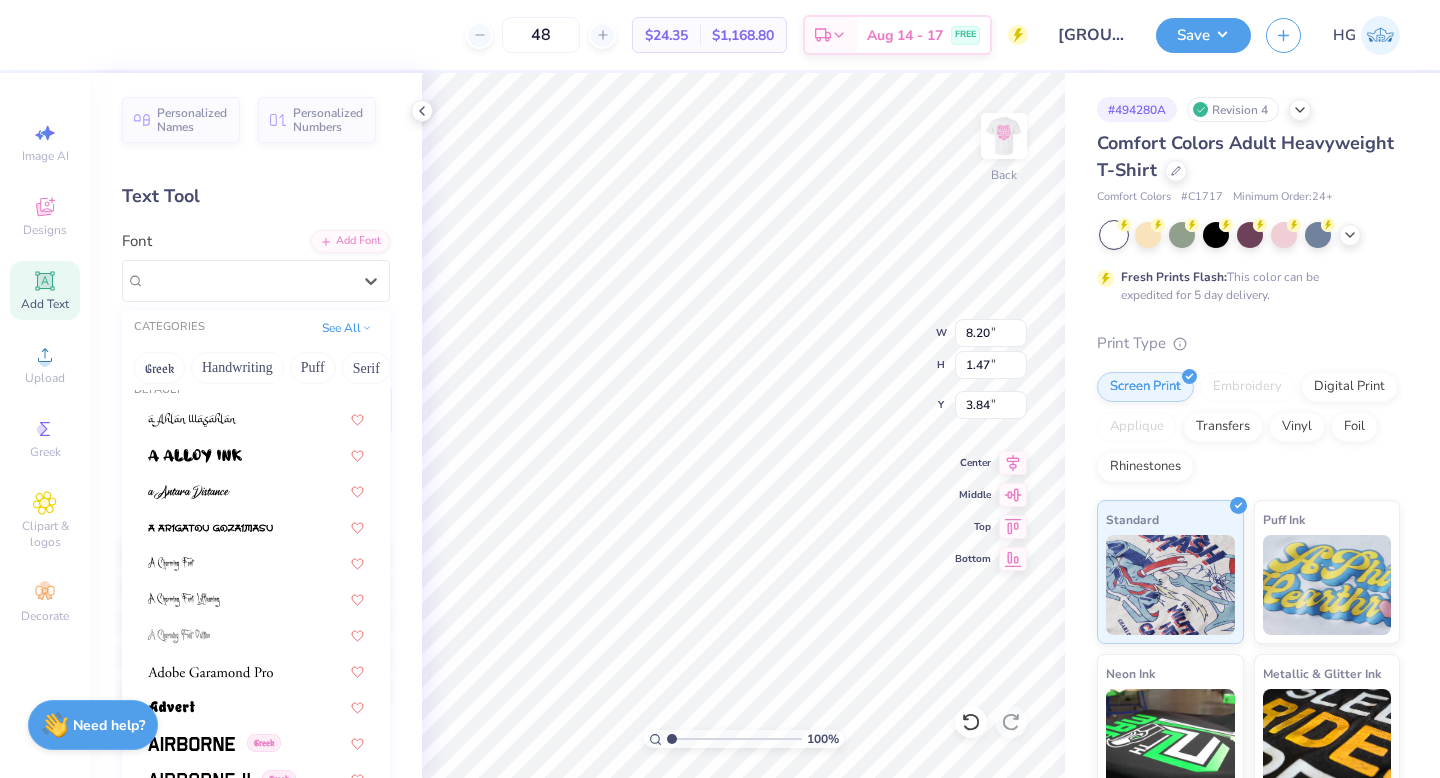 scroll, scrollTop: 127, scrollLeft: 0, axis: vertical 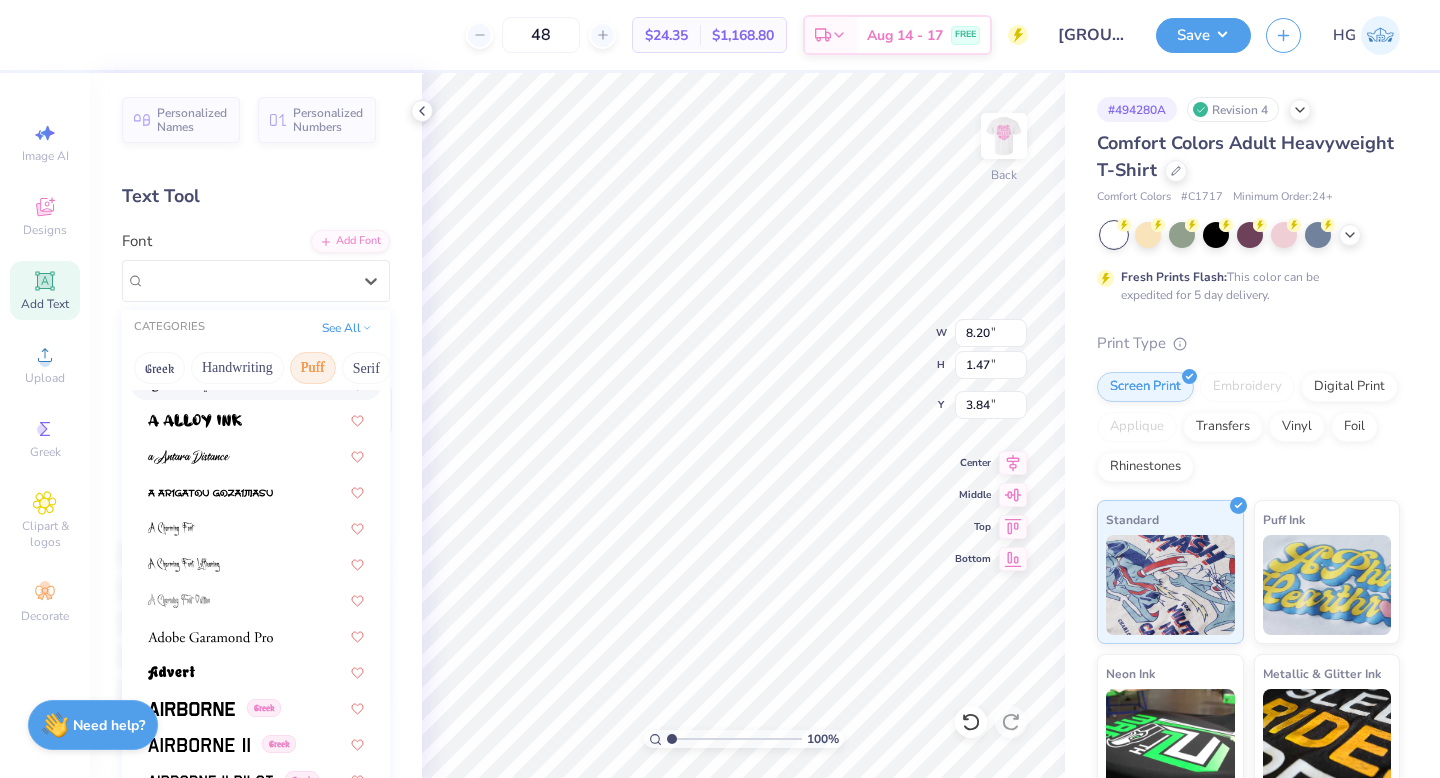 click on "Puff" at bounding box center (313, 368) 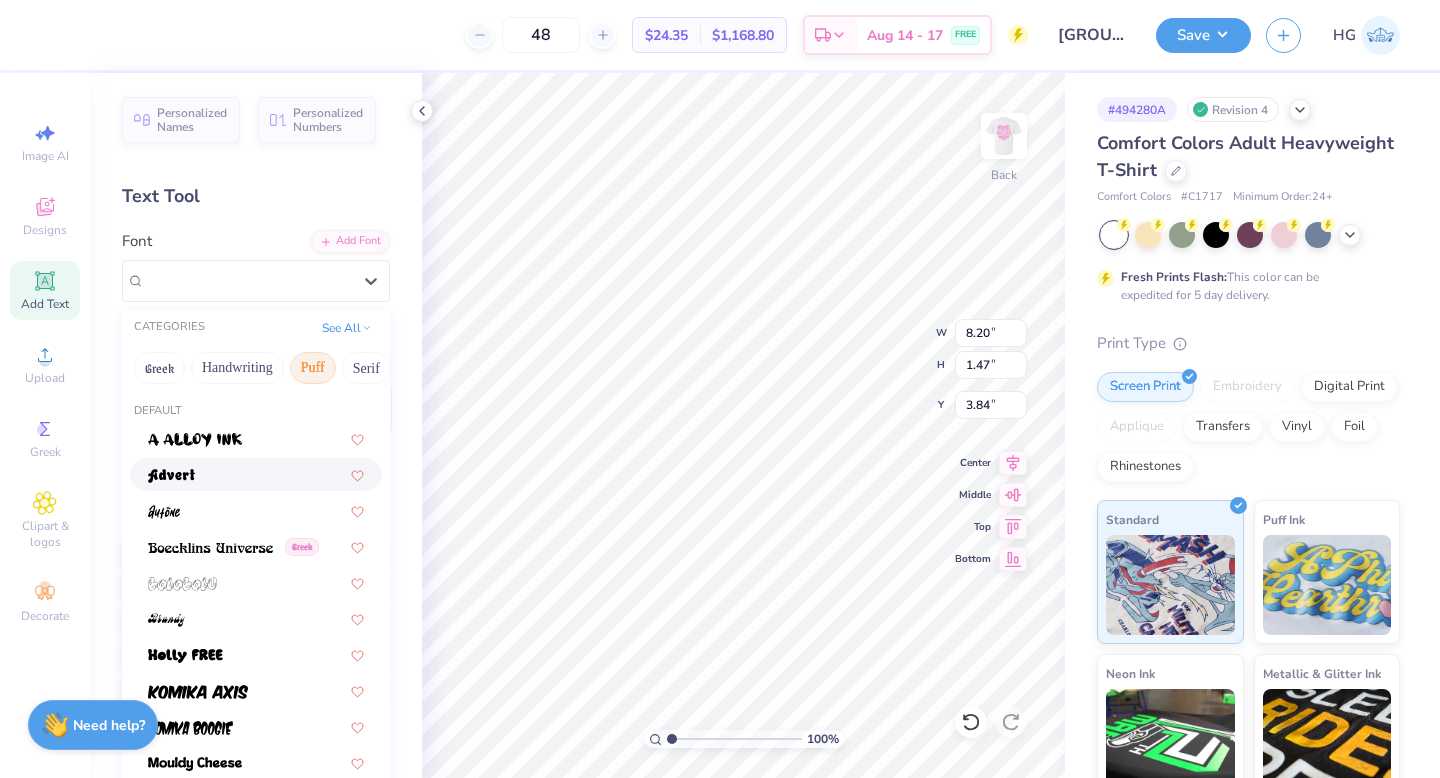 click at bounding box center (256, 474) 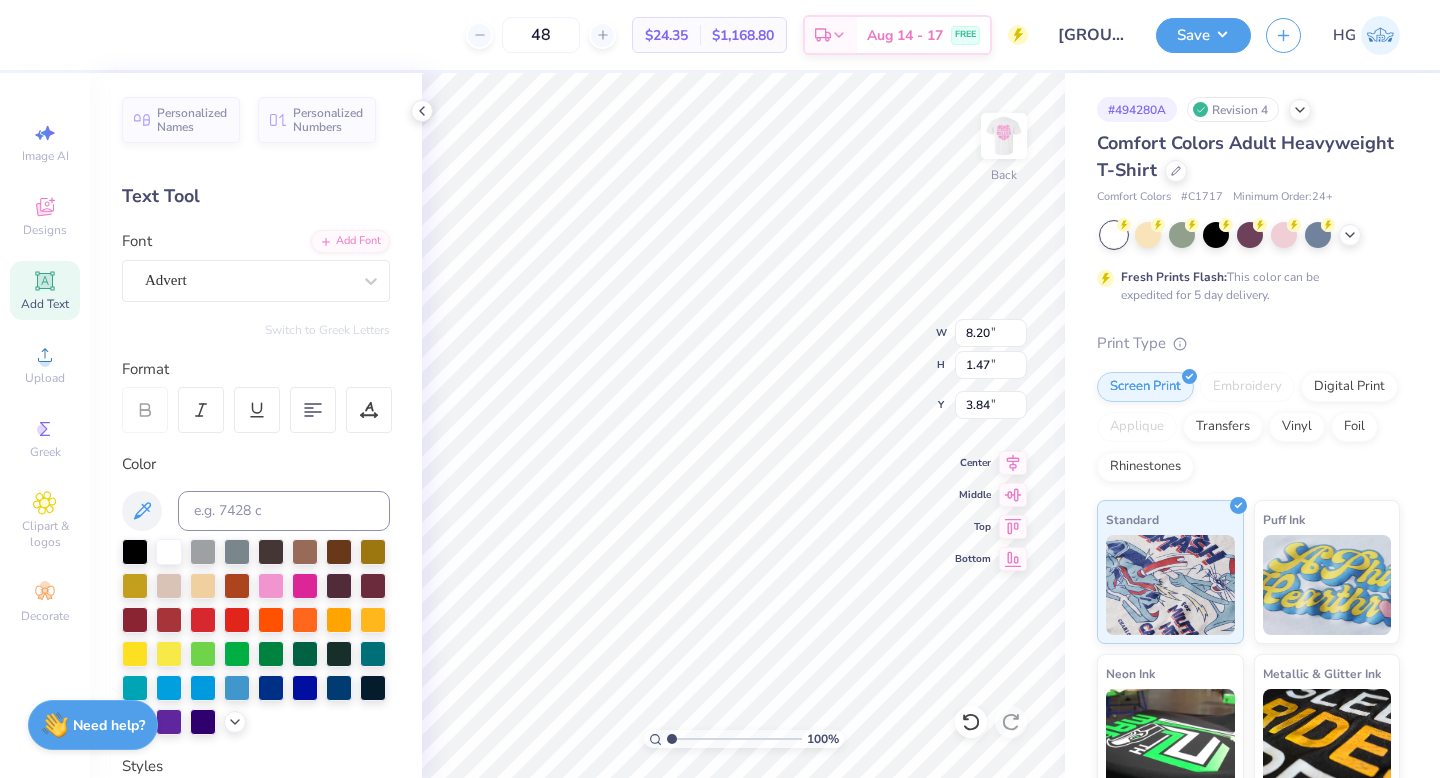 type on "11.99" 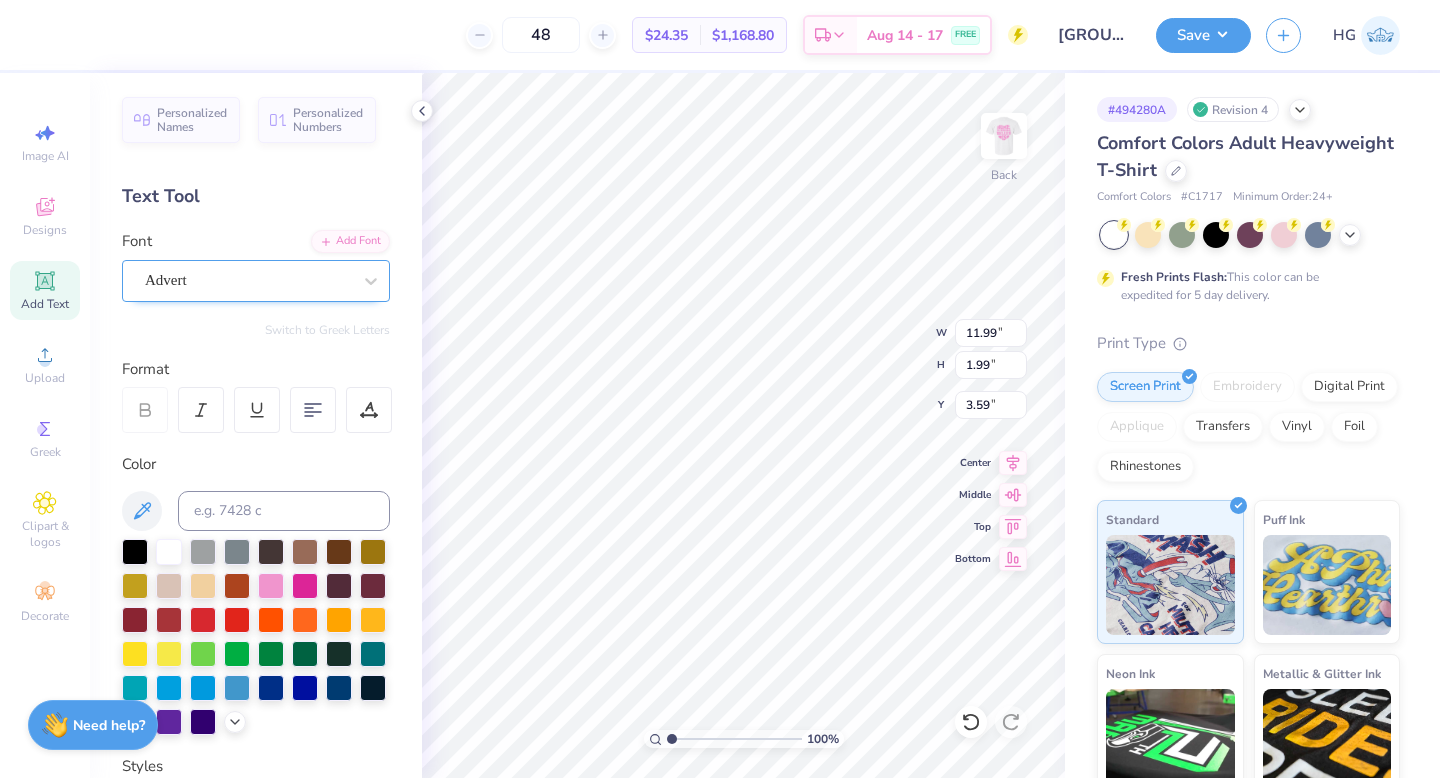 click on "Advert" at bounding box center (248, 280) 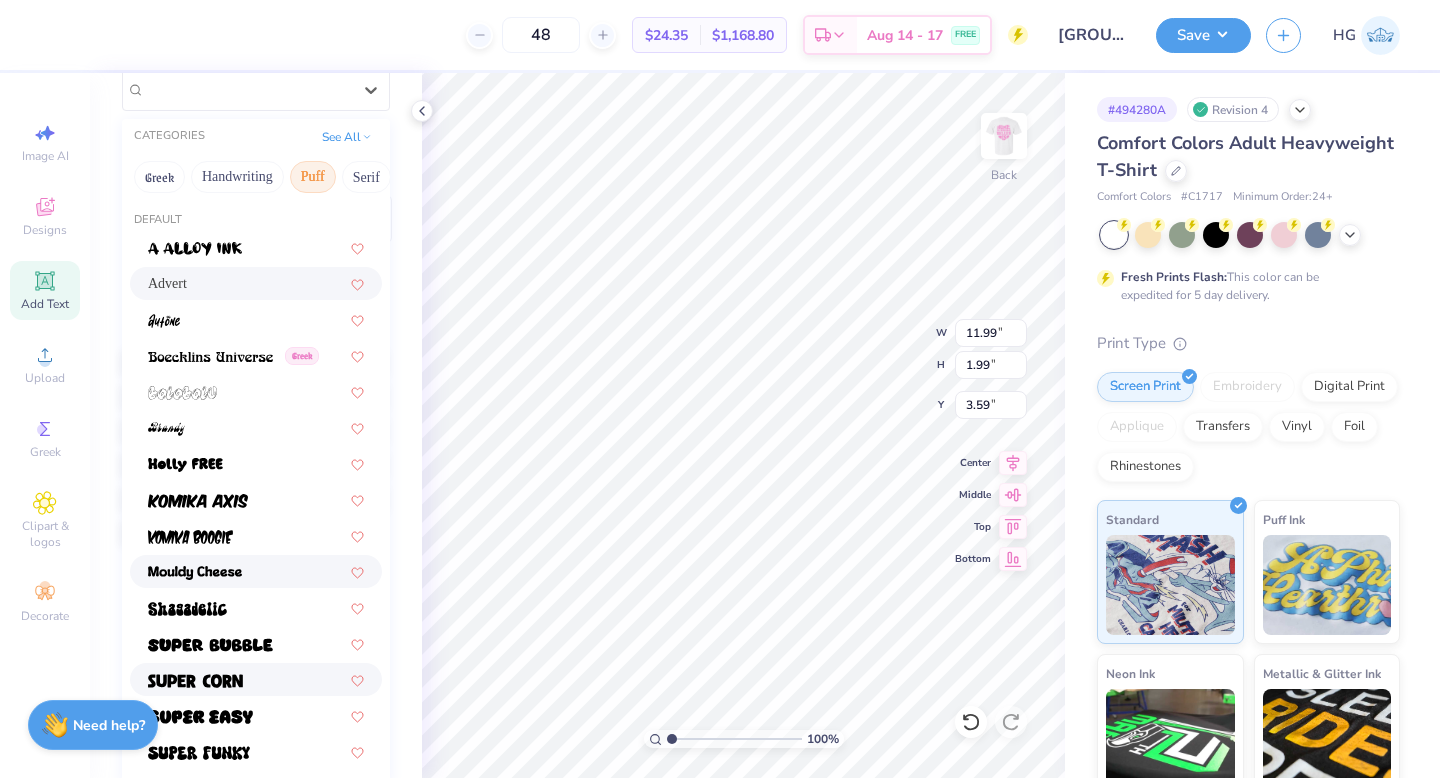 scroll, scrollTop: 380, scrollLeft: 0, axis: vertical 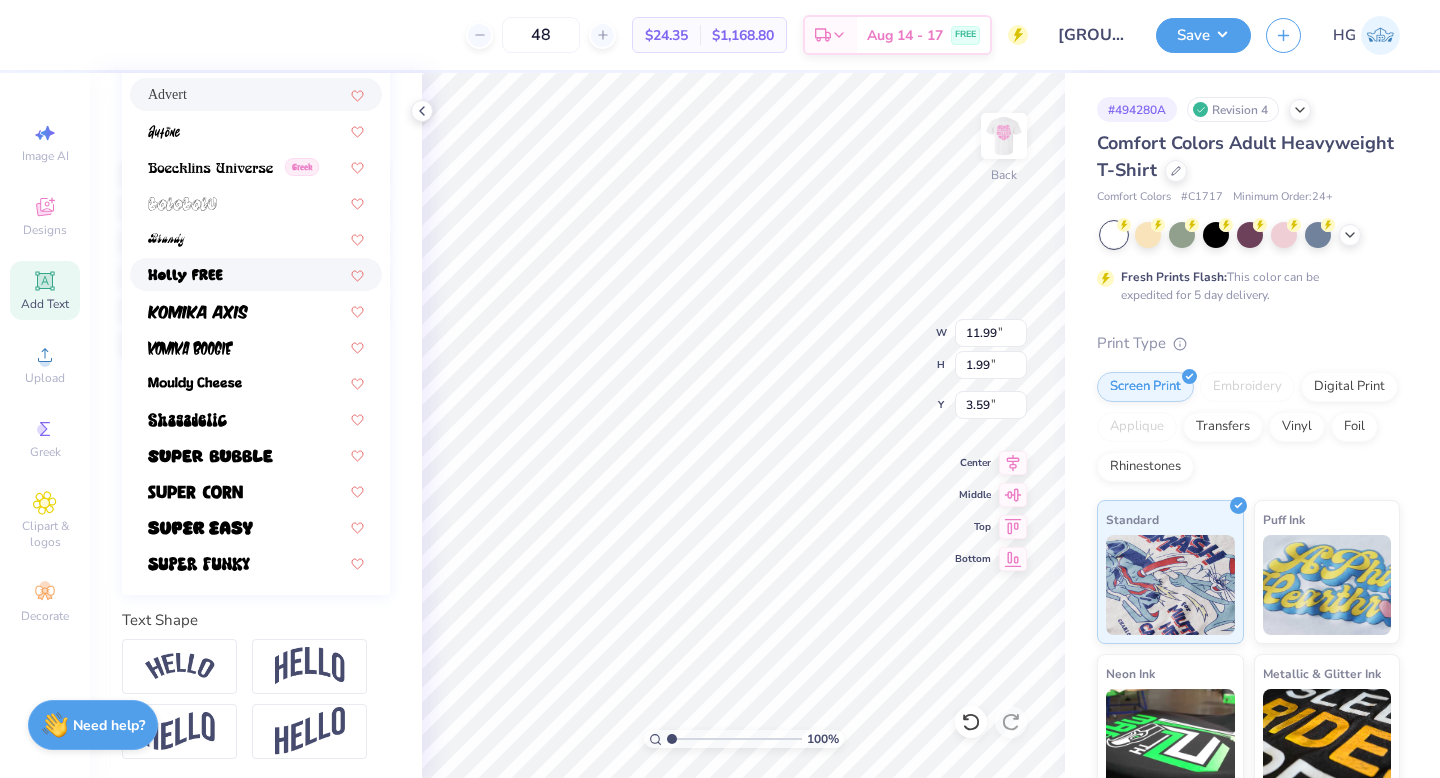 click at bounding box center [256, 274] 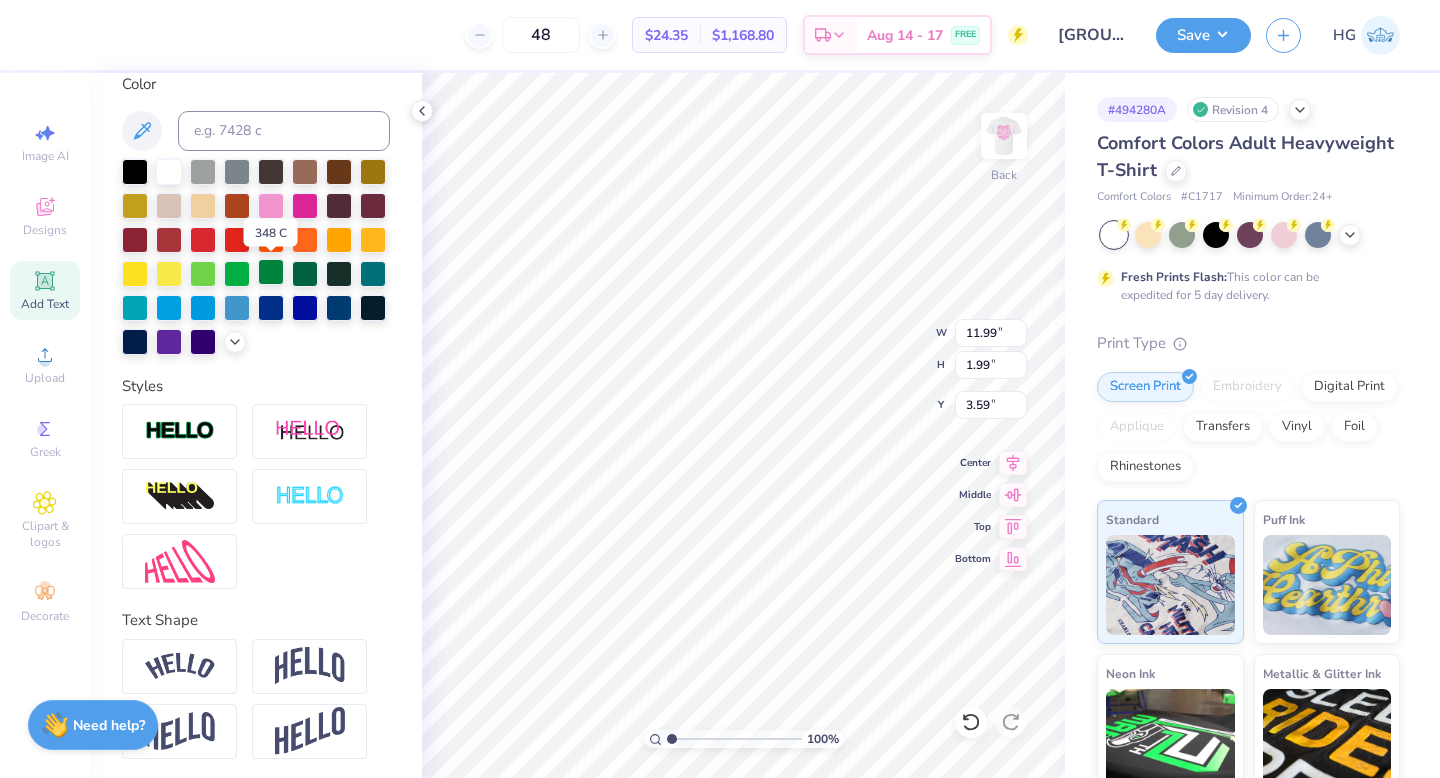 type on "10.93" 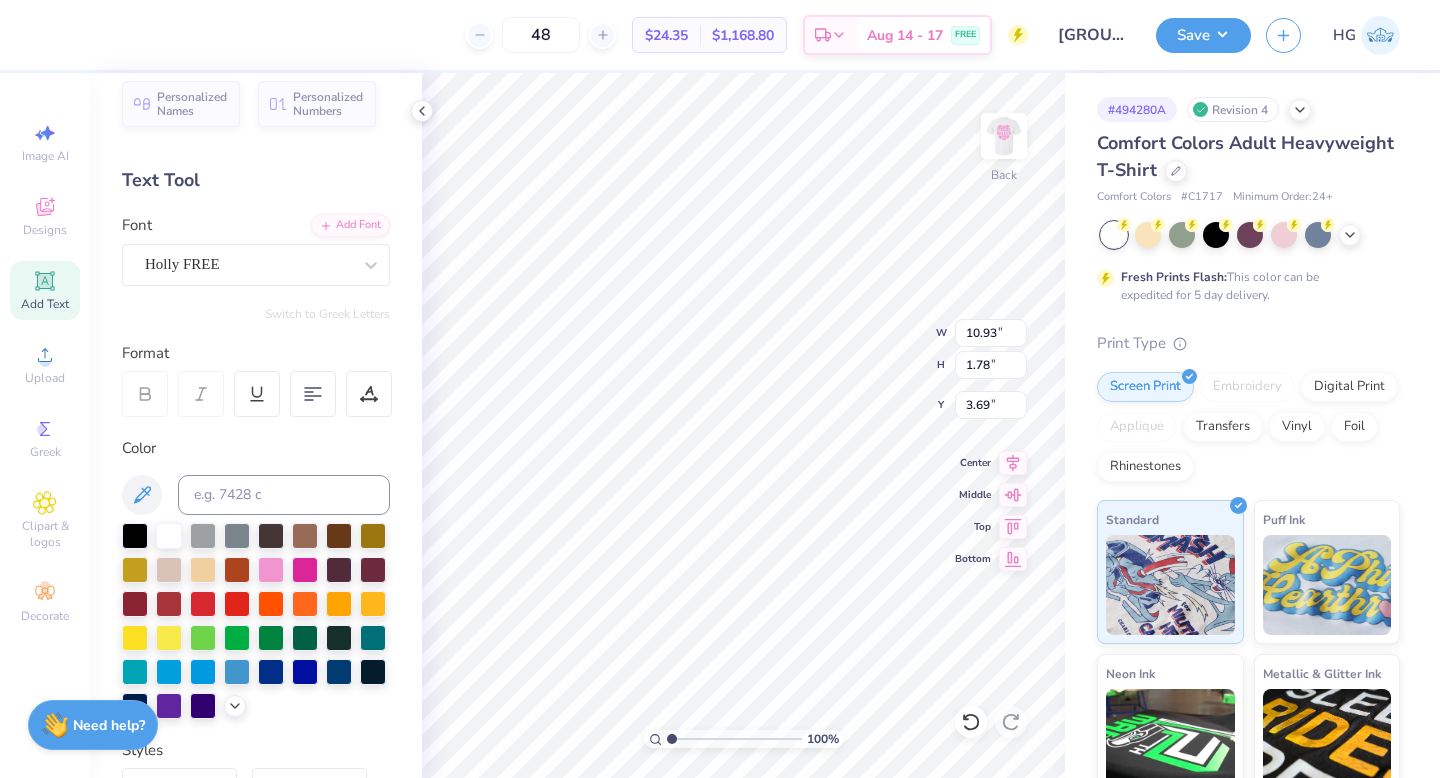 scroll, scrollTop: 0, scrollLeft: 0, axis: both 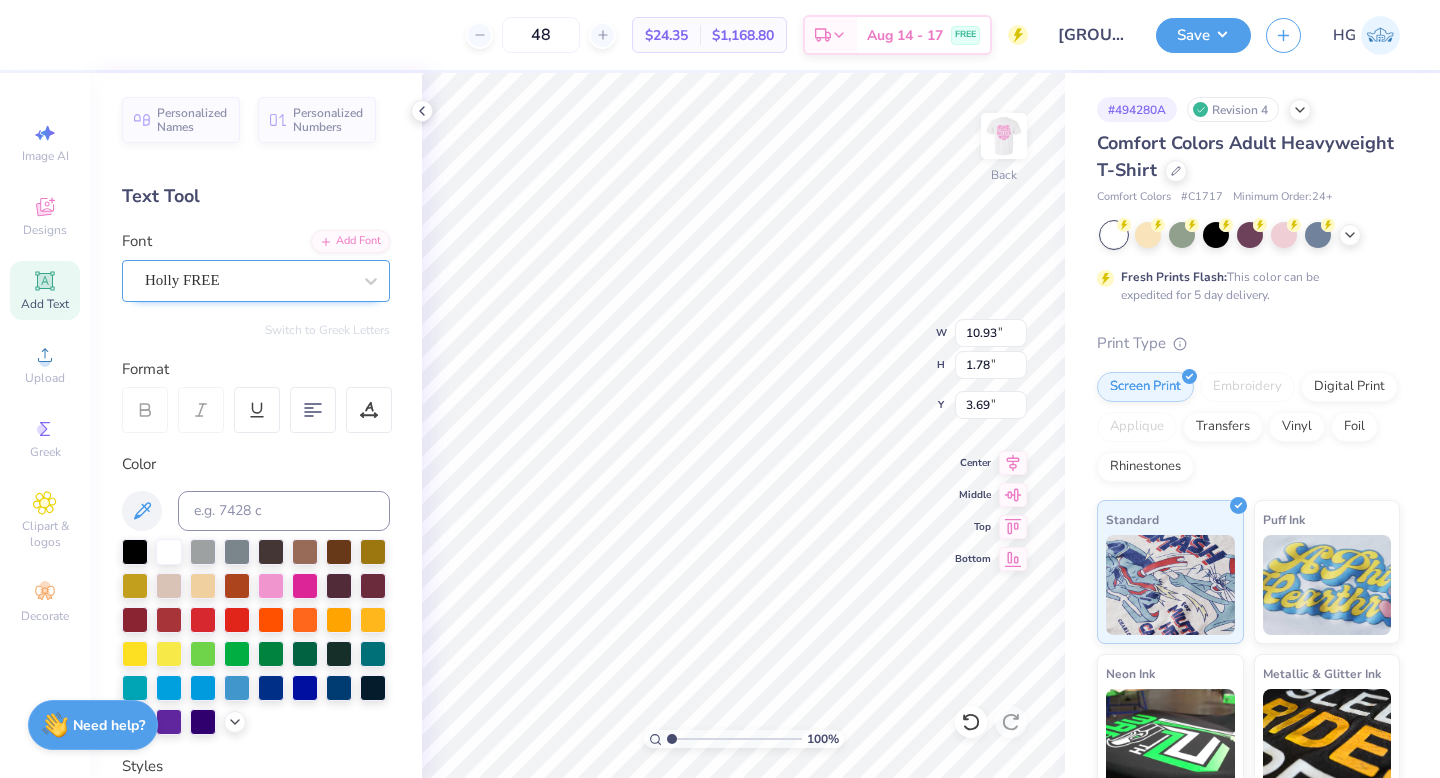 click on "Holly FREE" at bounding box center (256, 281) 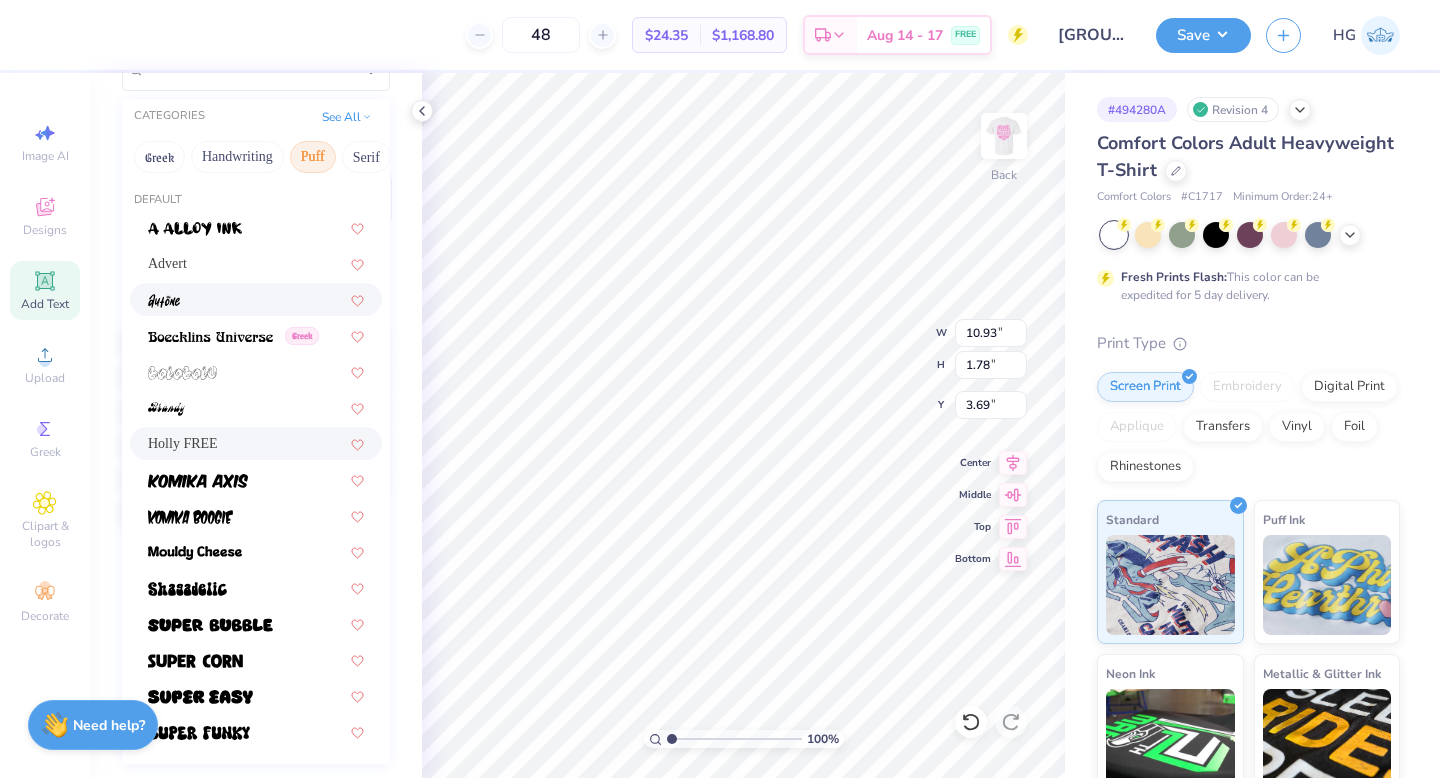 scroll, scrollTop: 384, scrollLeft: 0, axis: vertical 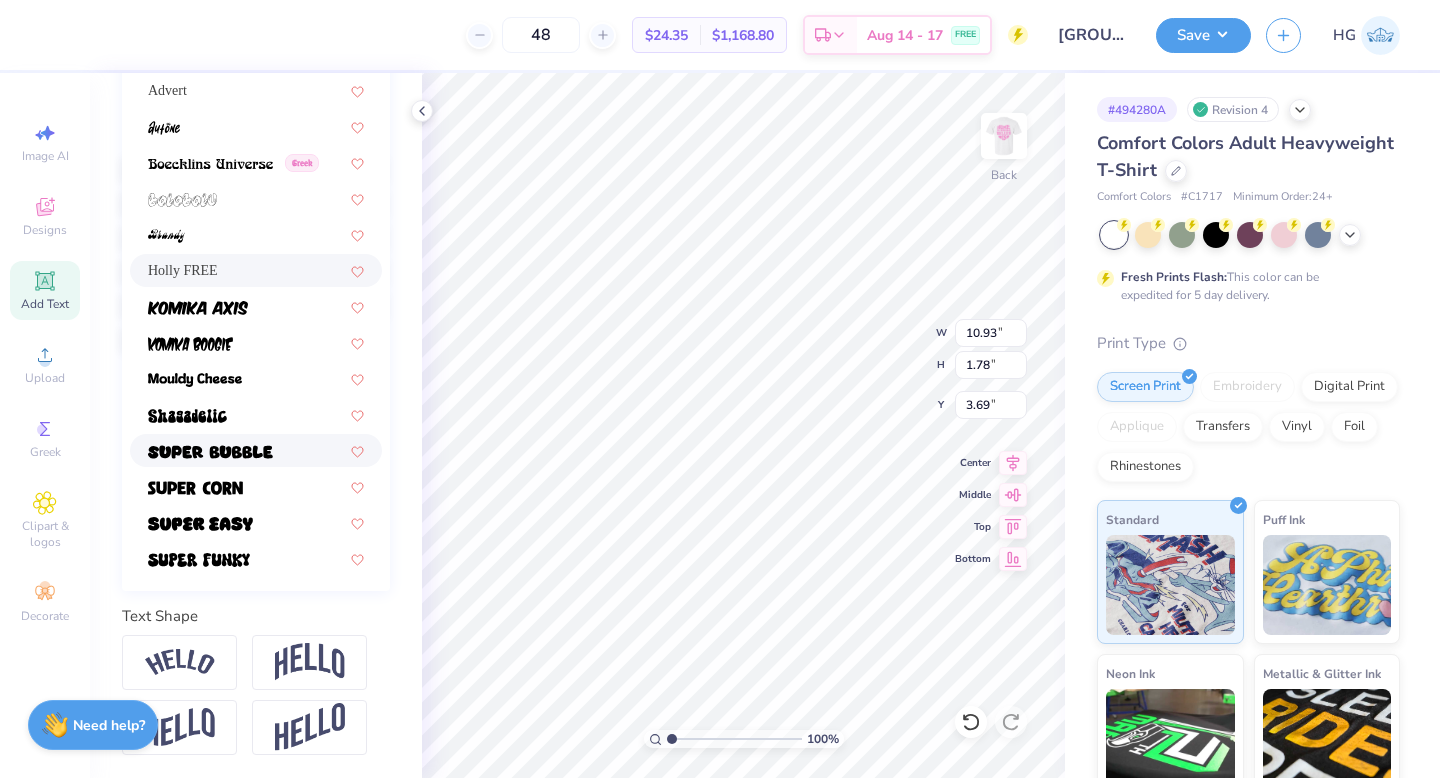 click at bounding box center [210, 452] 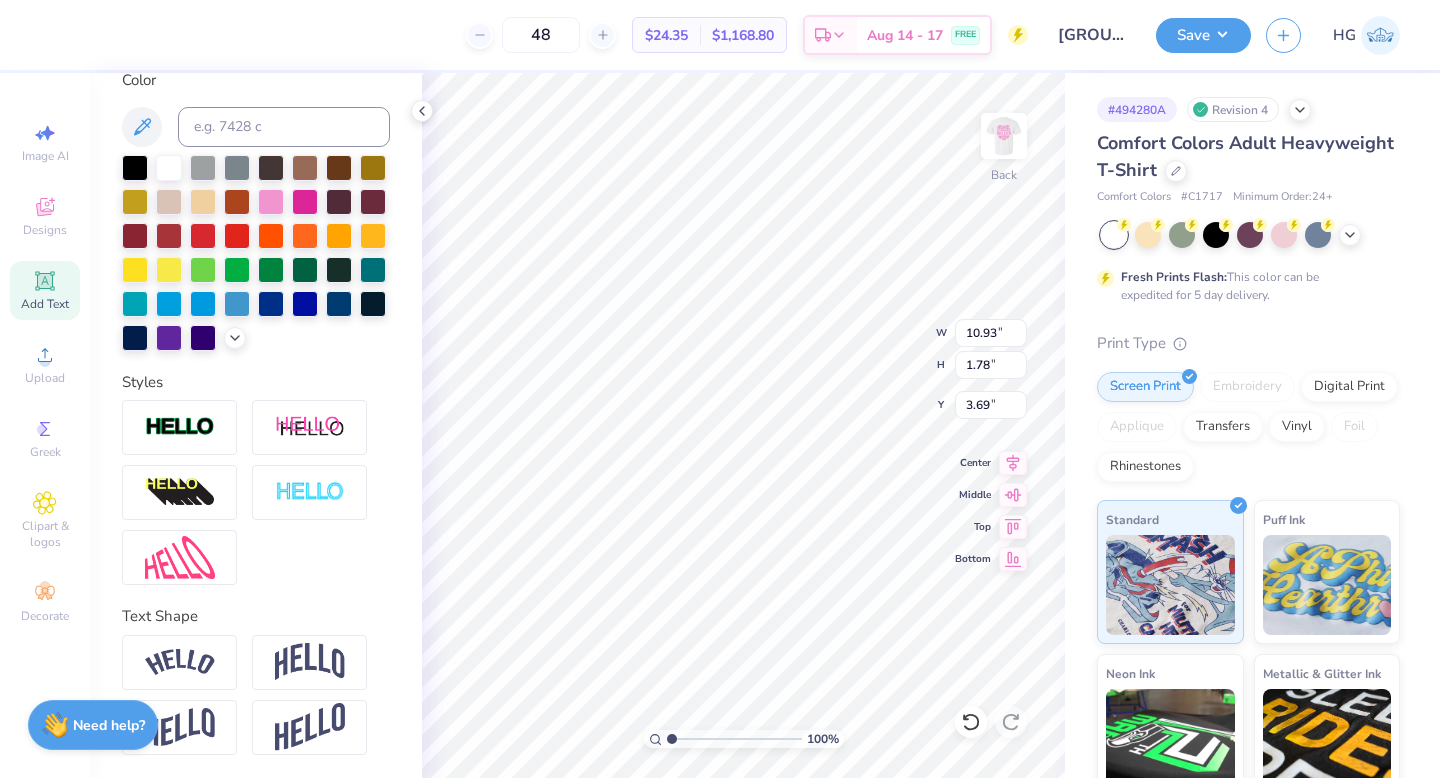type on "14.17" 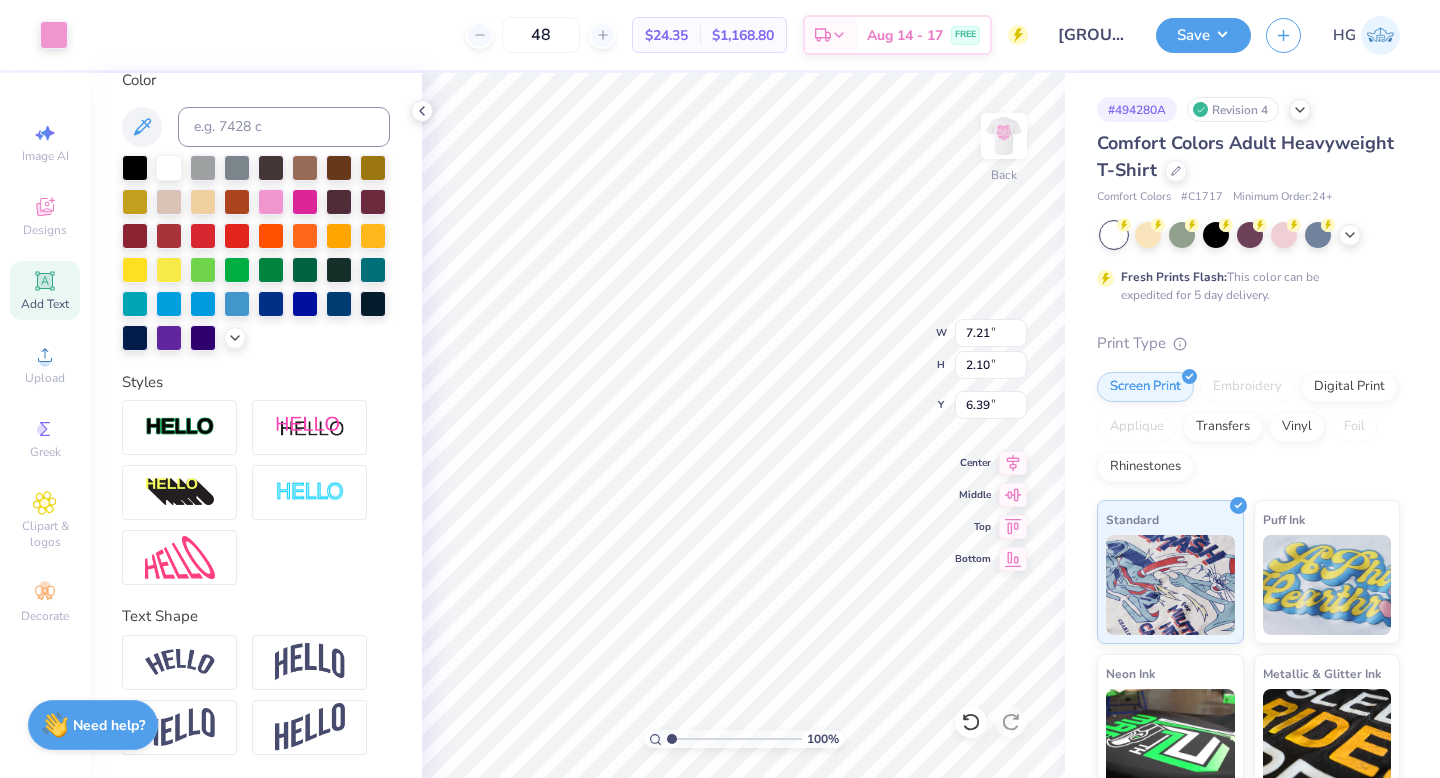 type on "6.39" 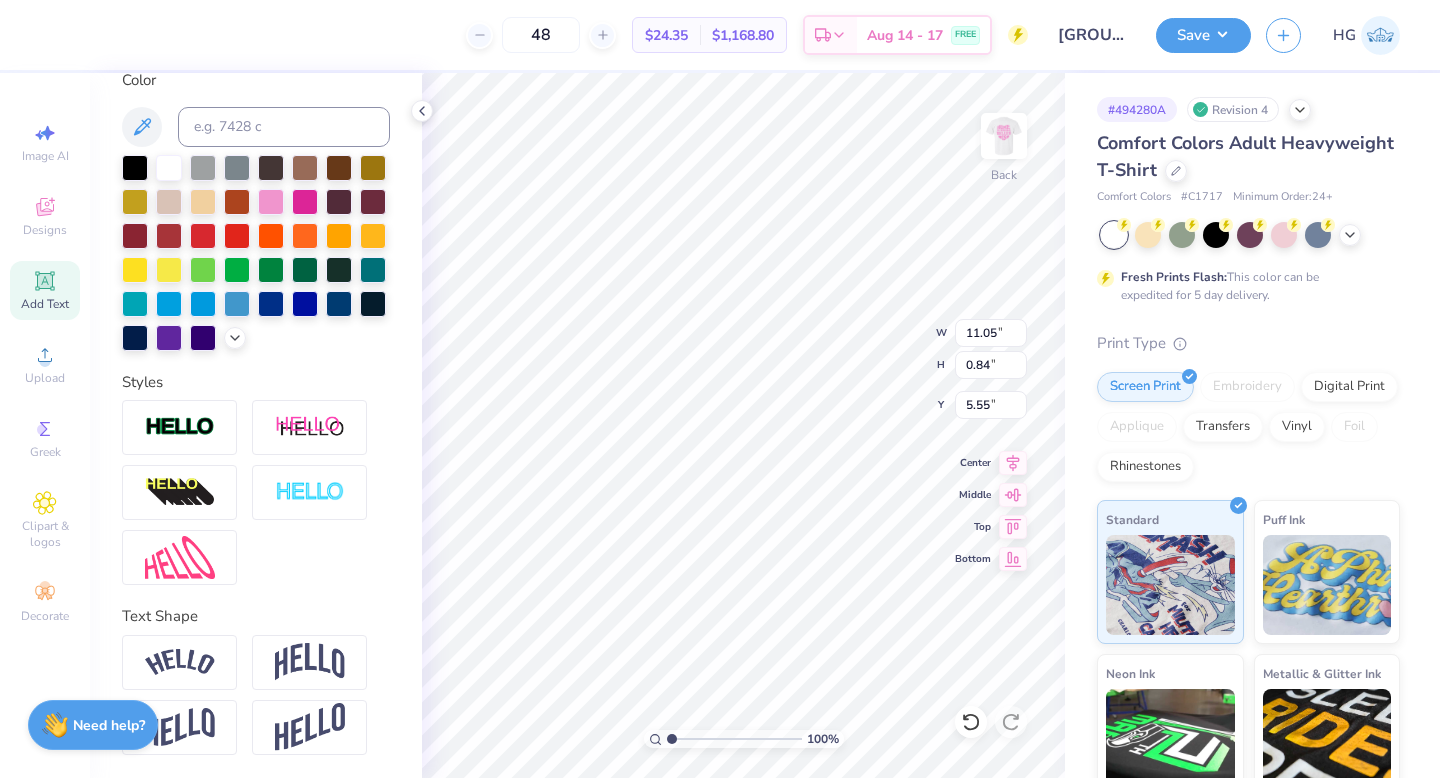 scroll, scrollTop: 0, scrollLeft: 7, axis: horizontal 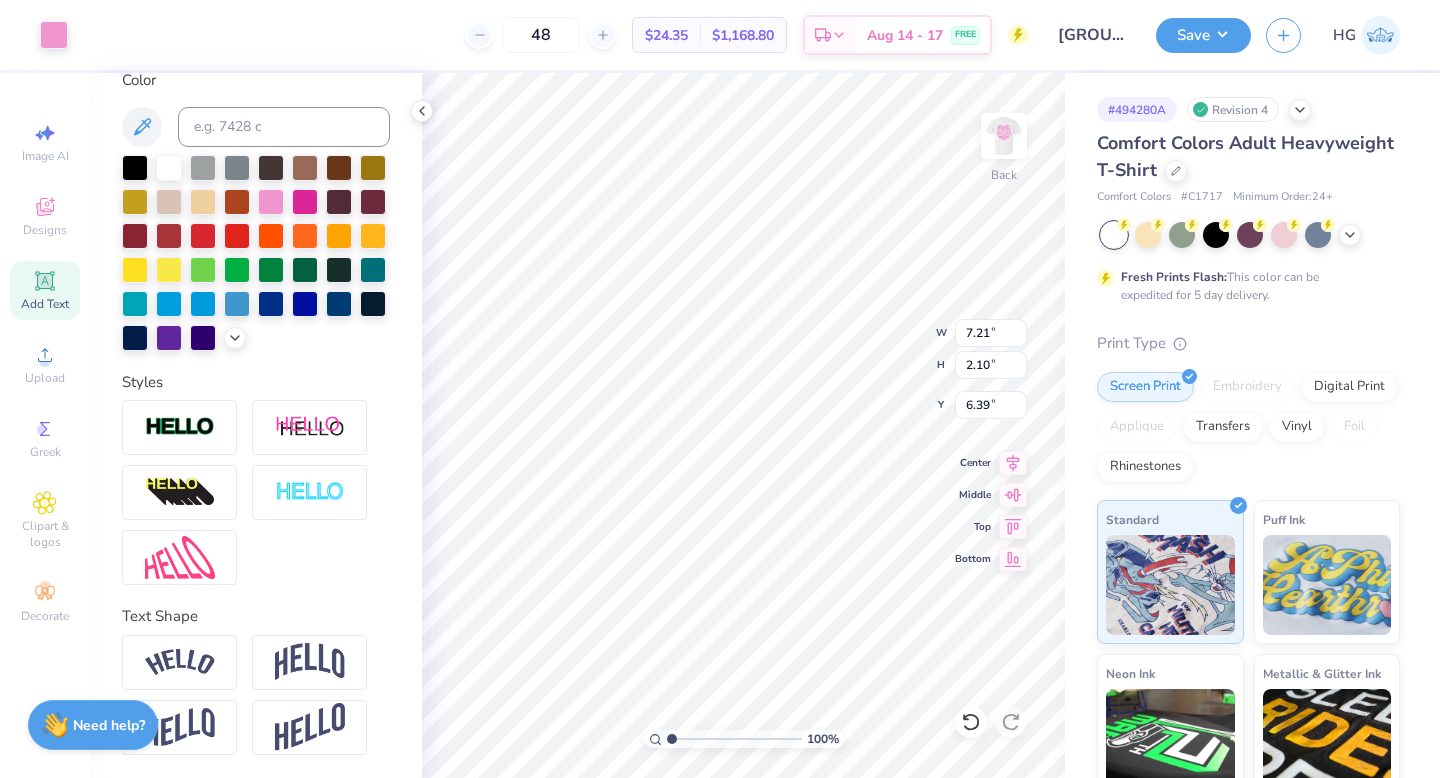type on "5.88" 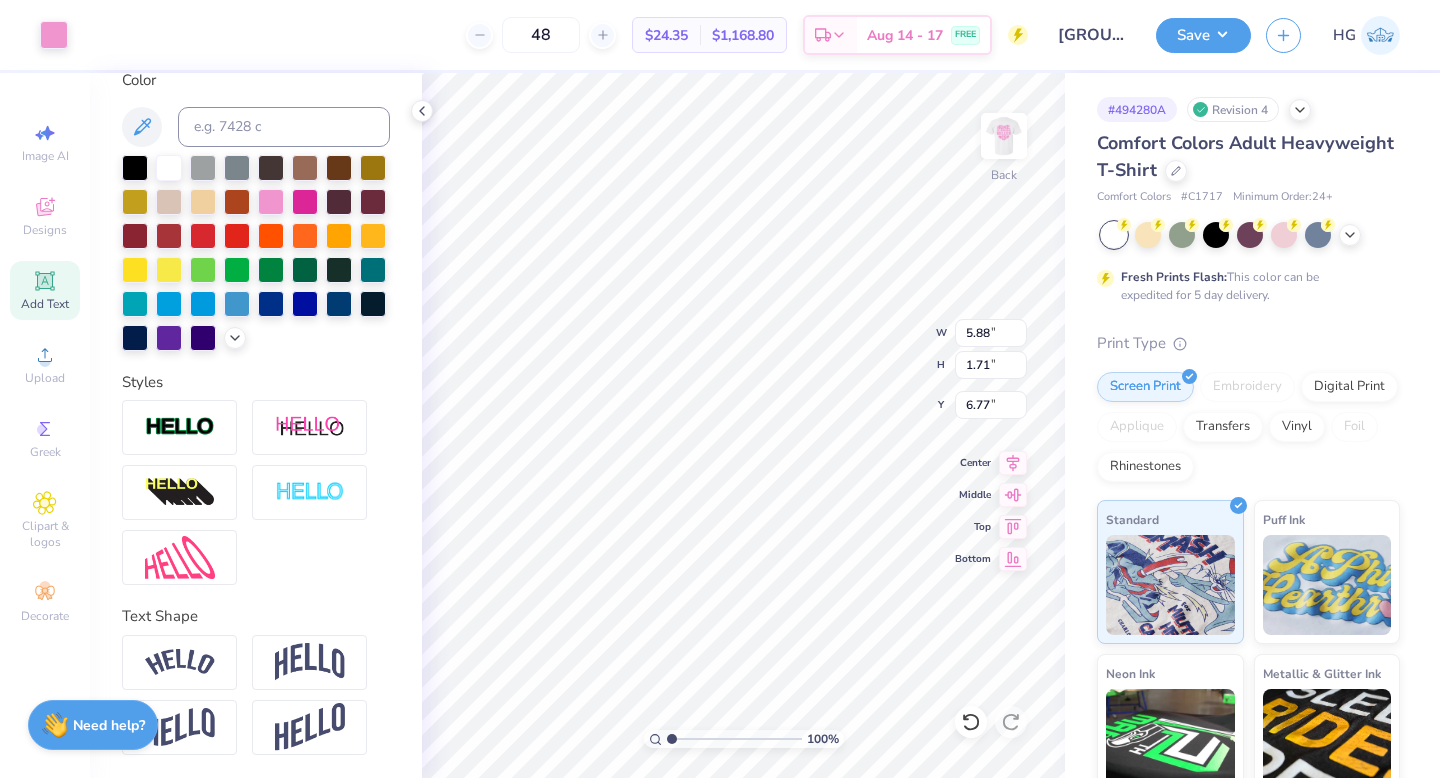 type on "5.53" 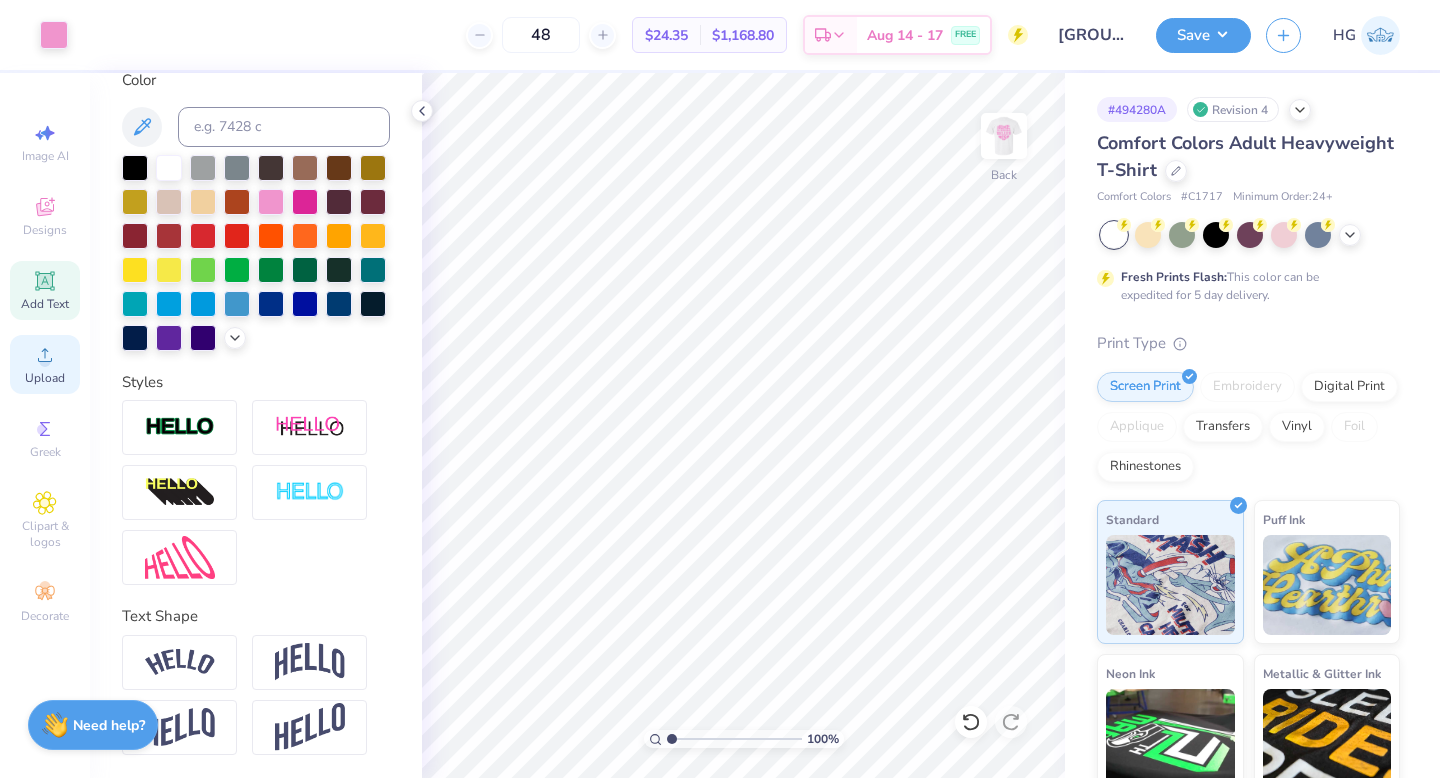 click on "Upload" at bounding box center (45, 378) 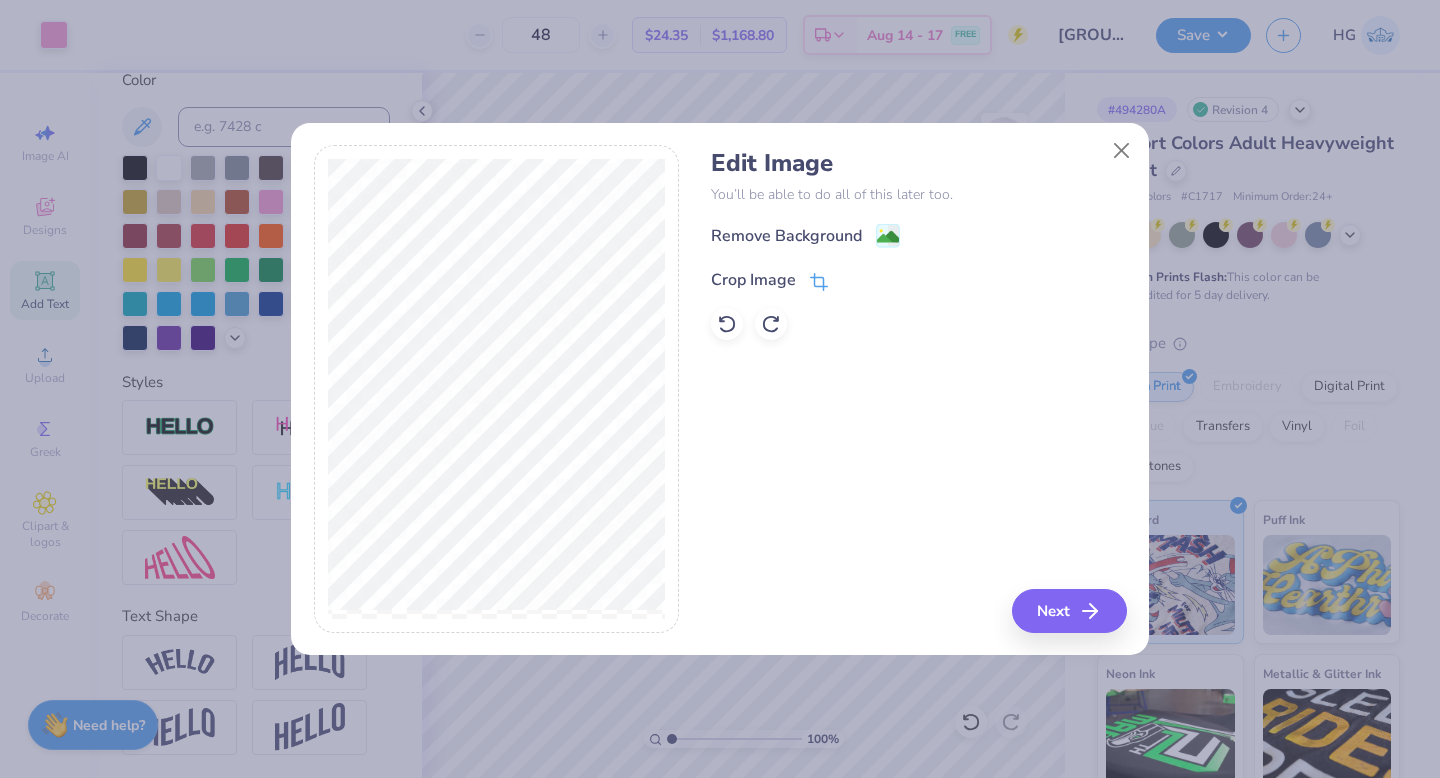click 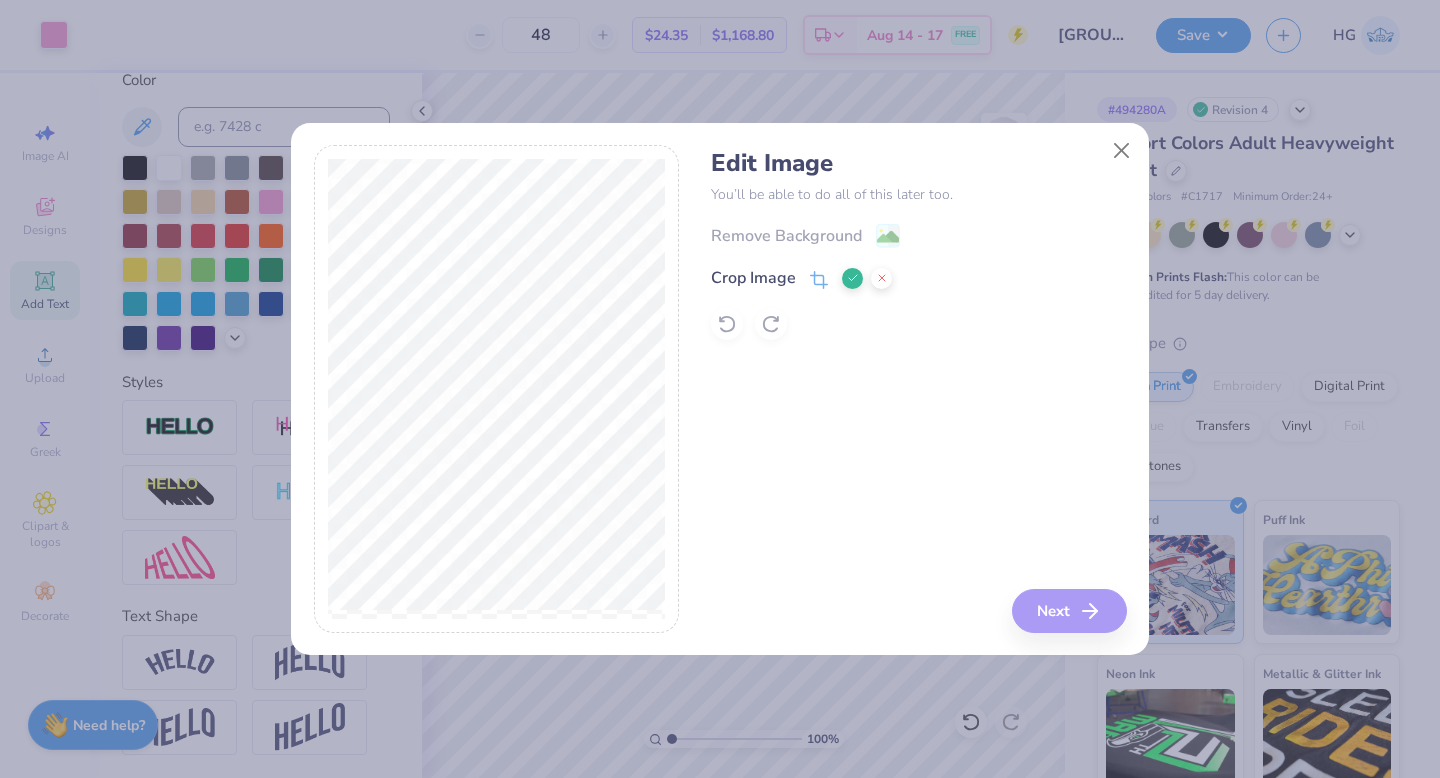 click 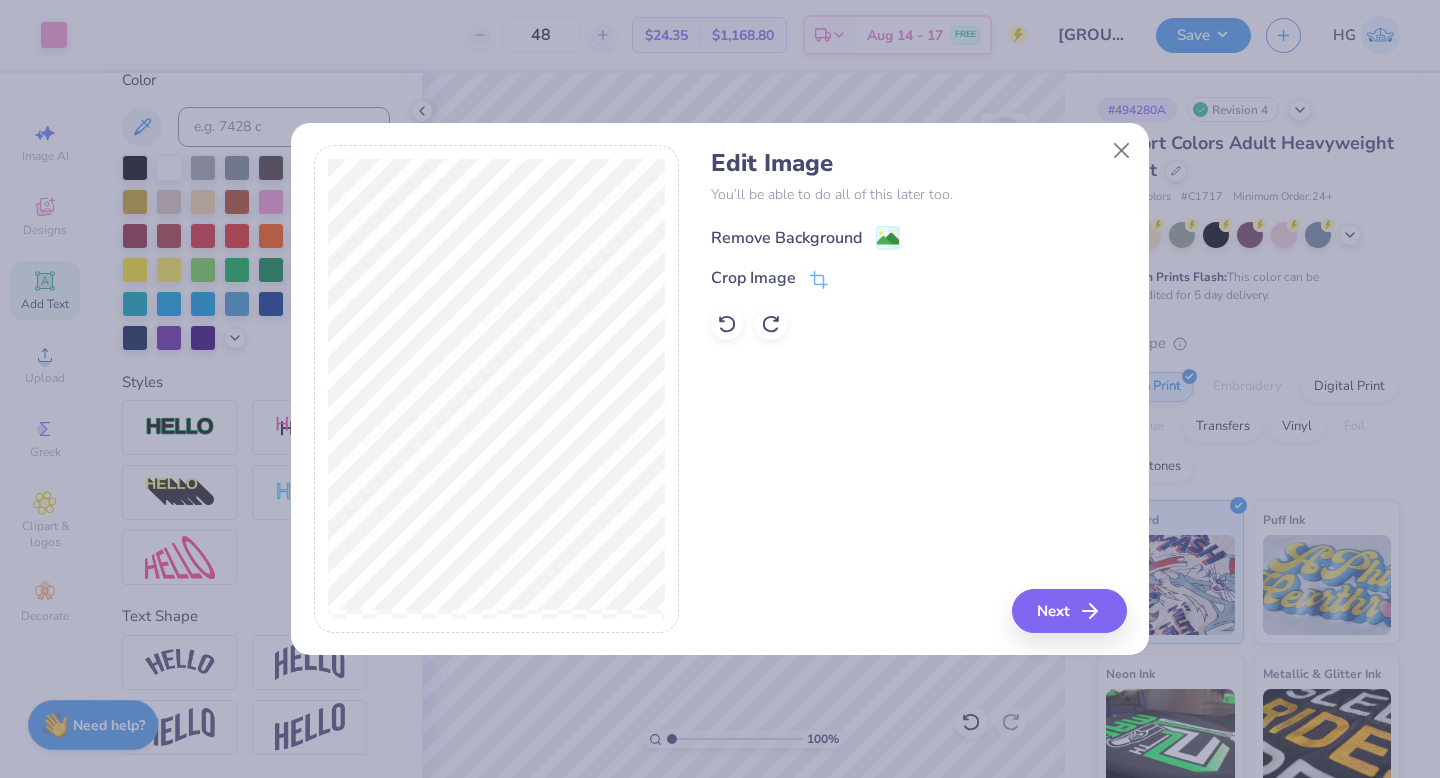 click 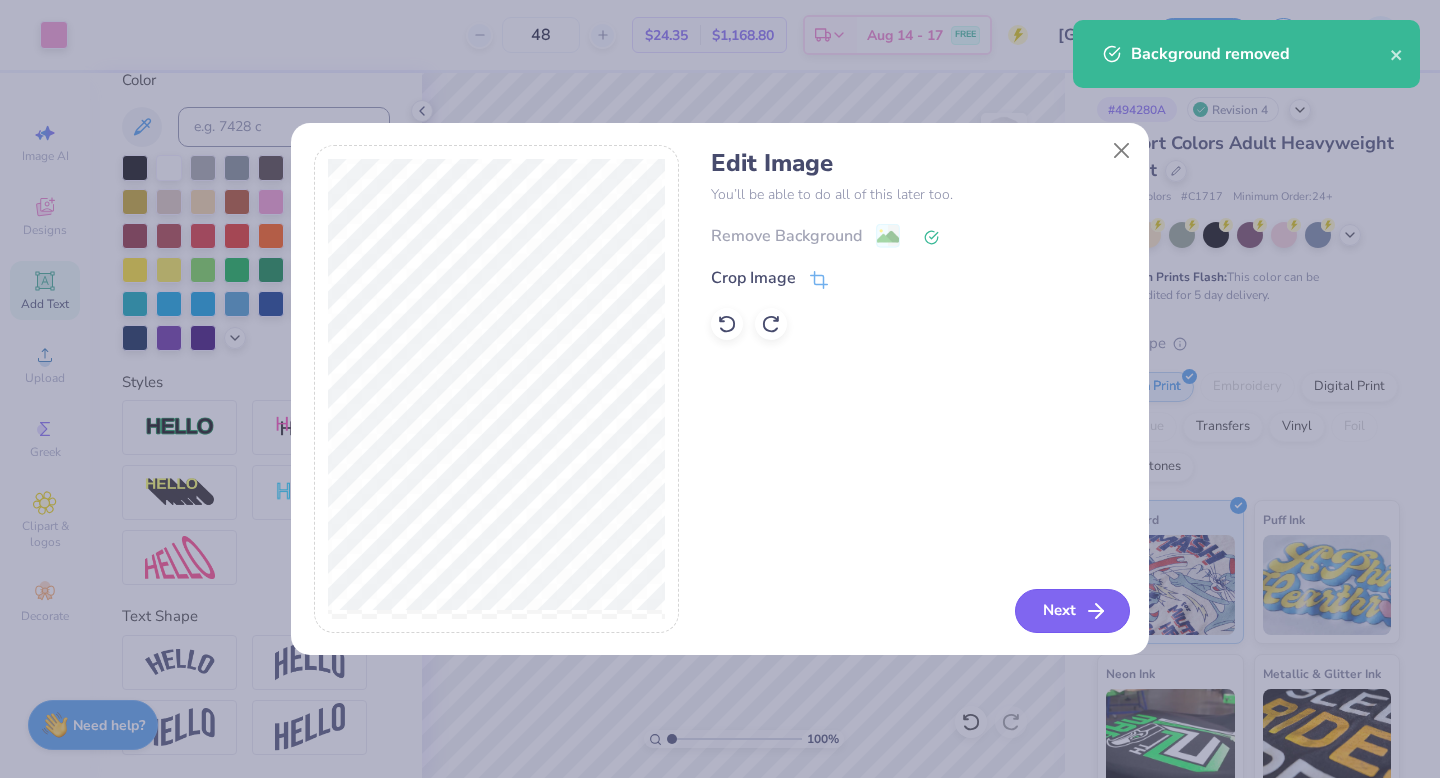 click on "Next" at bounding box center [1072, 611] 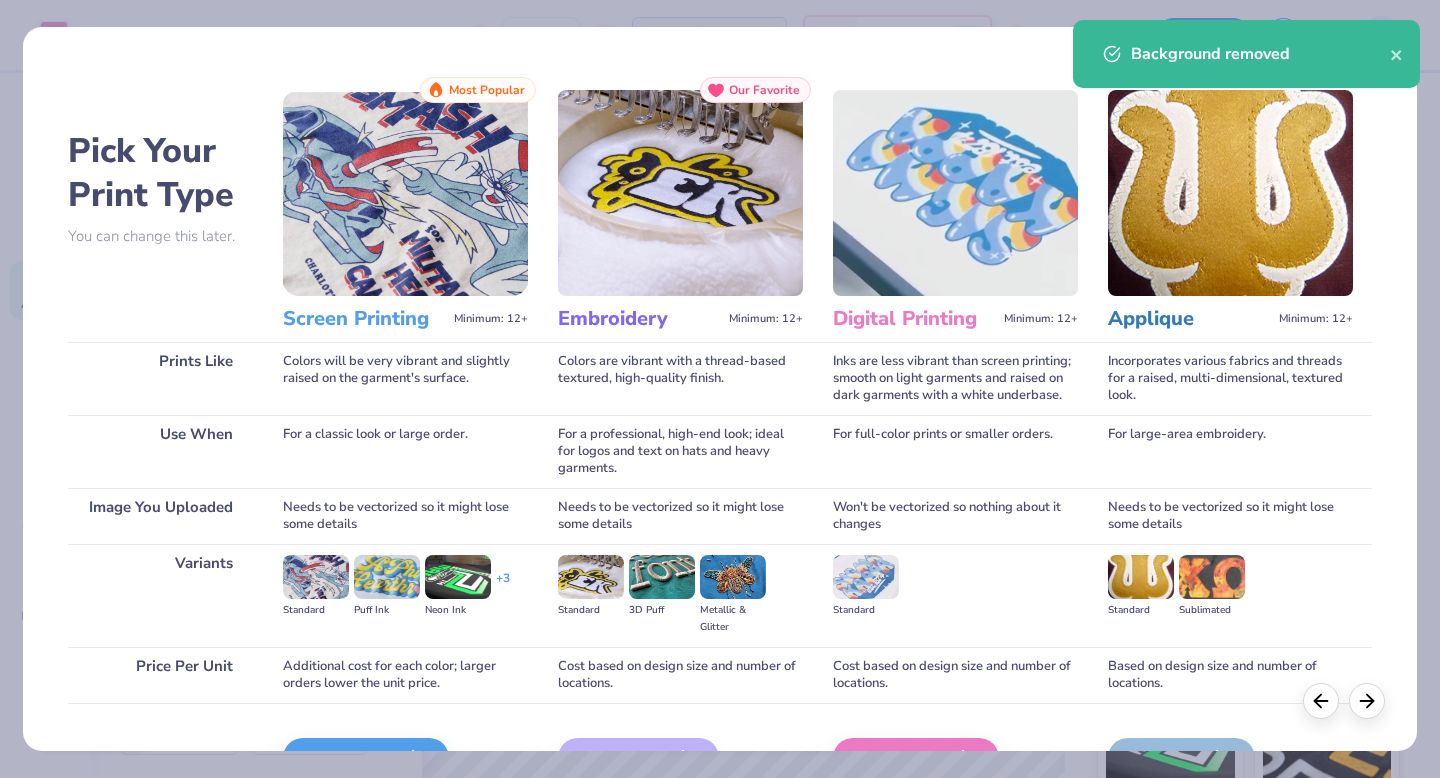 scroll, scrollTop: 119, scrollLeft: 0, axis: vertical 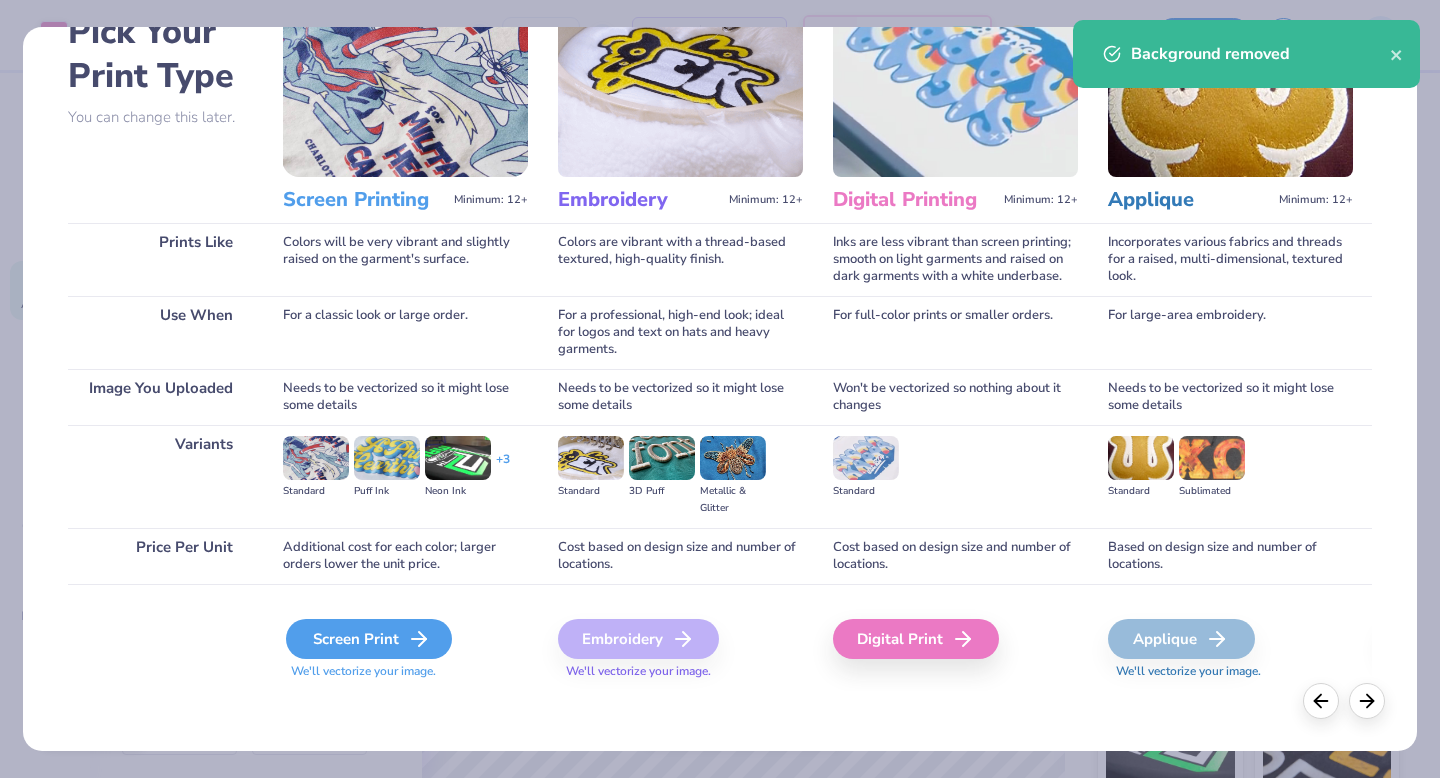 click on "Screen Print" at bounding box center [369, 639] 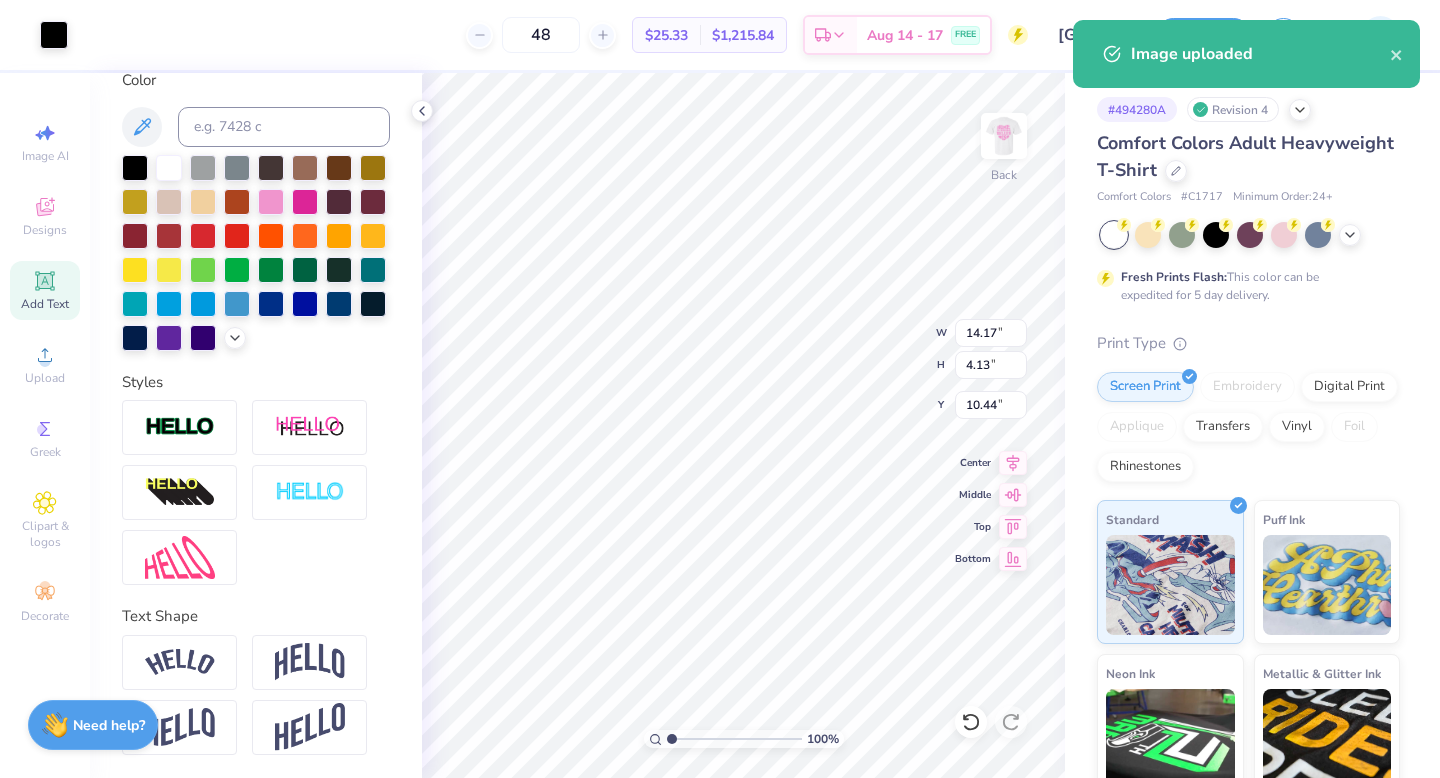 type on "7.64" 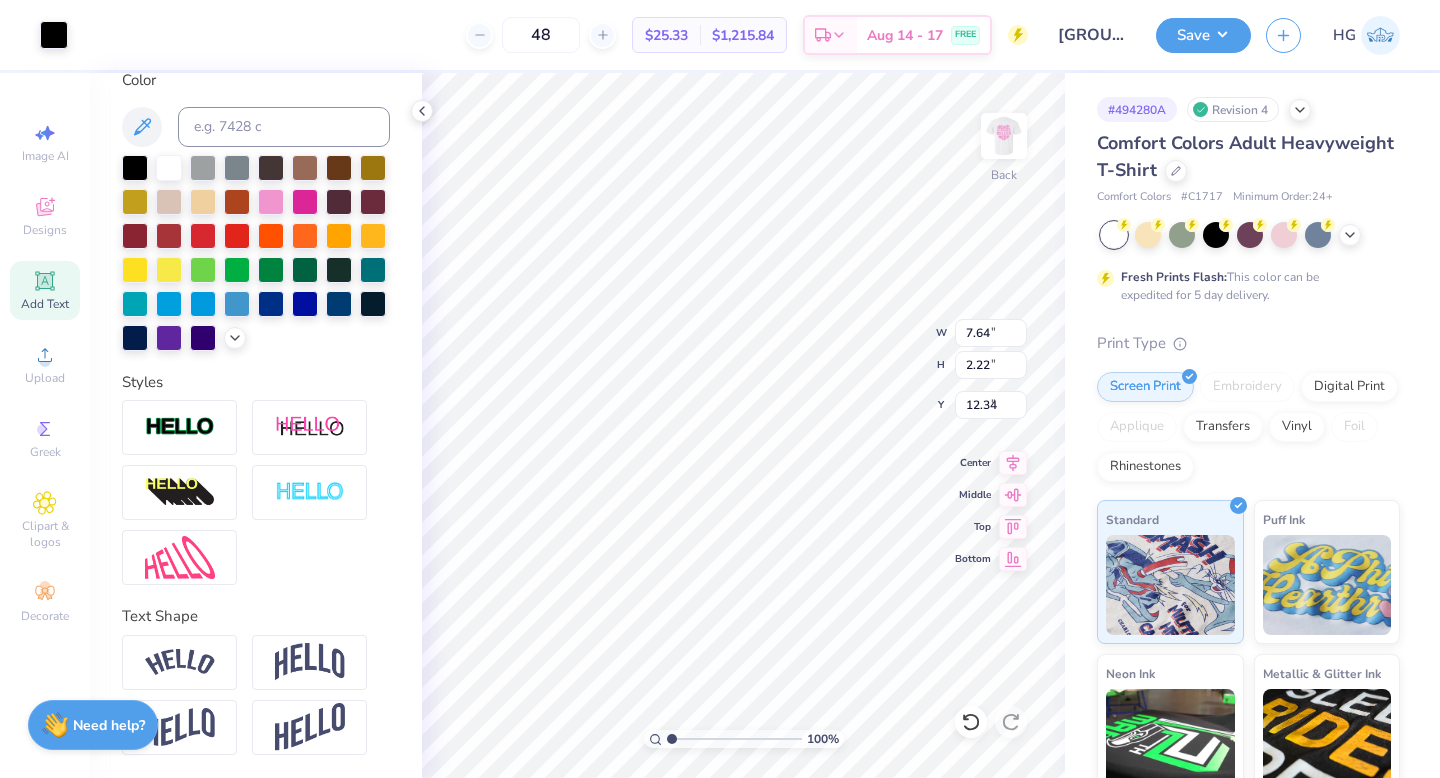 type on "5.55" 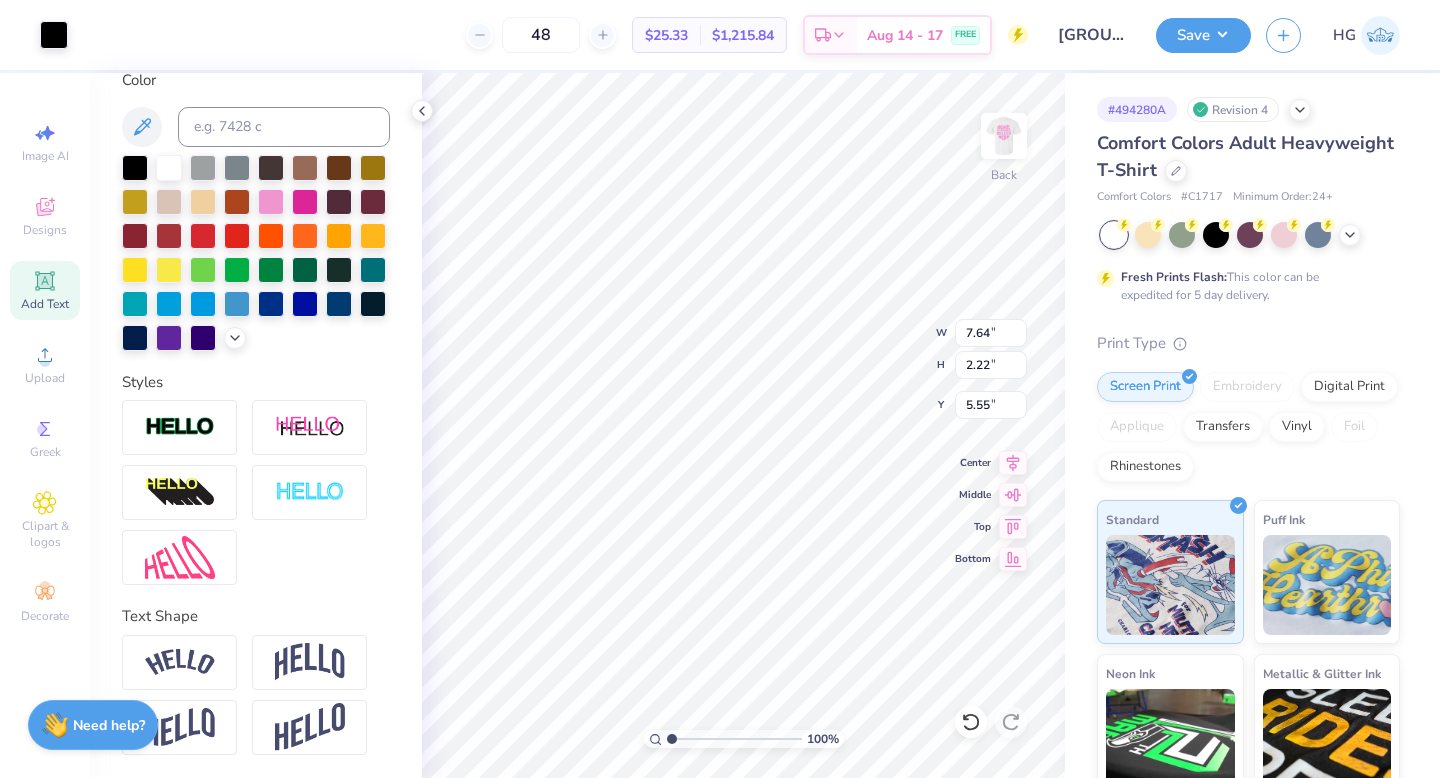 type on "12.92" 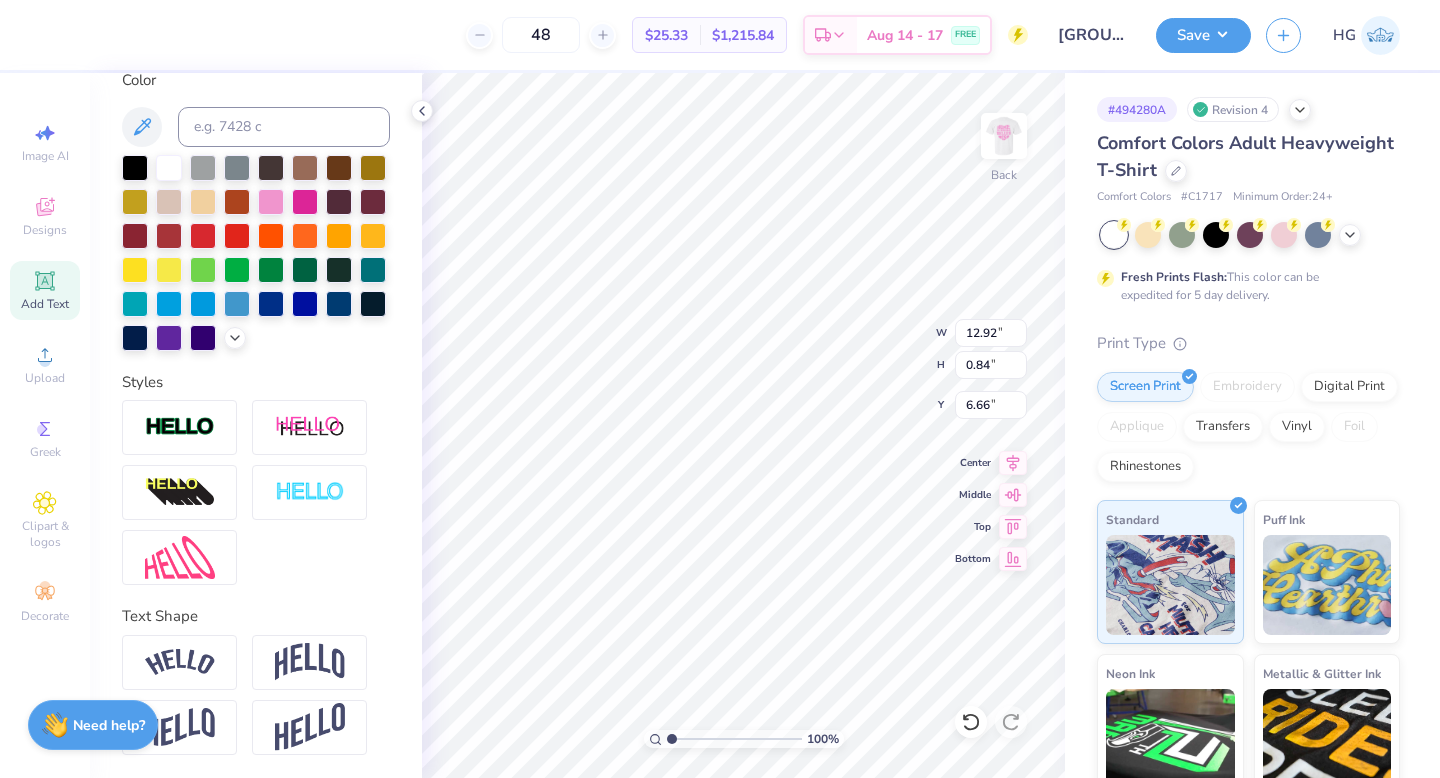 type on "6.66" 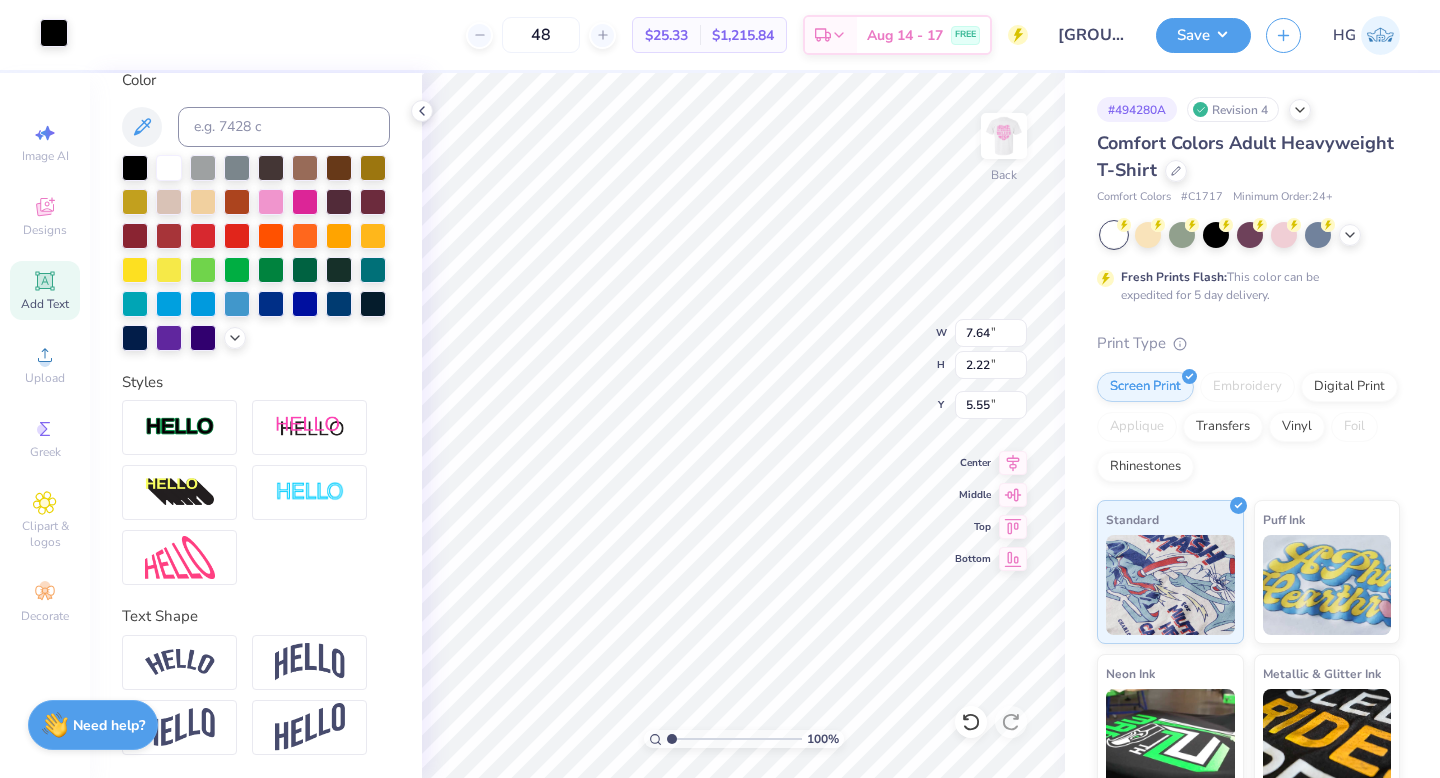 click at bounding box center (54, 33) 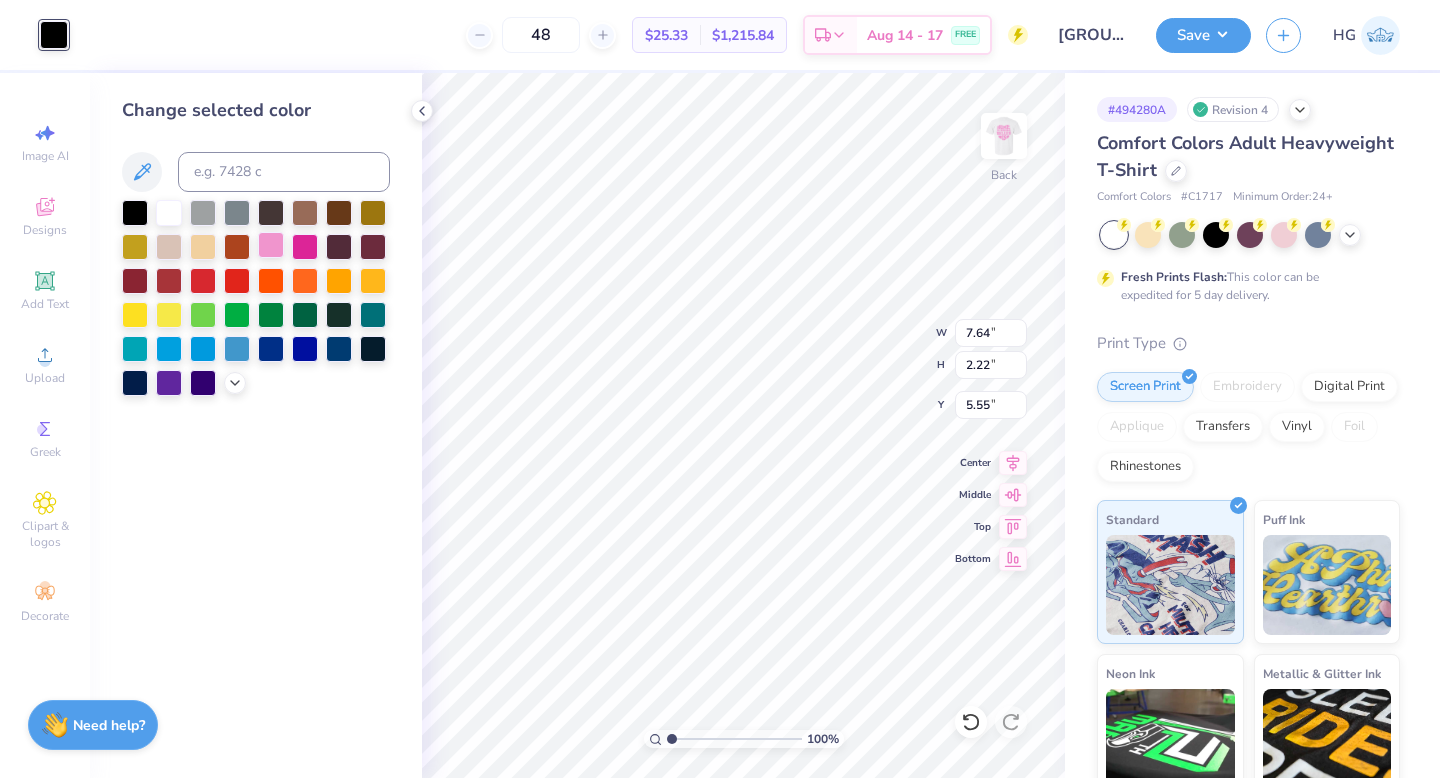 click at bounding box center [271, 245] 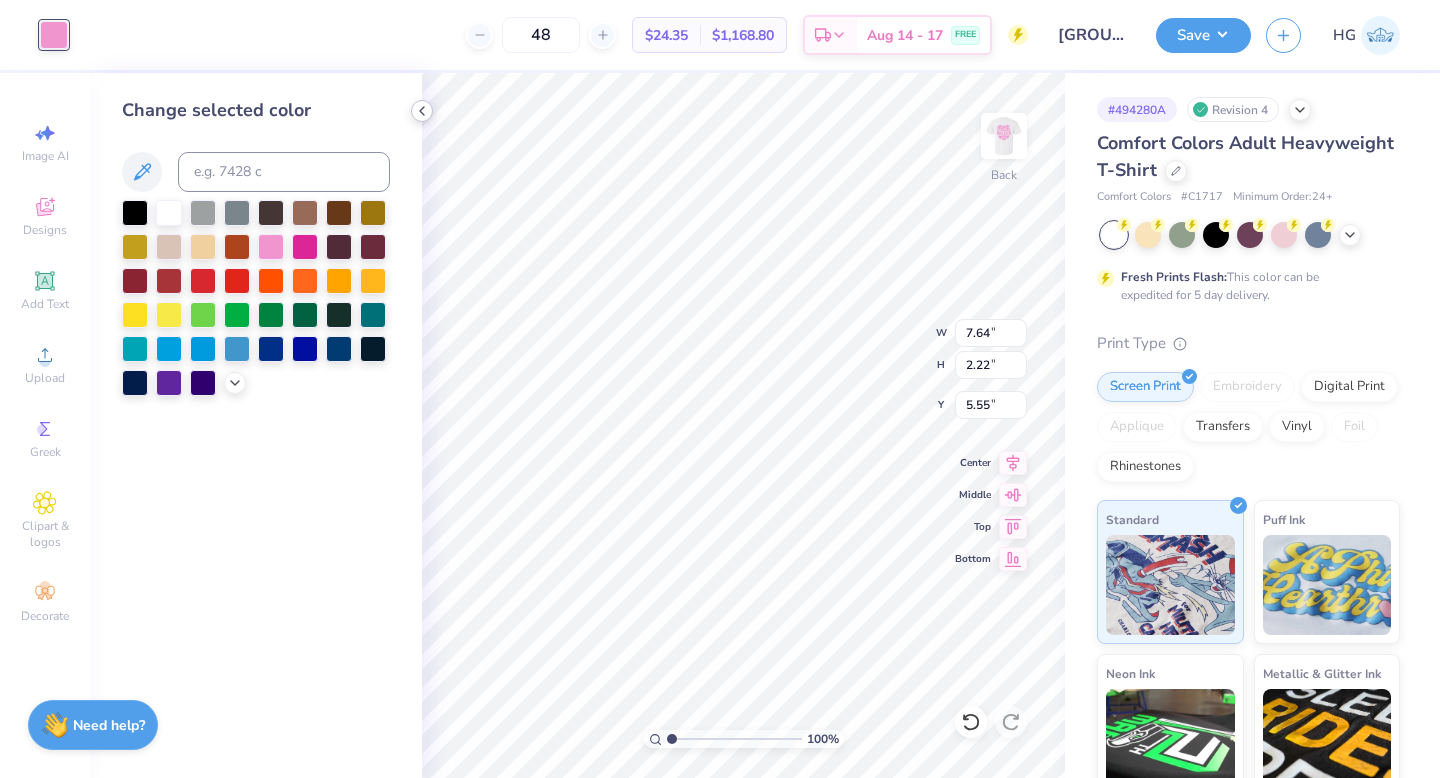 click 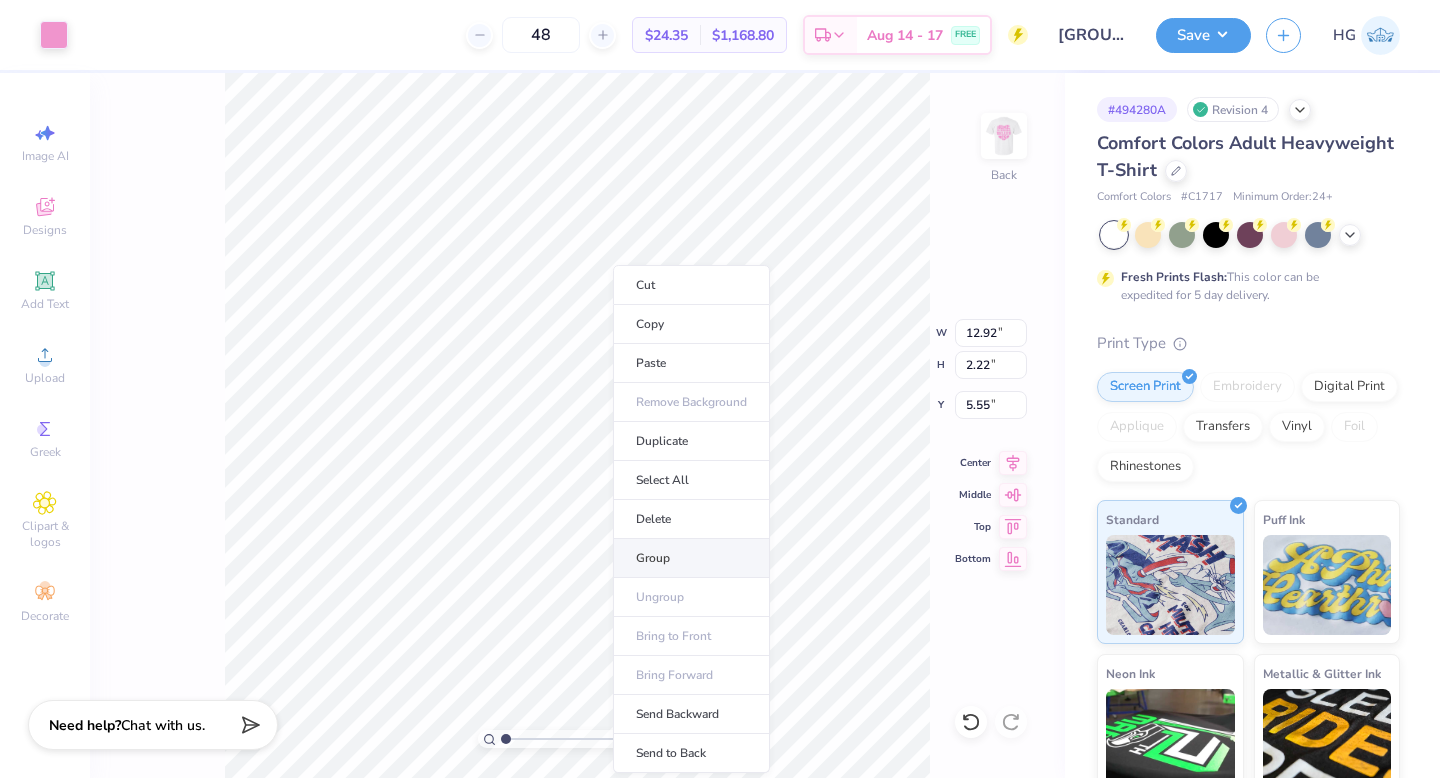 click on "Group" at bounding box center [691, 558] 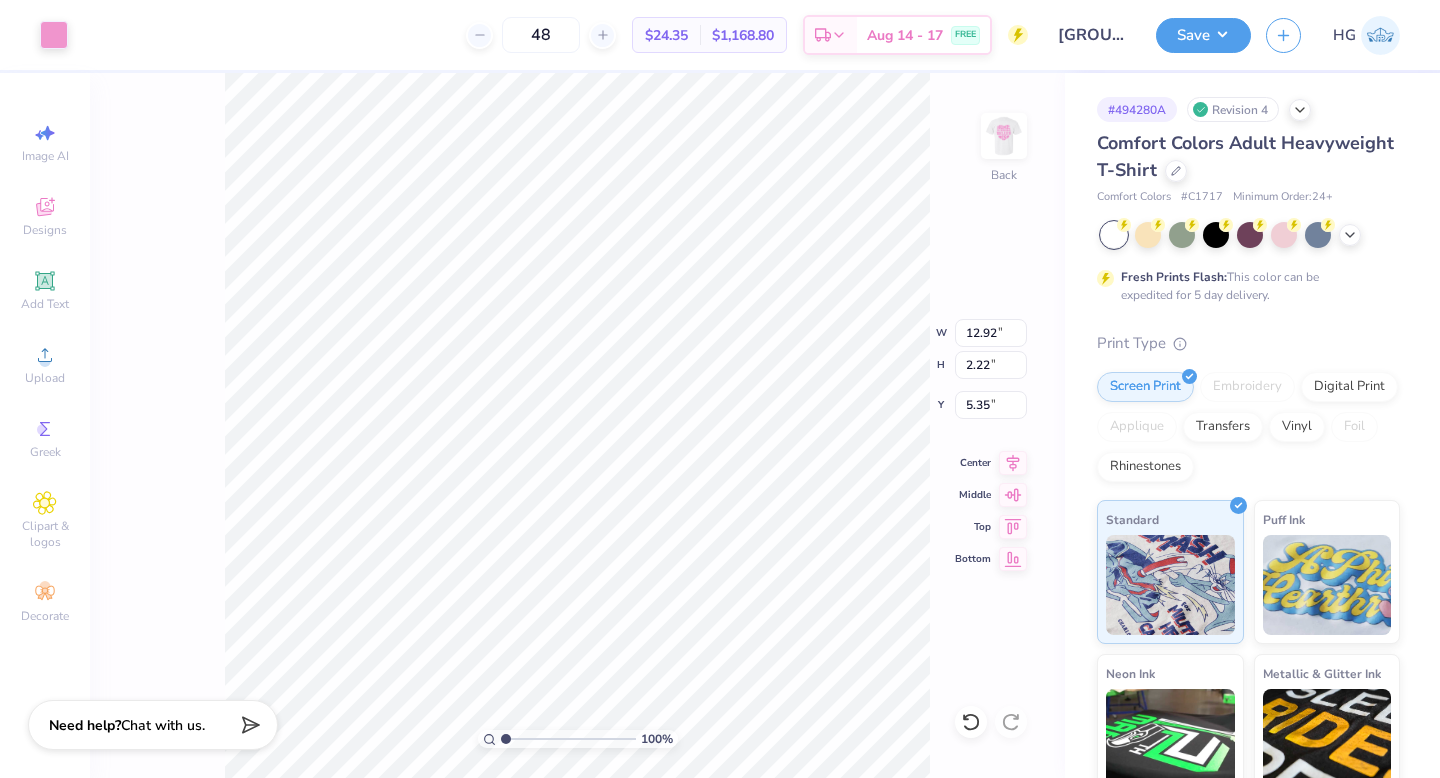 type on "5.35" 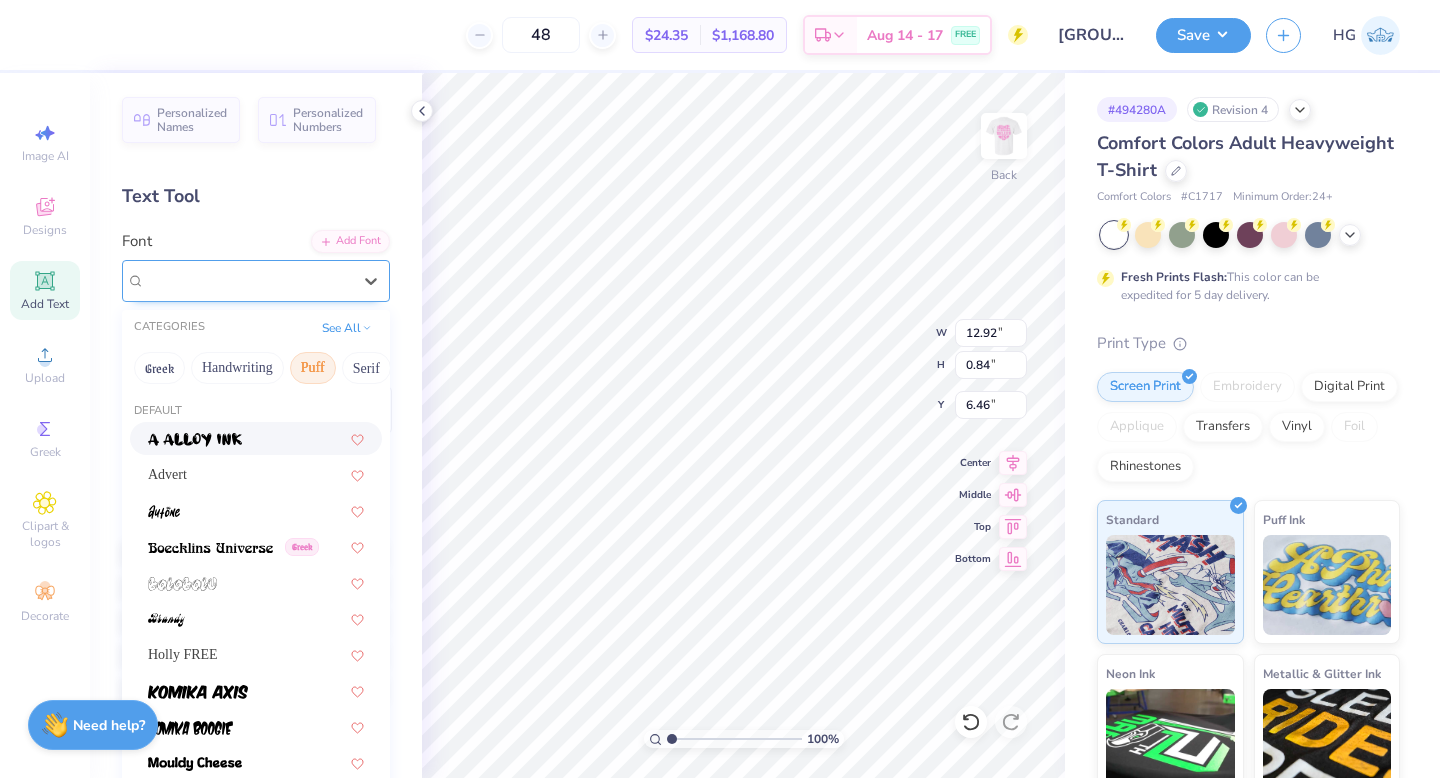 click at bounding box center (256, 281) 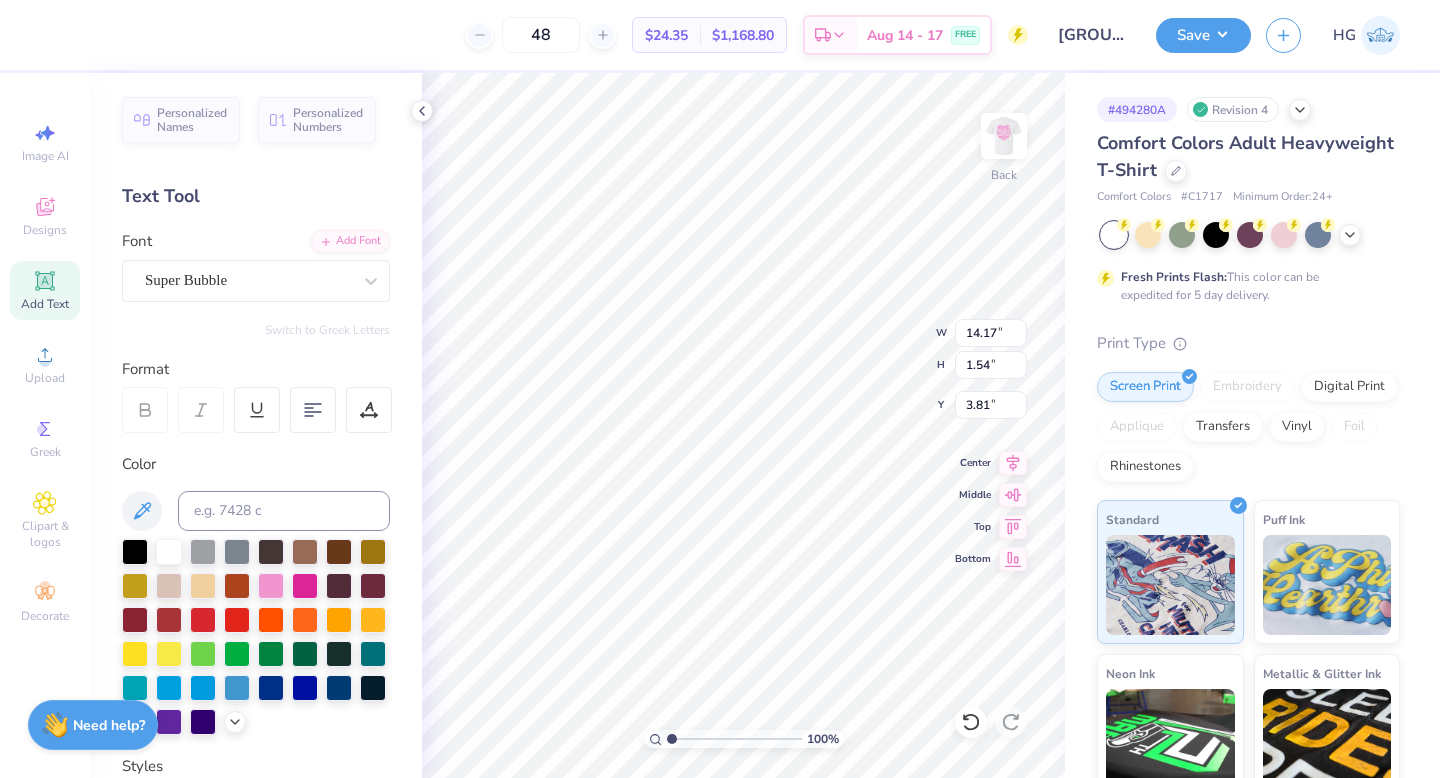type on "14.17" 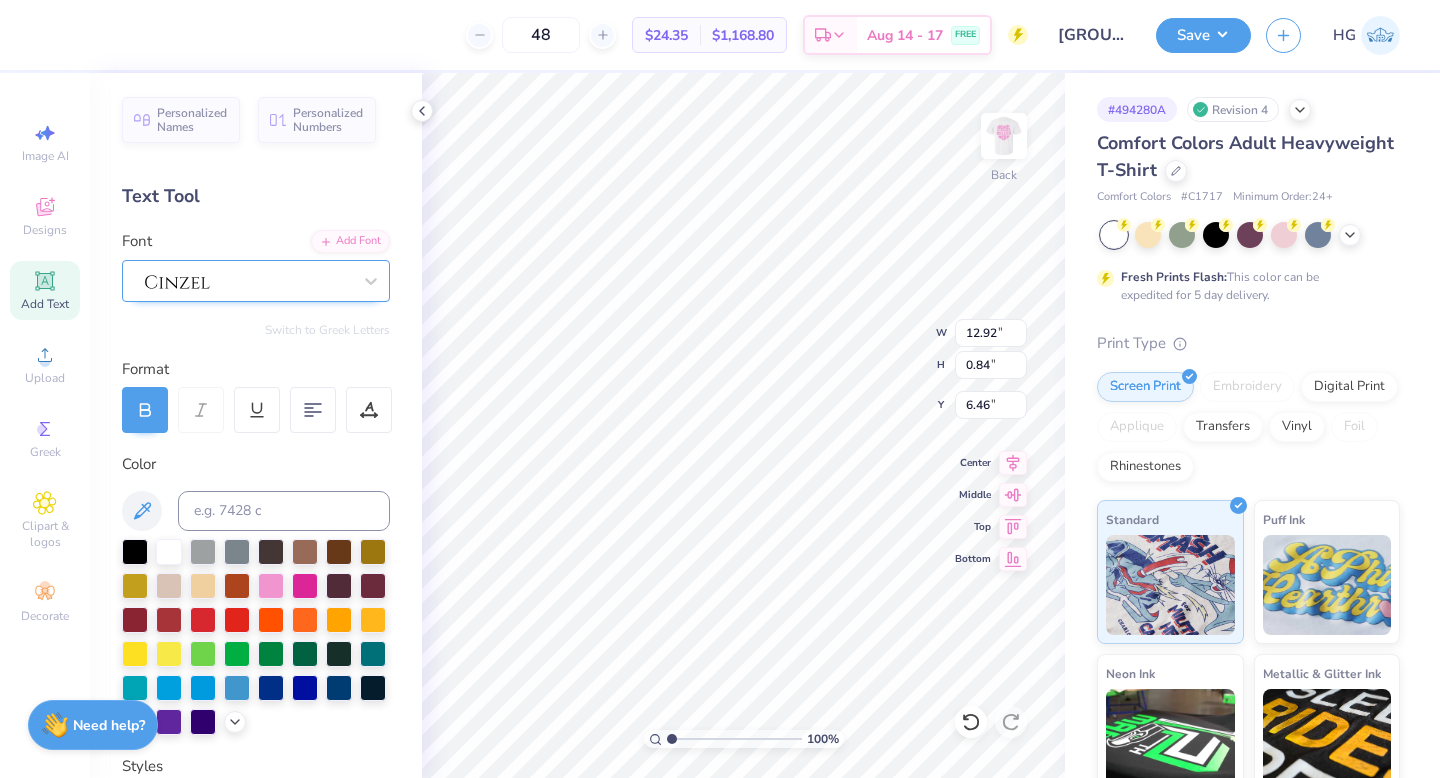 click at bounding box center (248, 280) 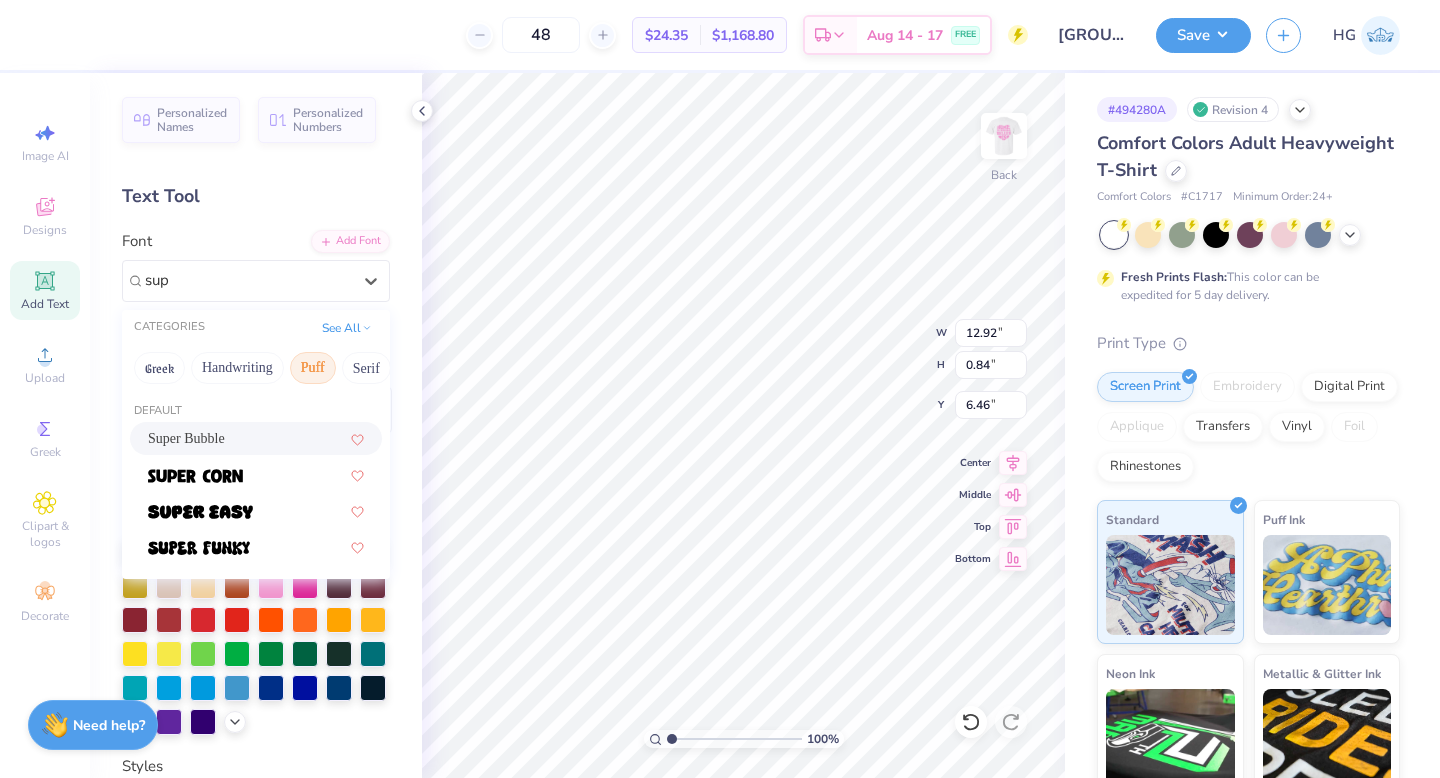 click on "Super Bubble" at bounding box center (256, 438) 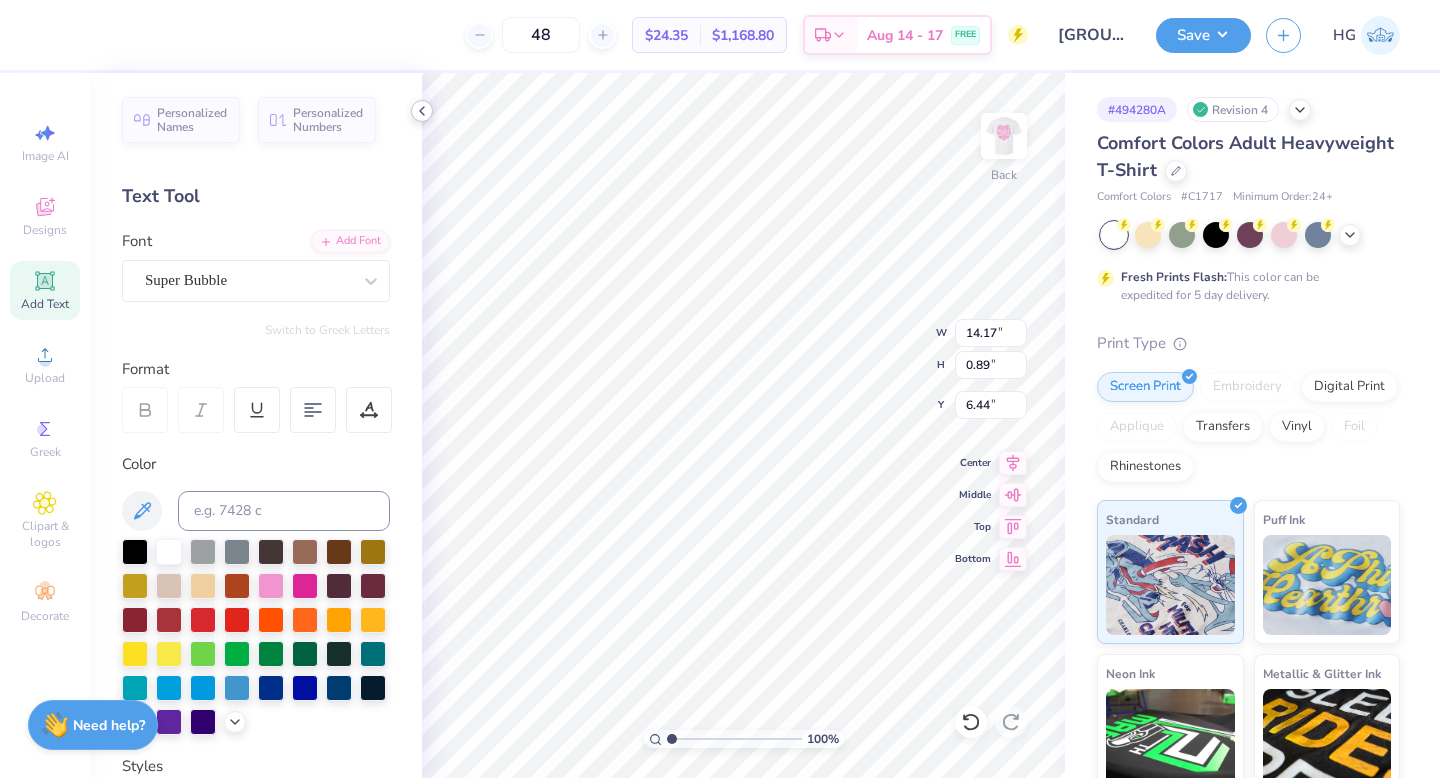 click 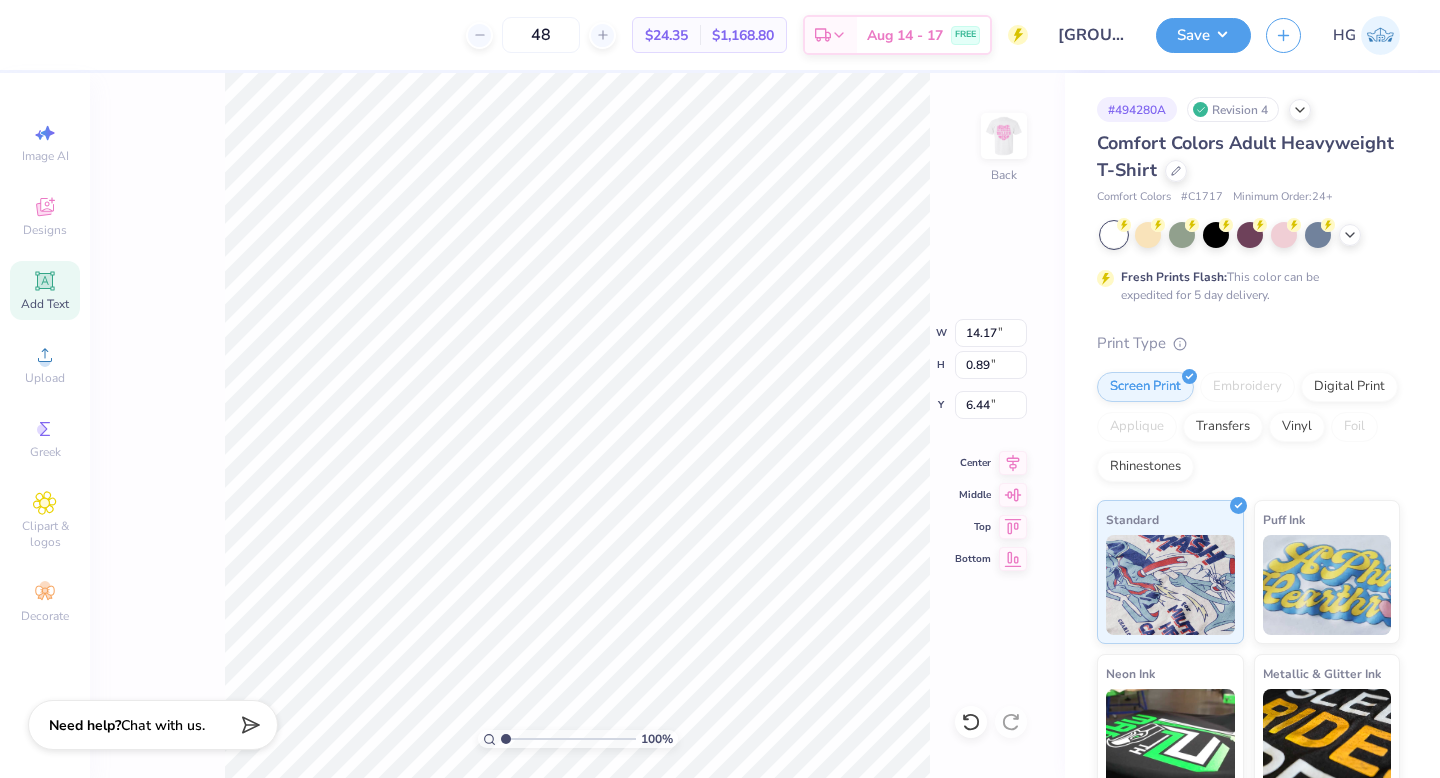 type on "13.52" 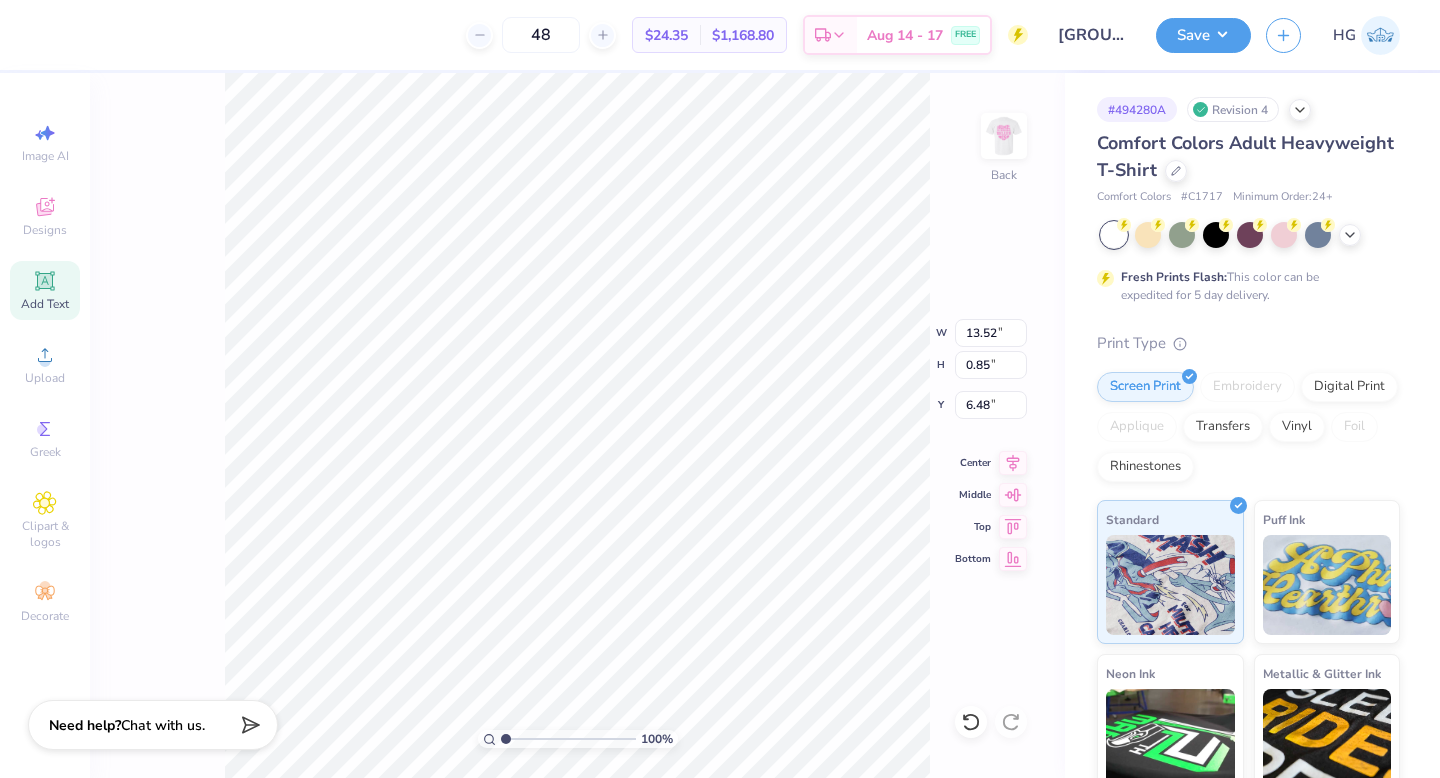 scroll, scrollTop: 0, scrollLeft: 7, axis: horizontal 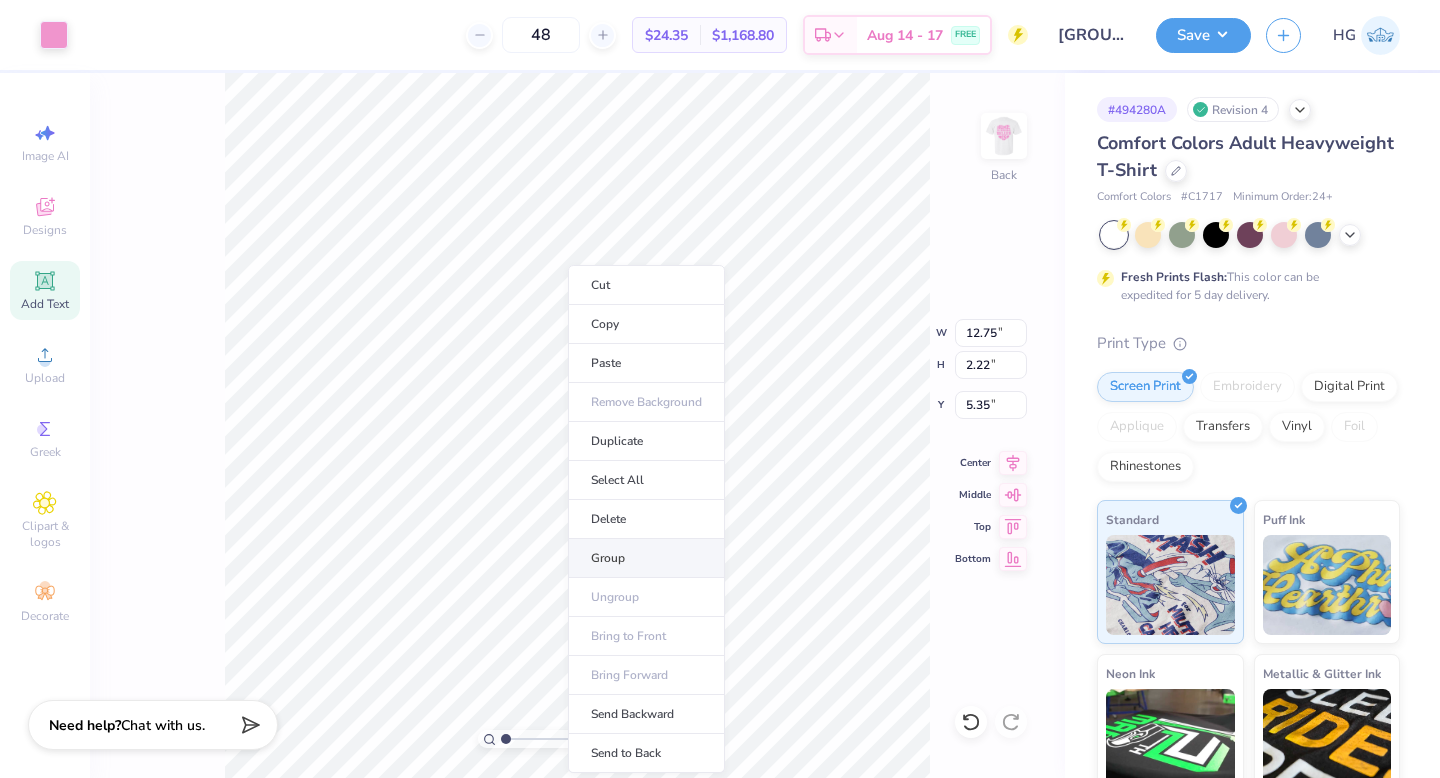 click on "Group" at bounding box center (646, 558) 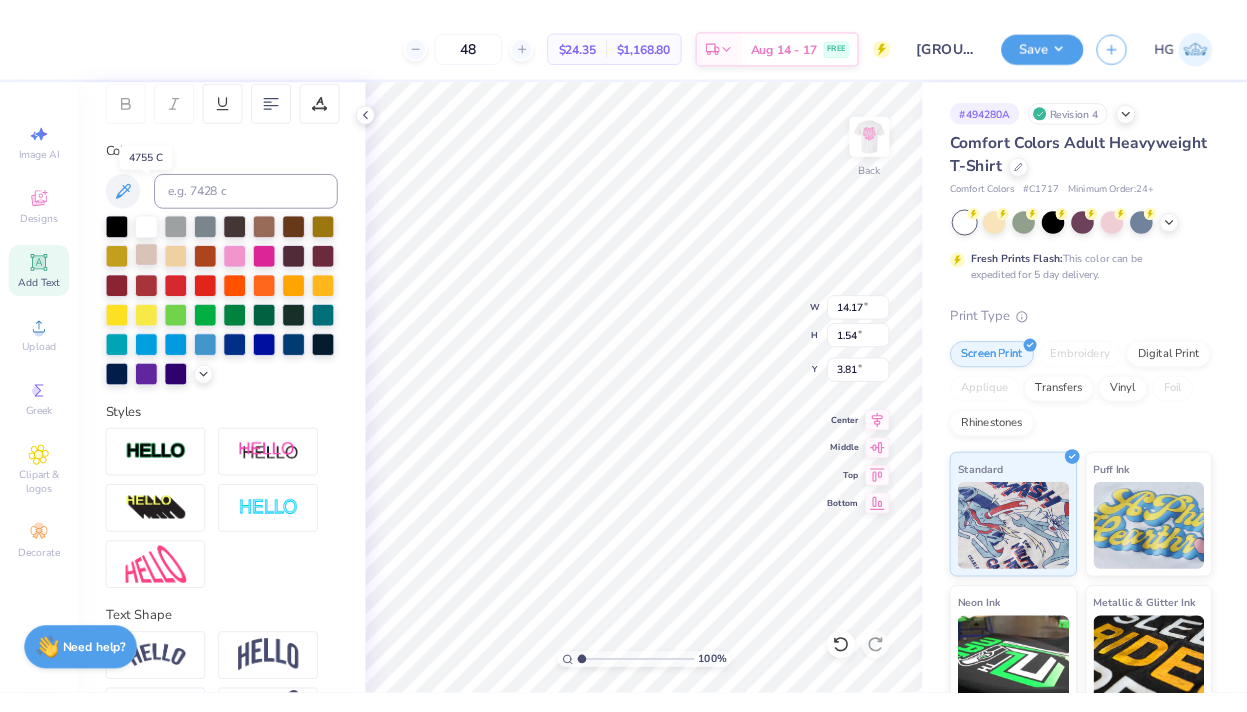 scroll, scrollTop: 384, scrollLeft: 0, axis: vertical 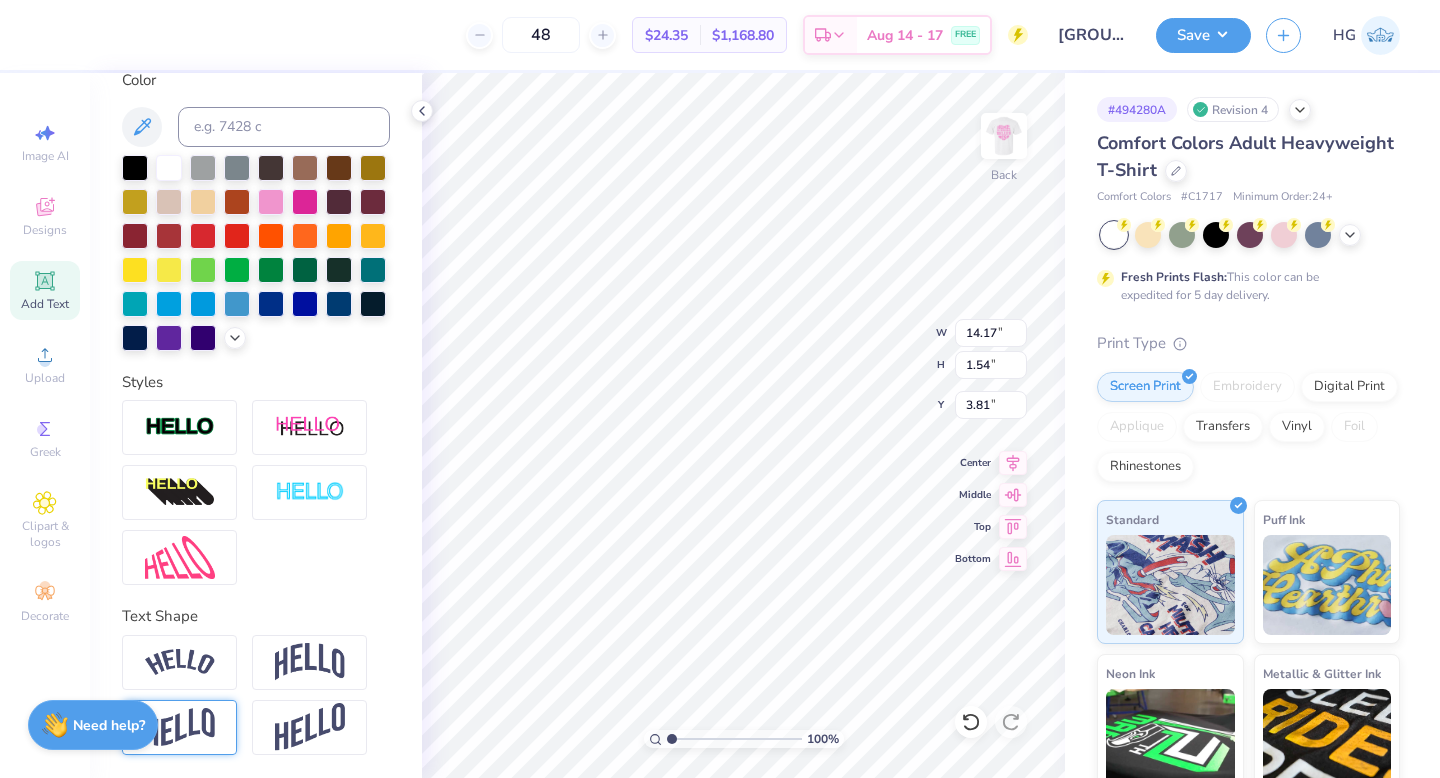 click at bounding box center (179, 727) 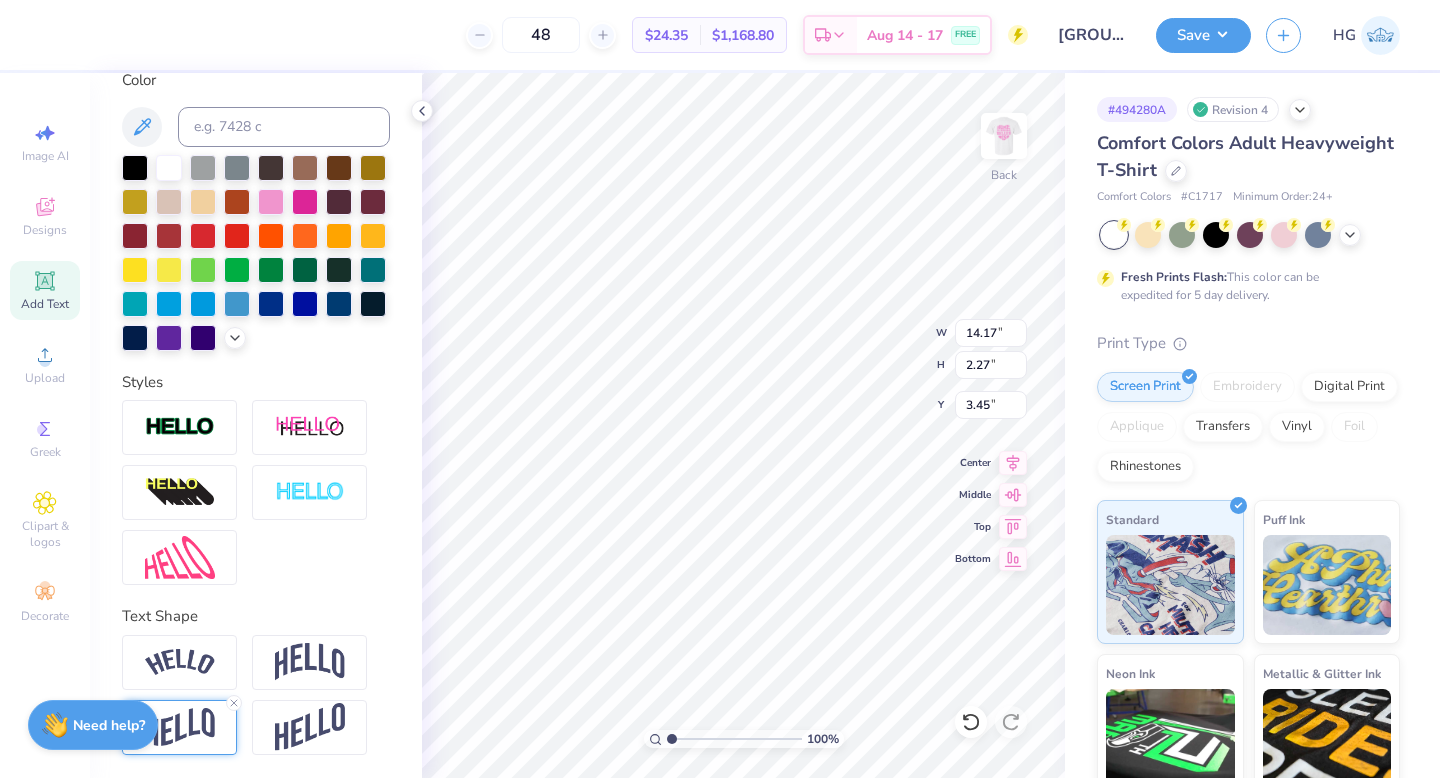type on "2.27" 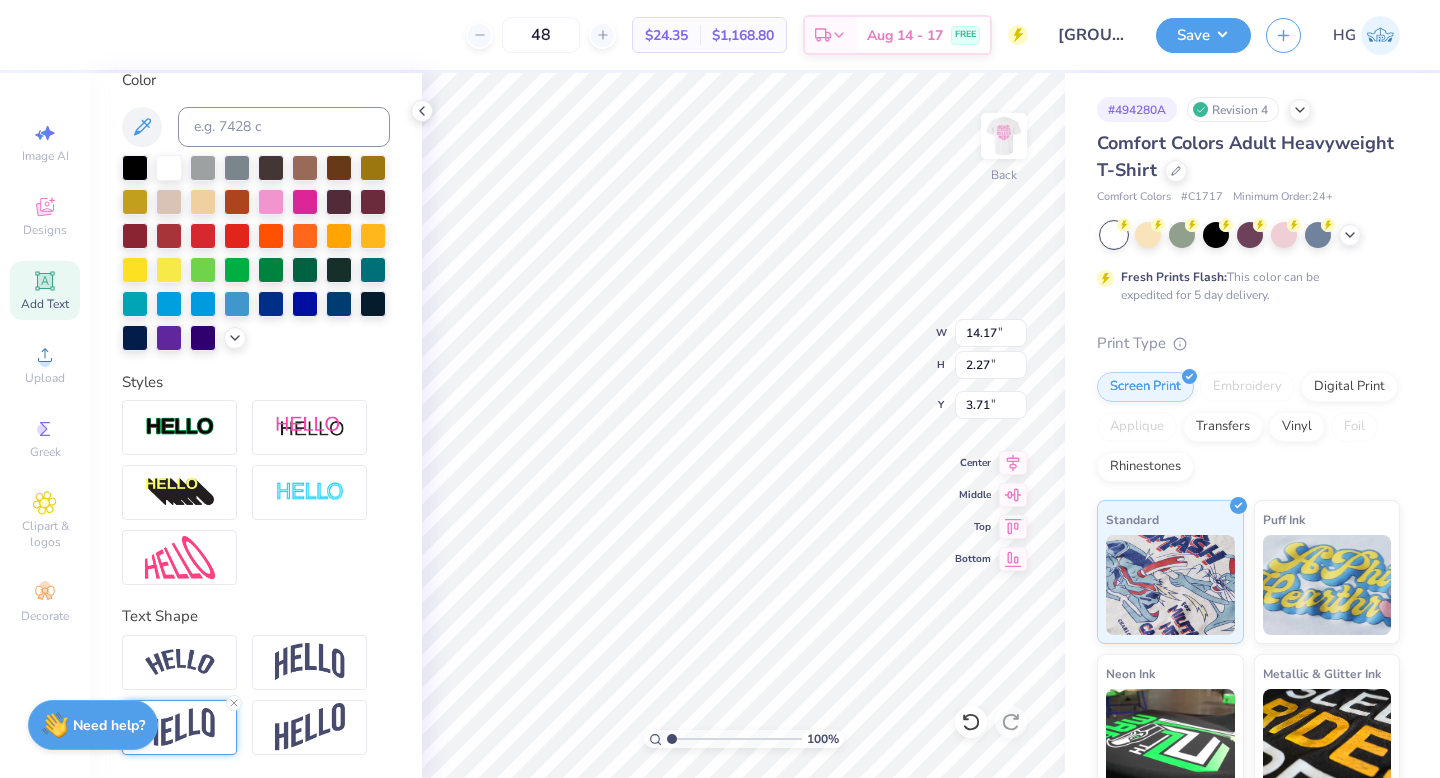 type on "3.71" 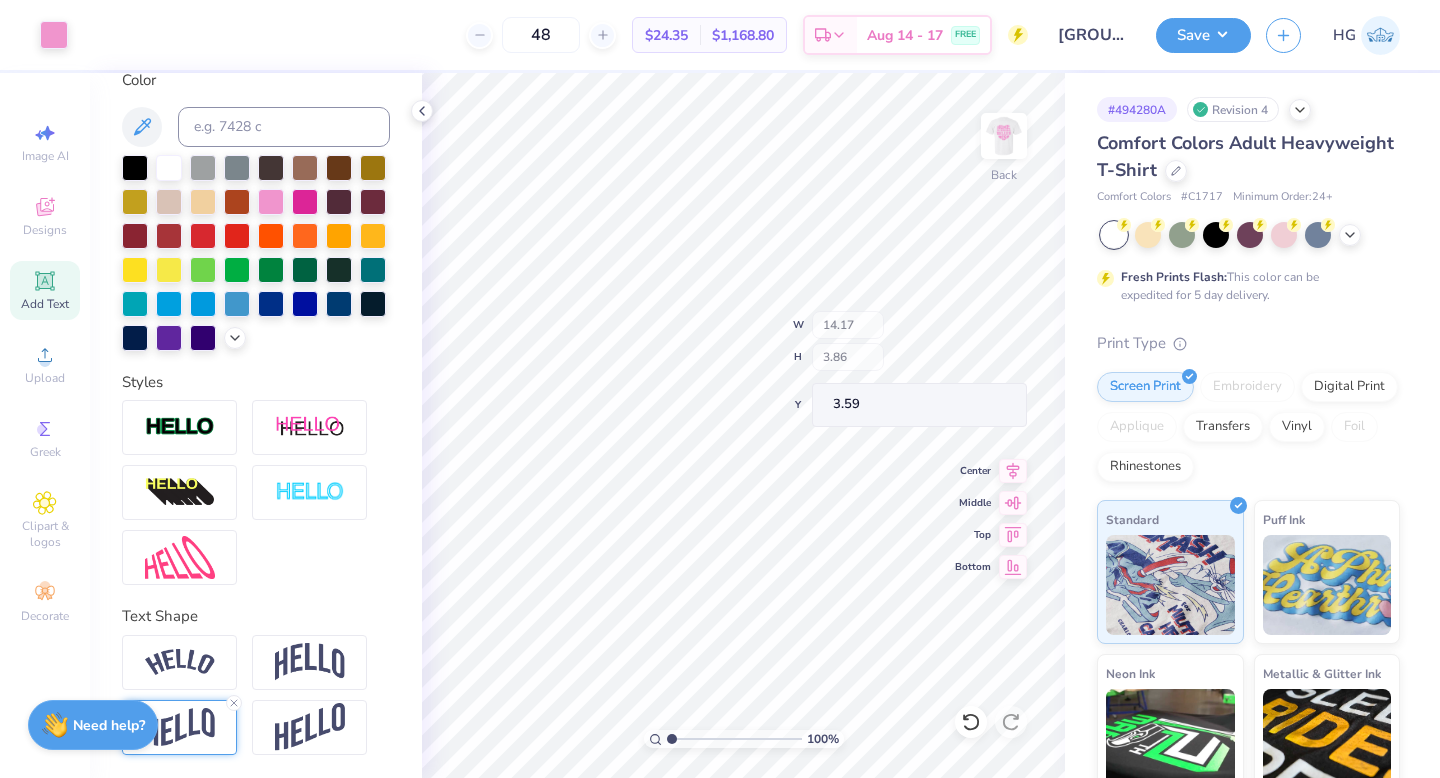 type on "3.59" 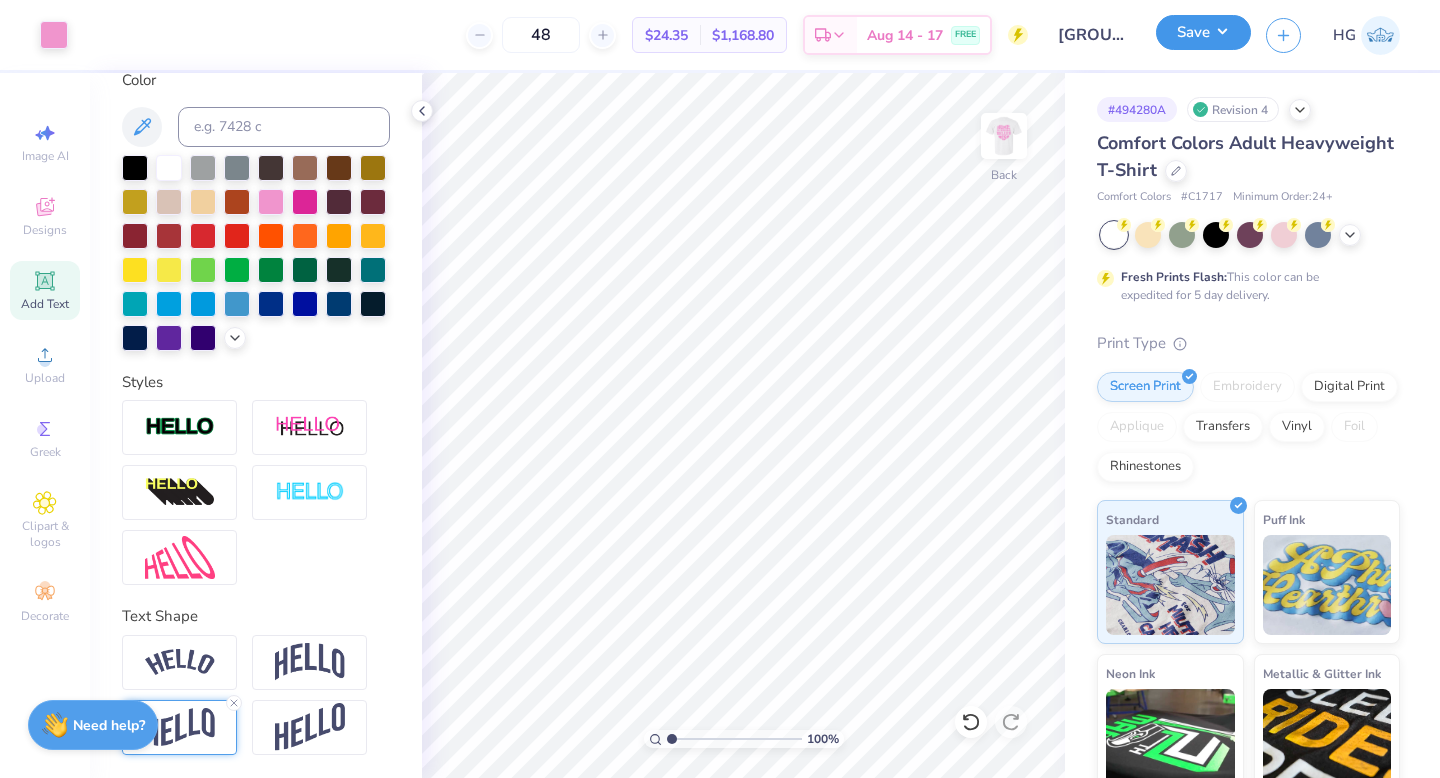 click on "Save" at bounding box center (1203, 32) 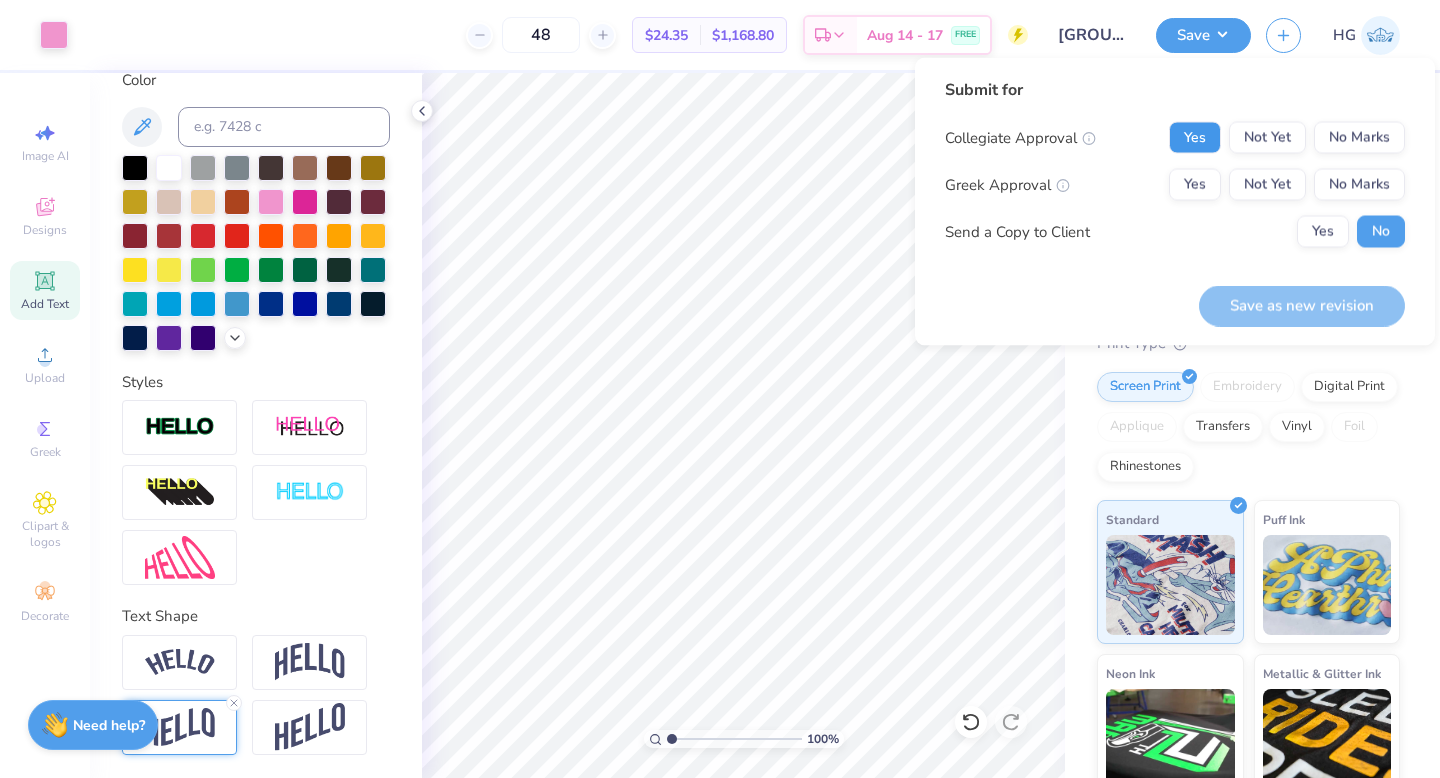 click on "Yes" at bounding box center (1195, 138) 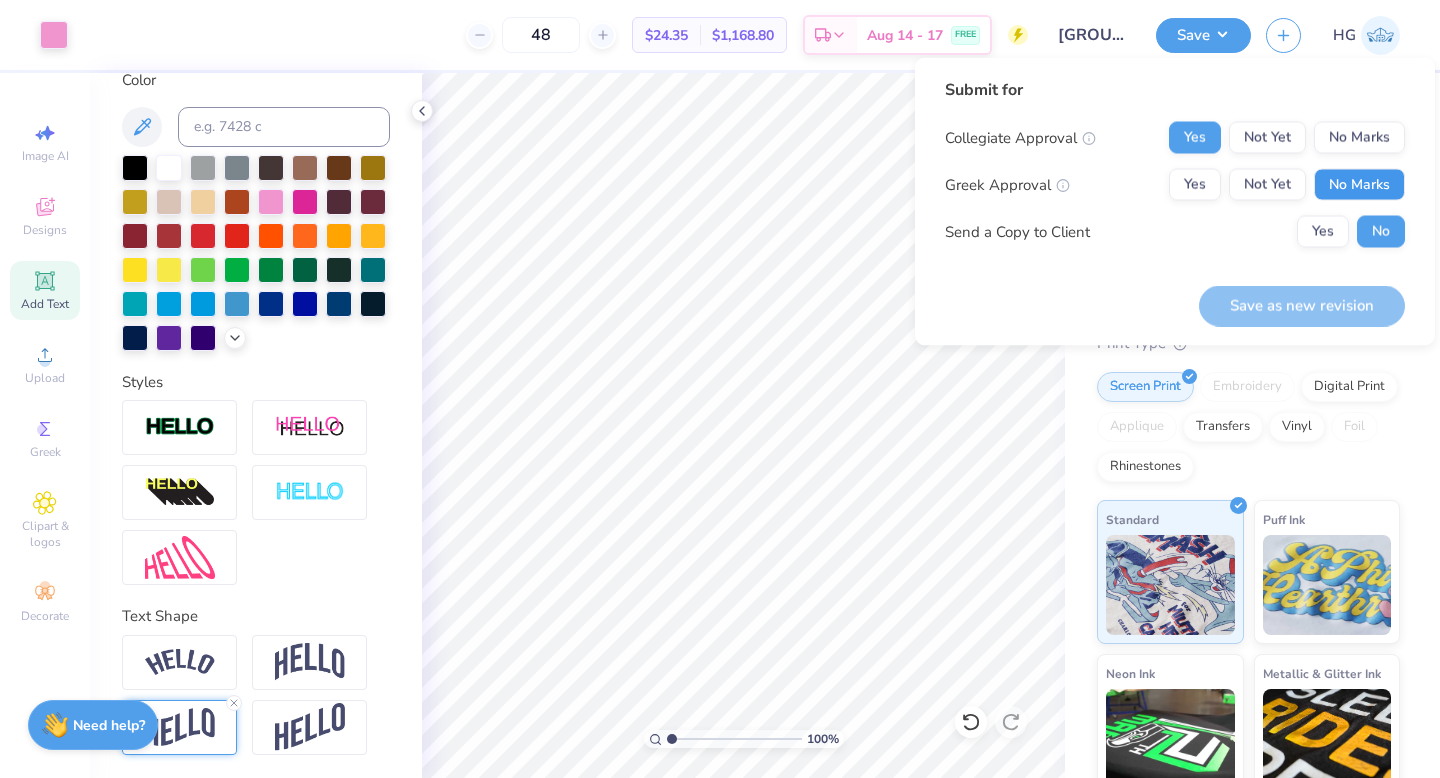 click on "No Marks" at bounding box center [1359, 185] 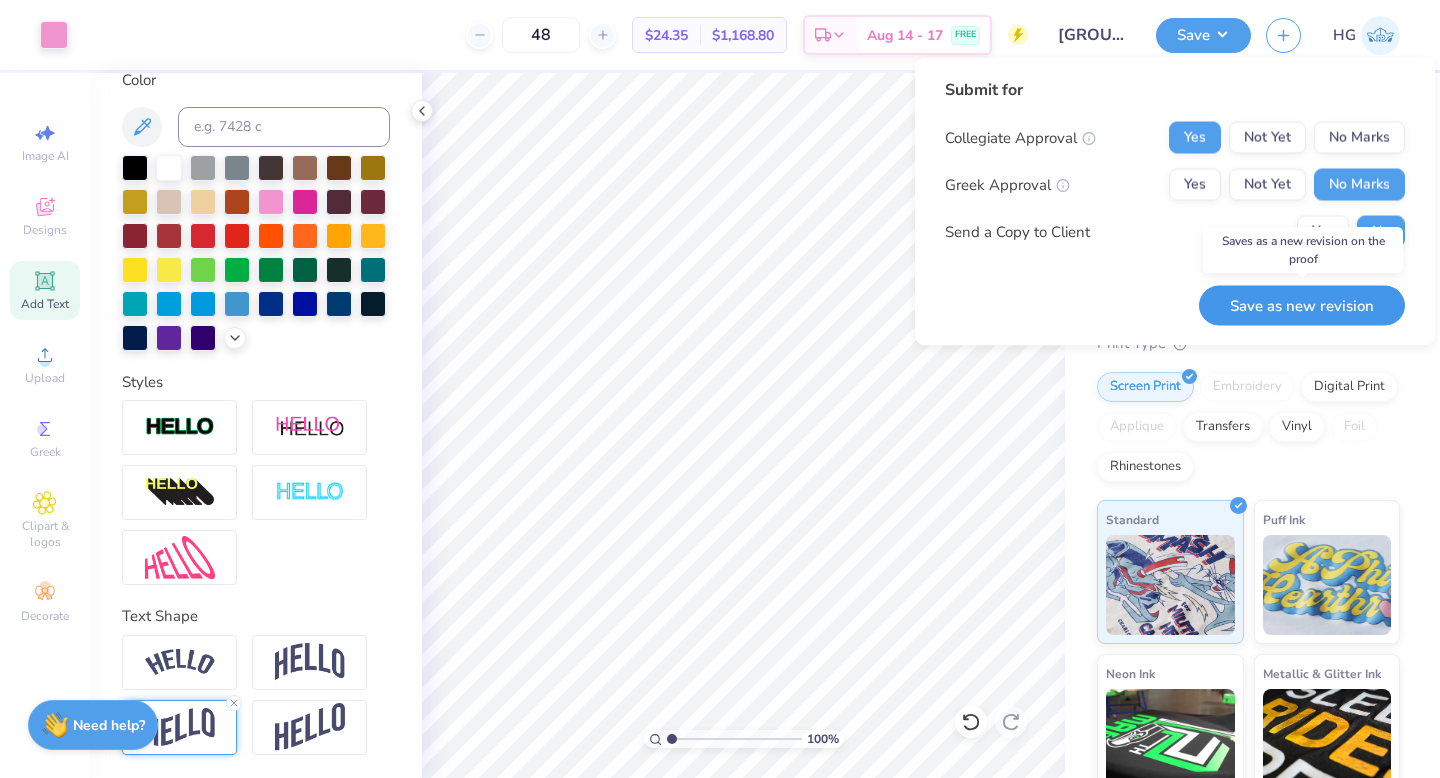 click on "Save as new revision" at bounding box center (1302, 305) 